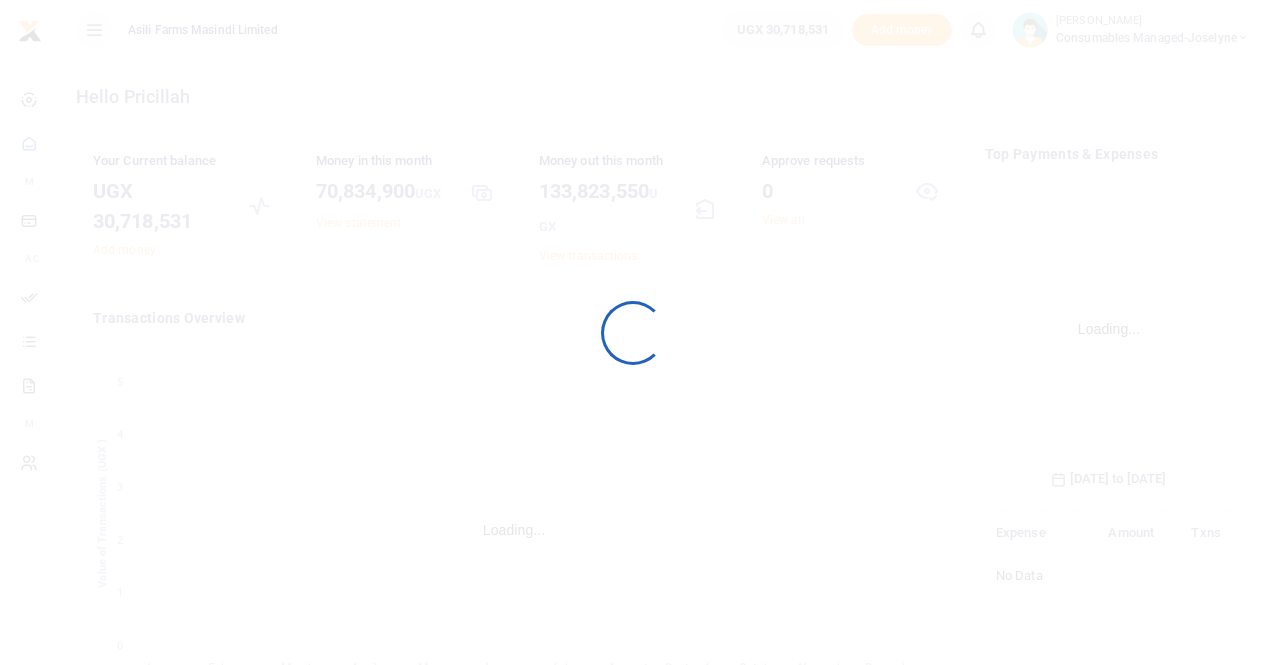 scroll, scrollTop: 0, scrollLeft: 0, axis: both 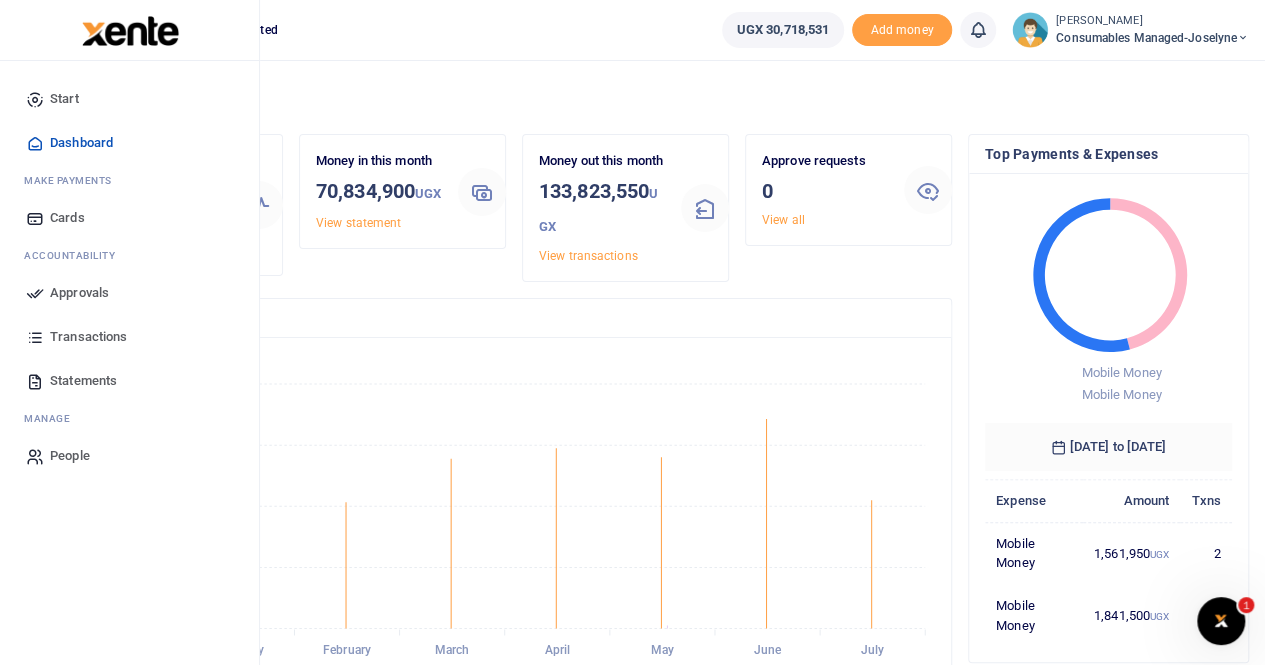 click on "Approvals" at bounding box center (79, 293) 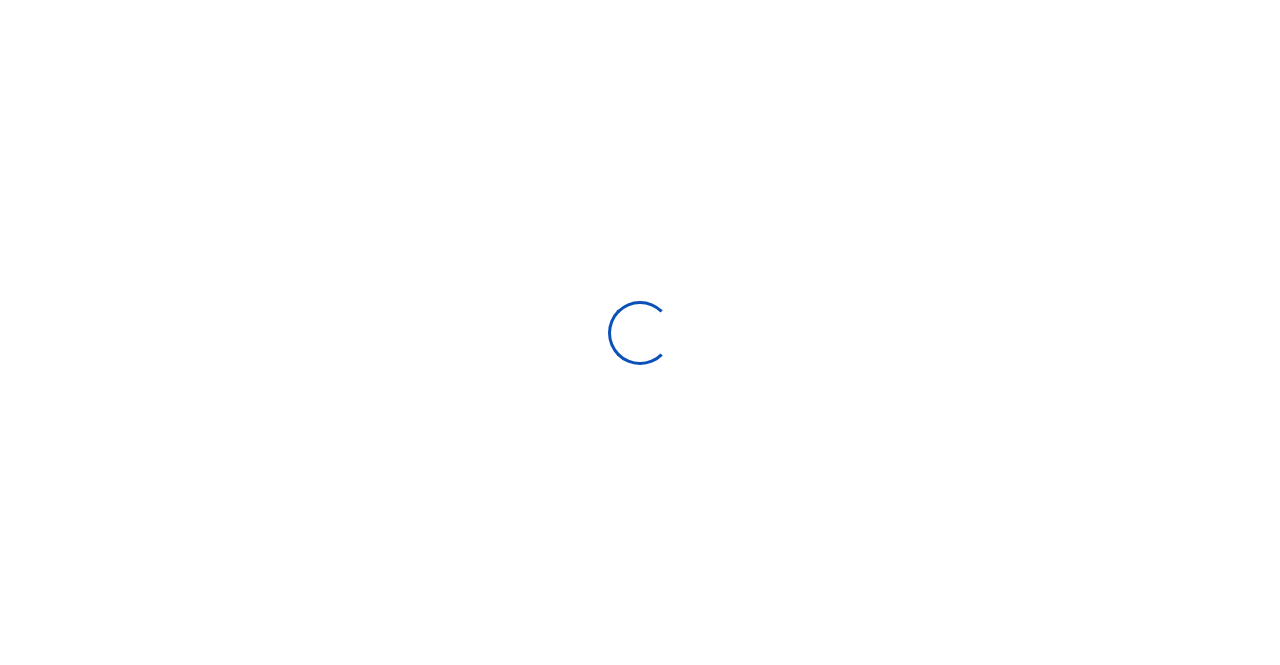 scroll, scrollTop: 0, scrollLeft: 0, axis: both 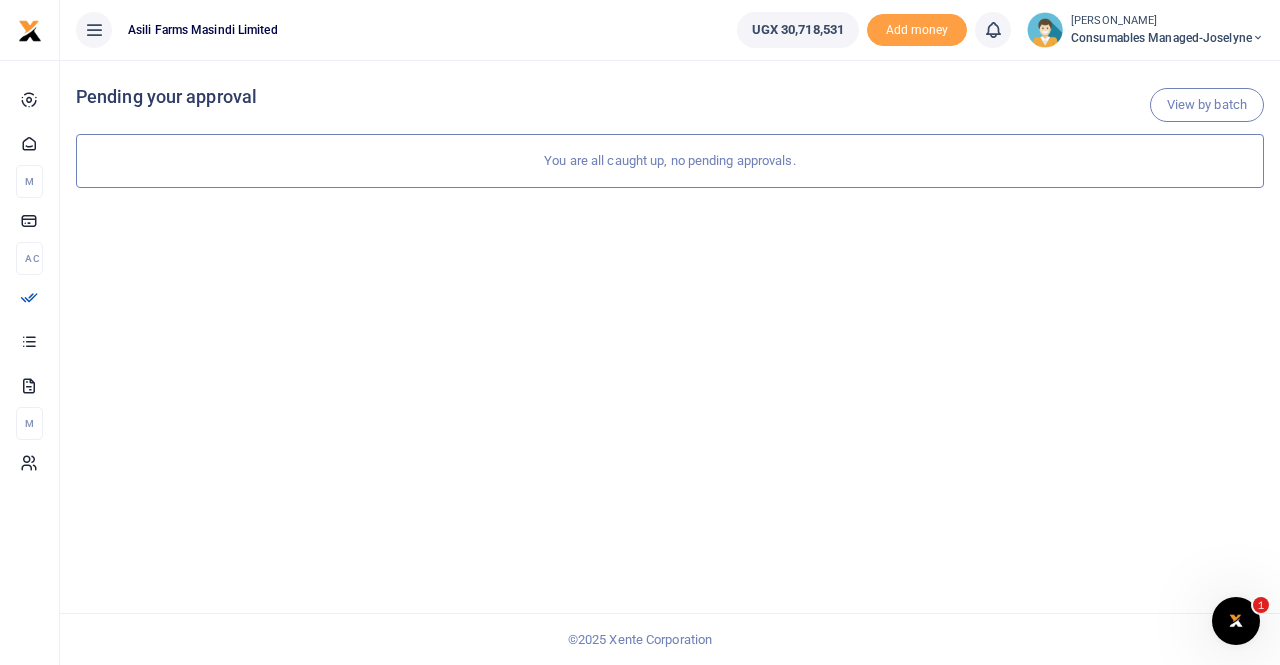 click on "Consumables managed-Joselyne" at bounding box center [1167, 38] 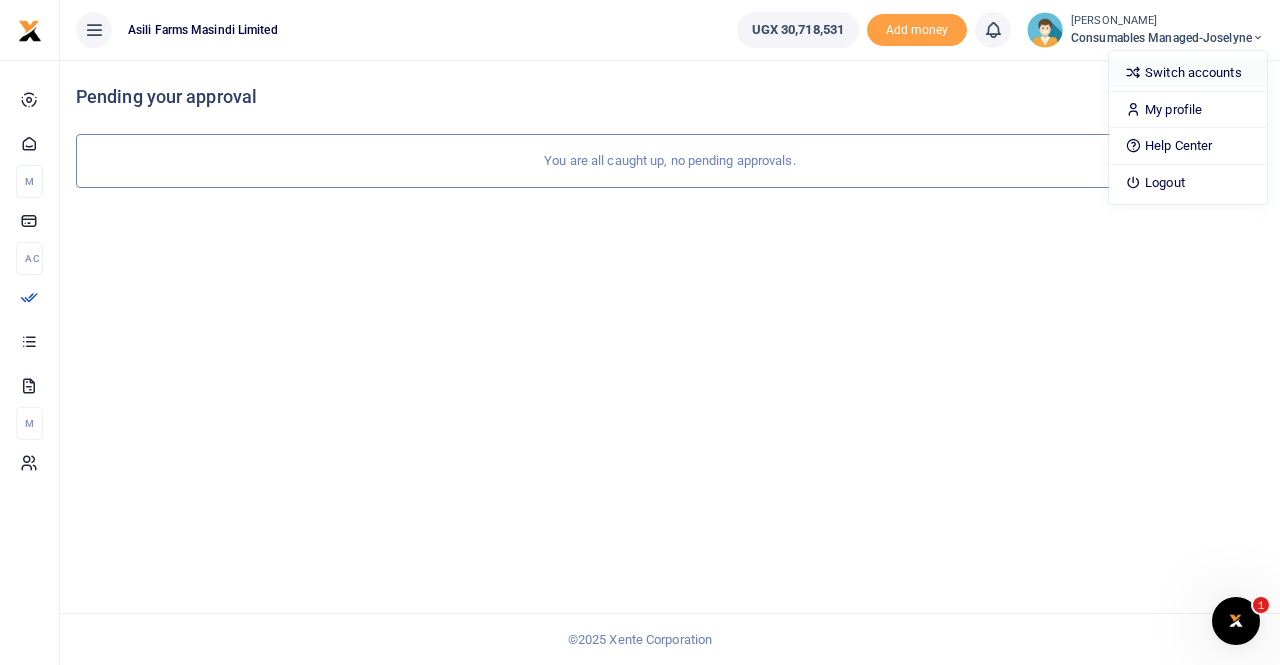 click on "Switch accounts" at bounding box center (1188, 73) 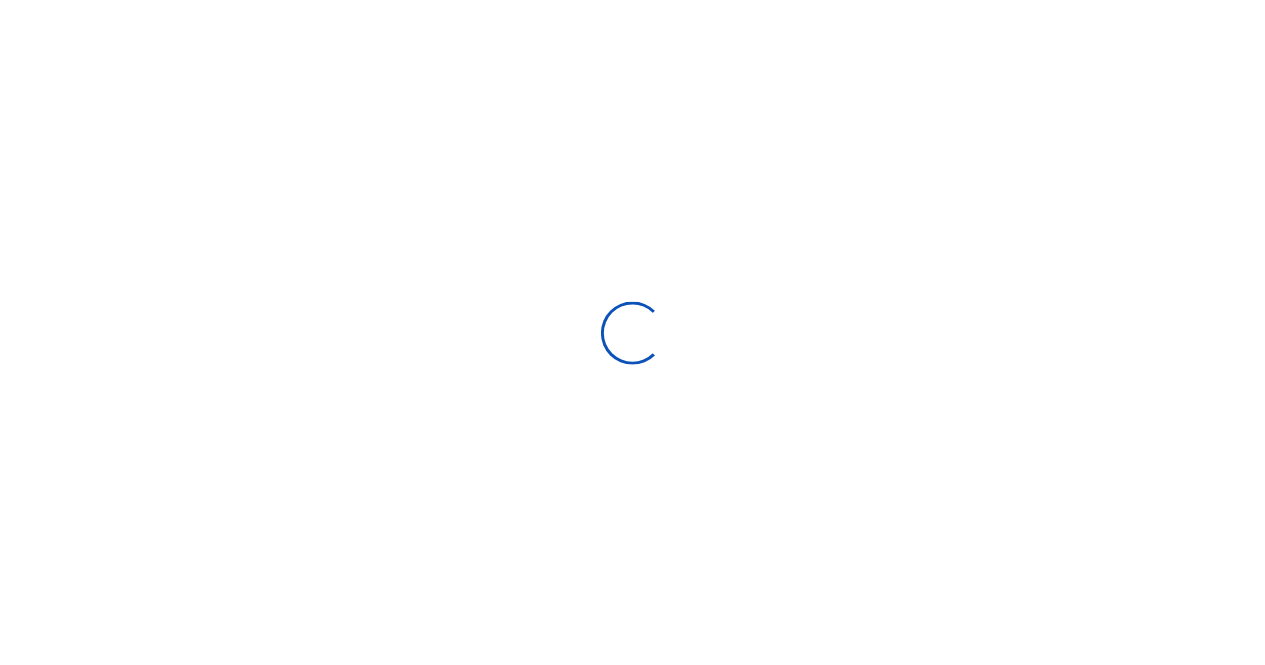 scroll, scrollTop: 0, scrollLeft: 0, axis: both 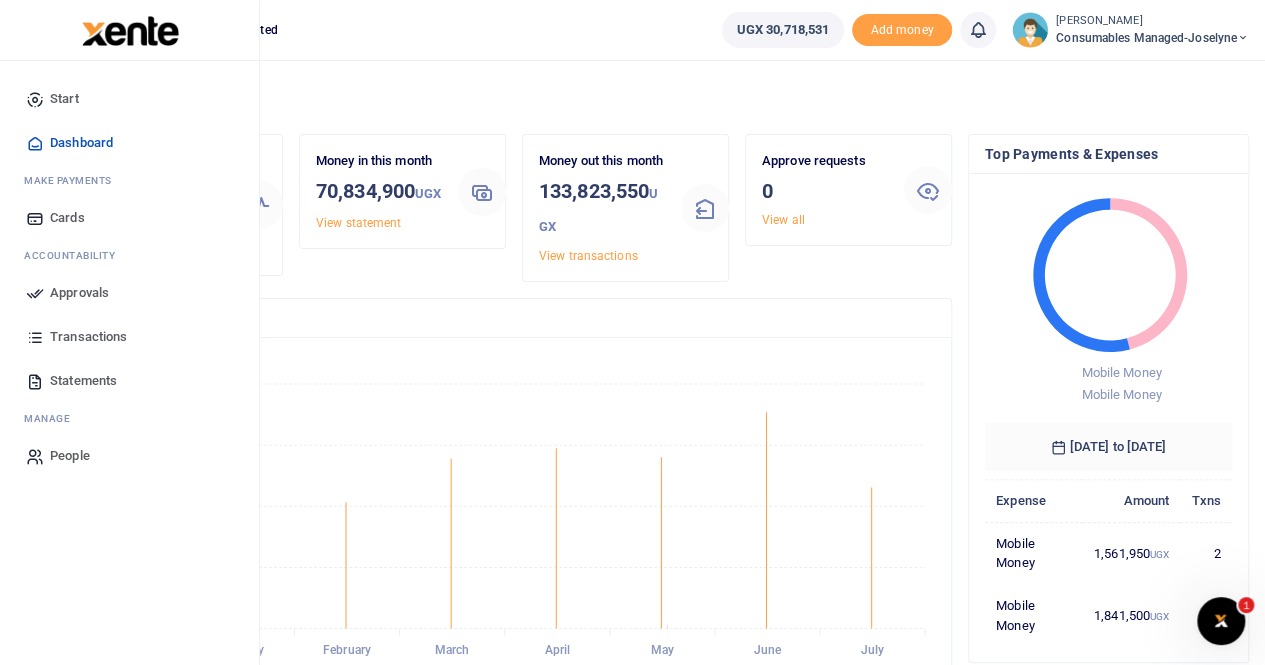 click on "Approvals" at bounding box center (79, 293) 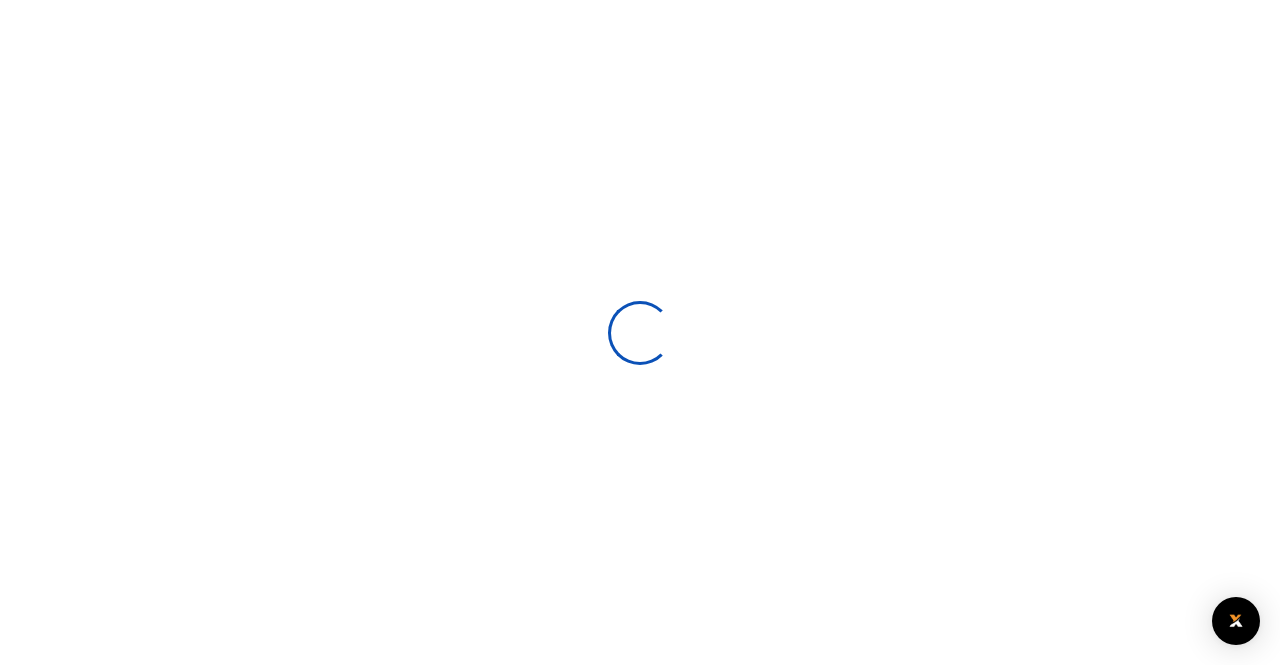 scroll, scrollTop: 0, scrollLeft: 0, axis: both 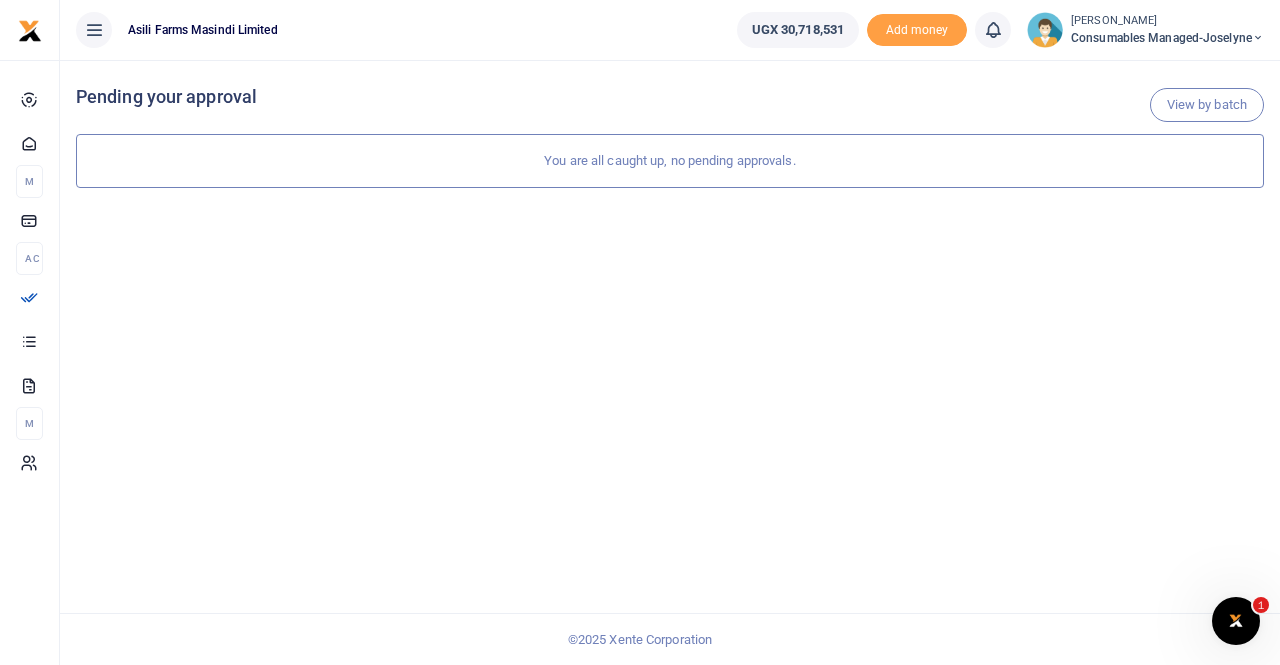 click on "[PERSON_NAME]" at bounding box center (1167, 21) 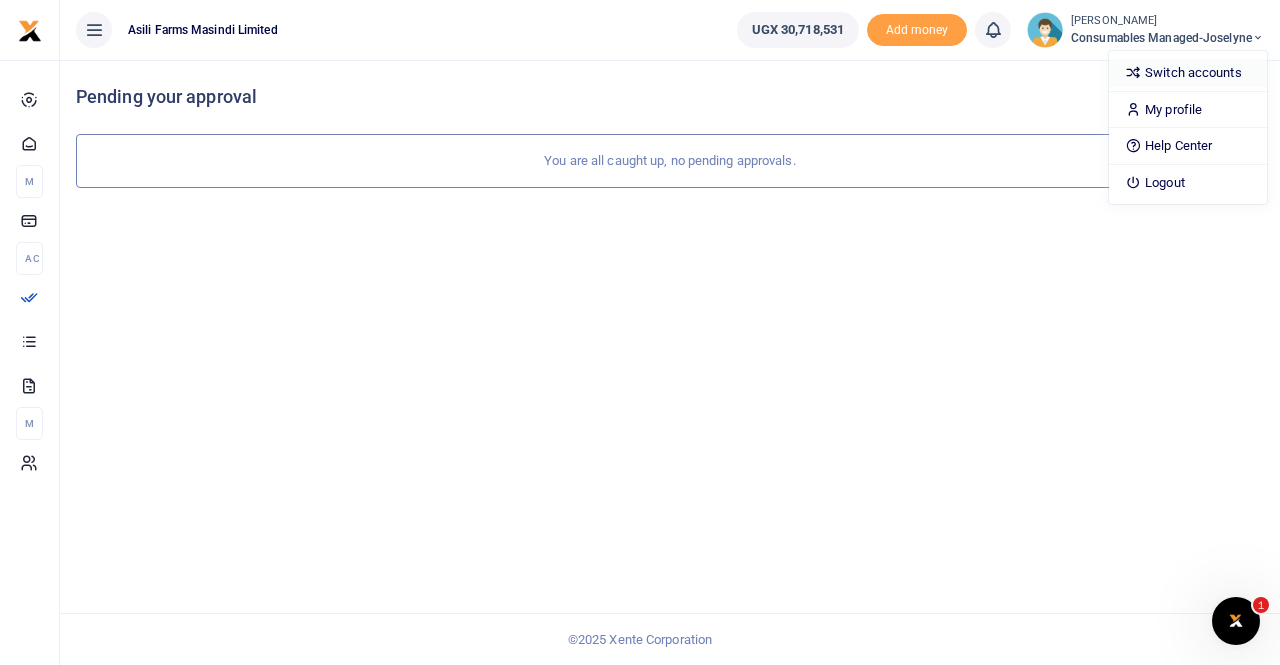 click on "Switch accounts" at bounding box center [1188, 73] 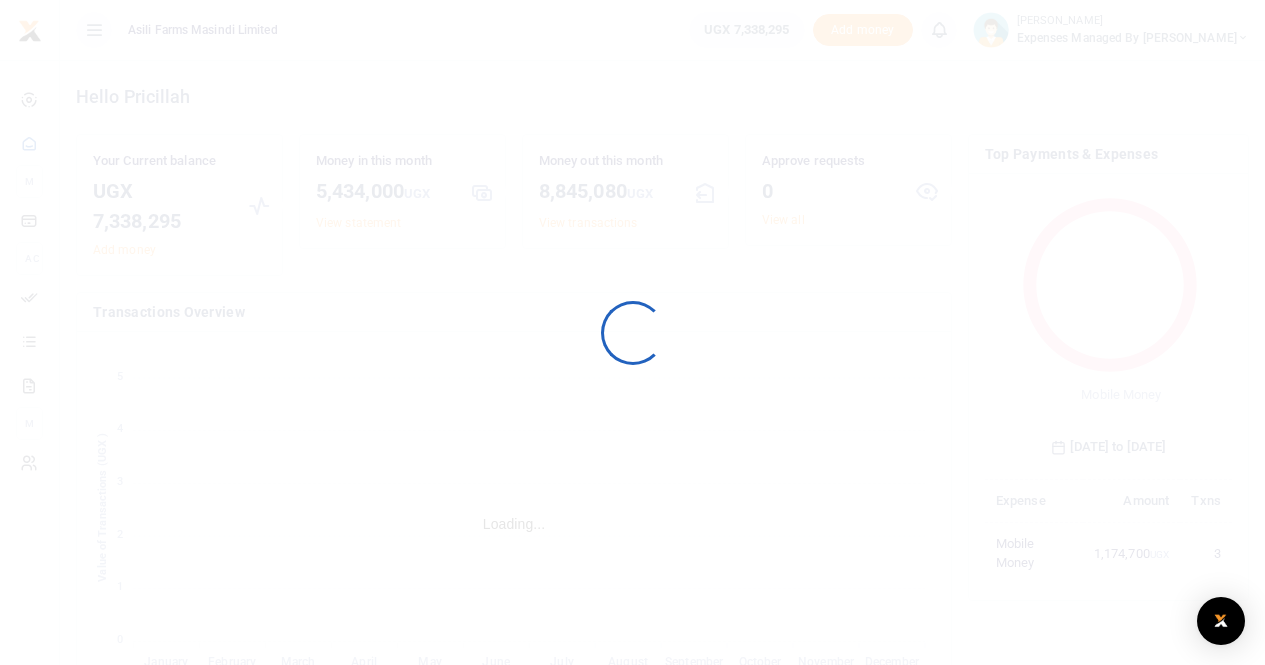 scroll, scrollTop: 0, scrollLeft: 0, axis: both 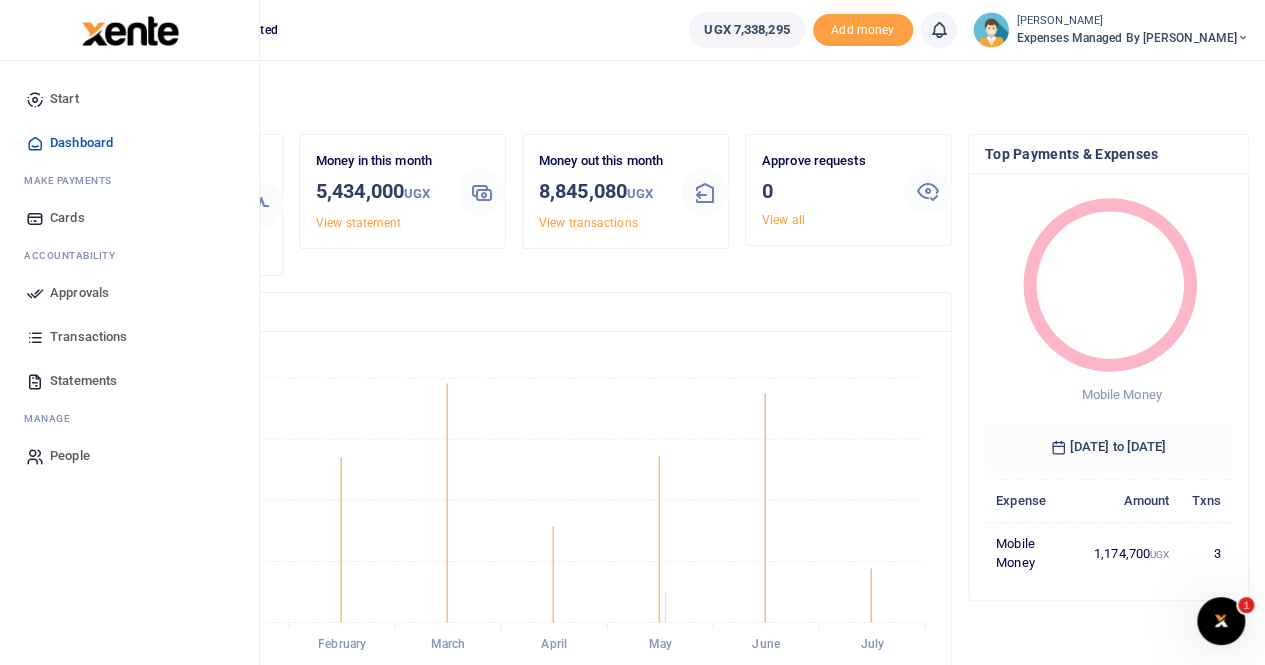 click on "Approvals" at bounding box center (79, 293) 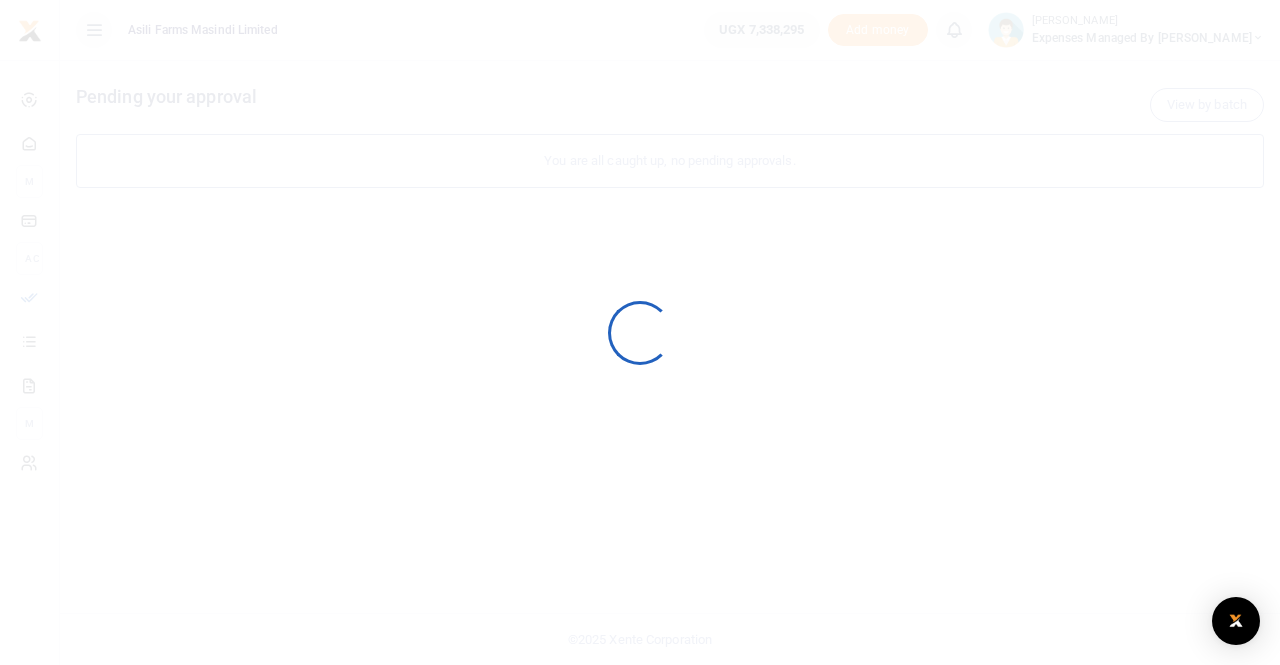 scroll, scrollTop: 0, scrollLeft: 0, axis: both 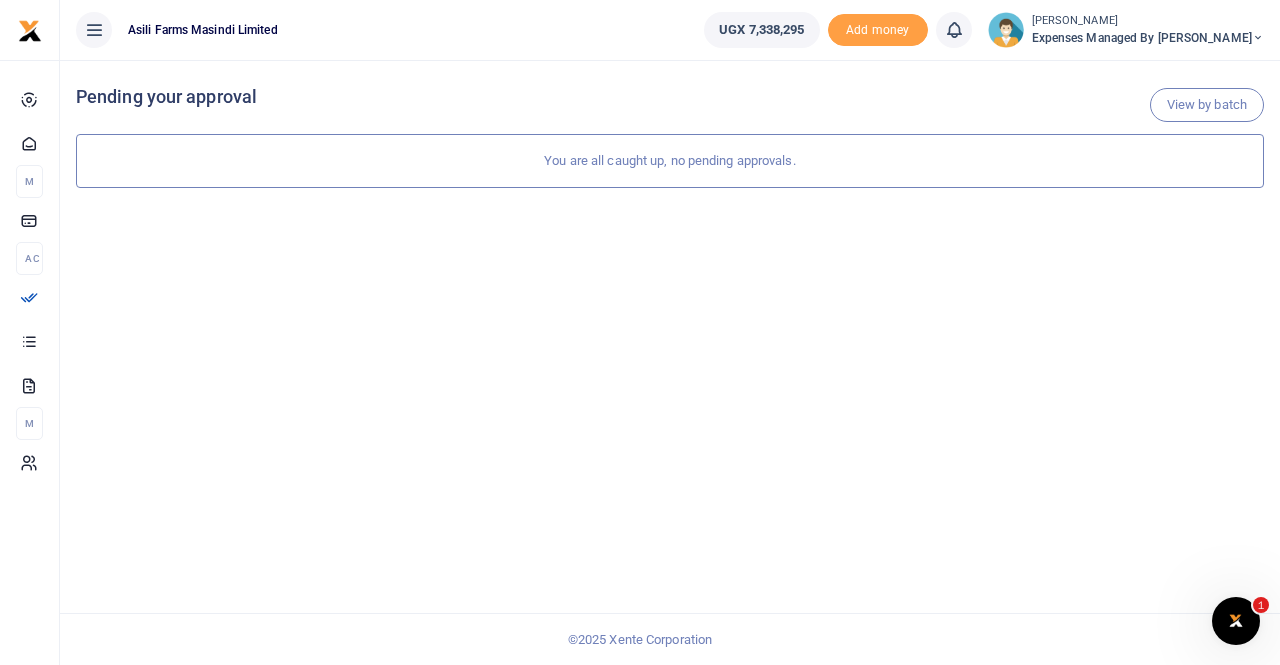 click on "Expenses Managed by Sam Ochen" at bounding box center [1148, 38] 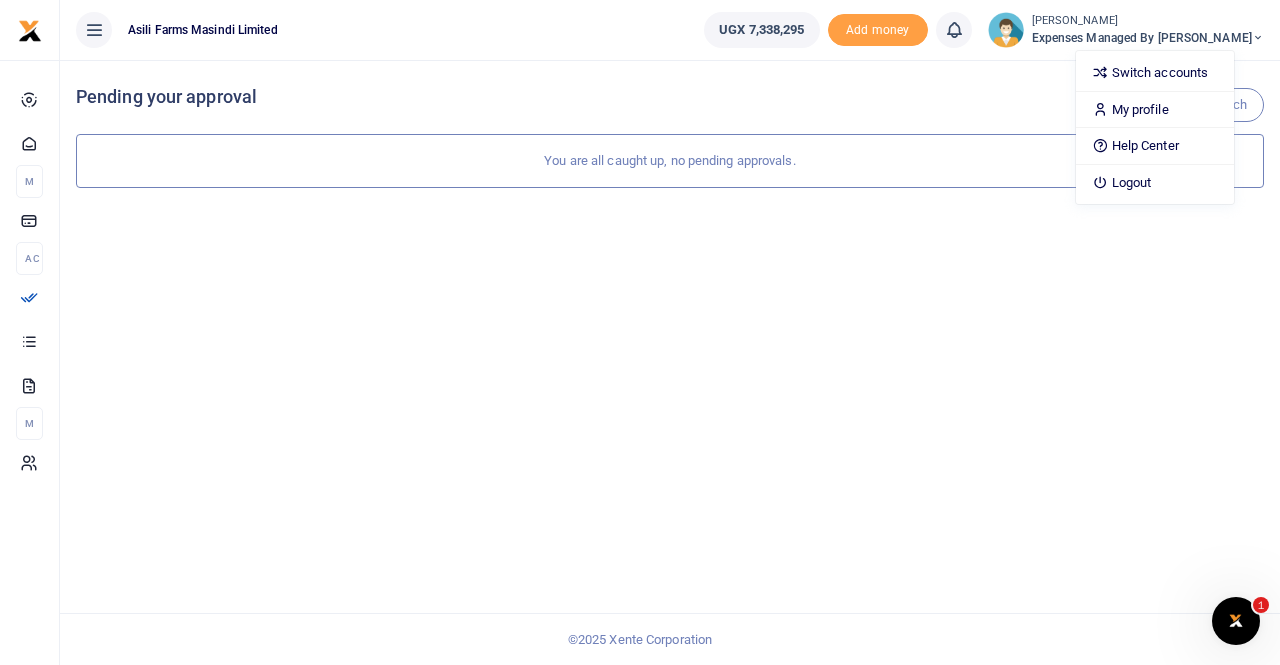 drag, startPoint x: 750, startPoint y: 255, endPoint x: 714, endPoint y: 260, distance: 36.345562 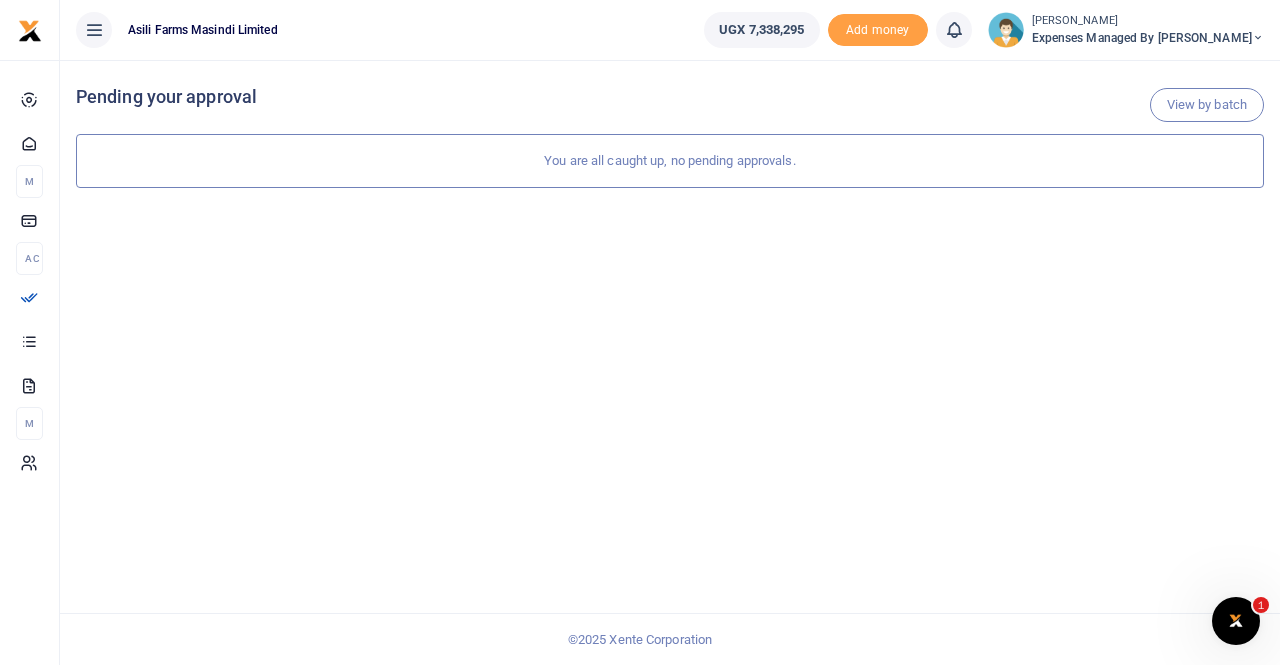 click on "Expenses Managed by Sam Ochen" at bounding box center [1148, 38] 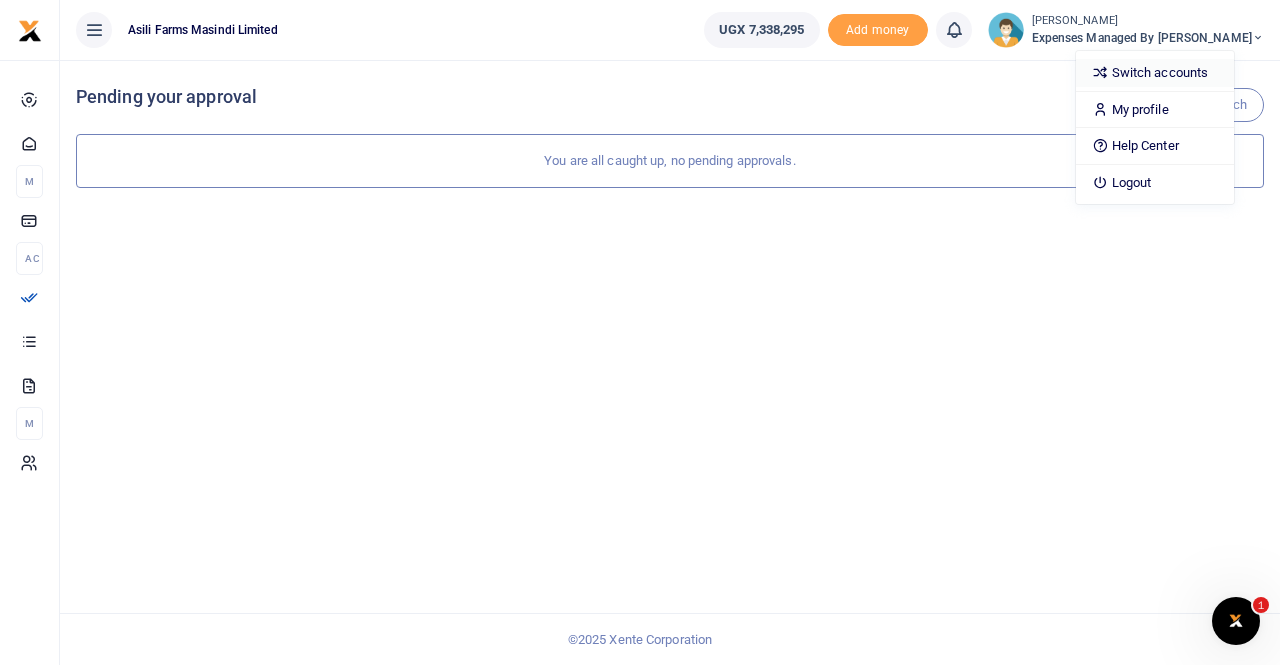 click on "Switch accounts" at bounding box center [1155, 73] 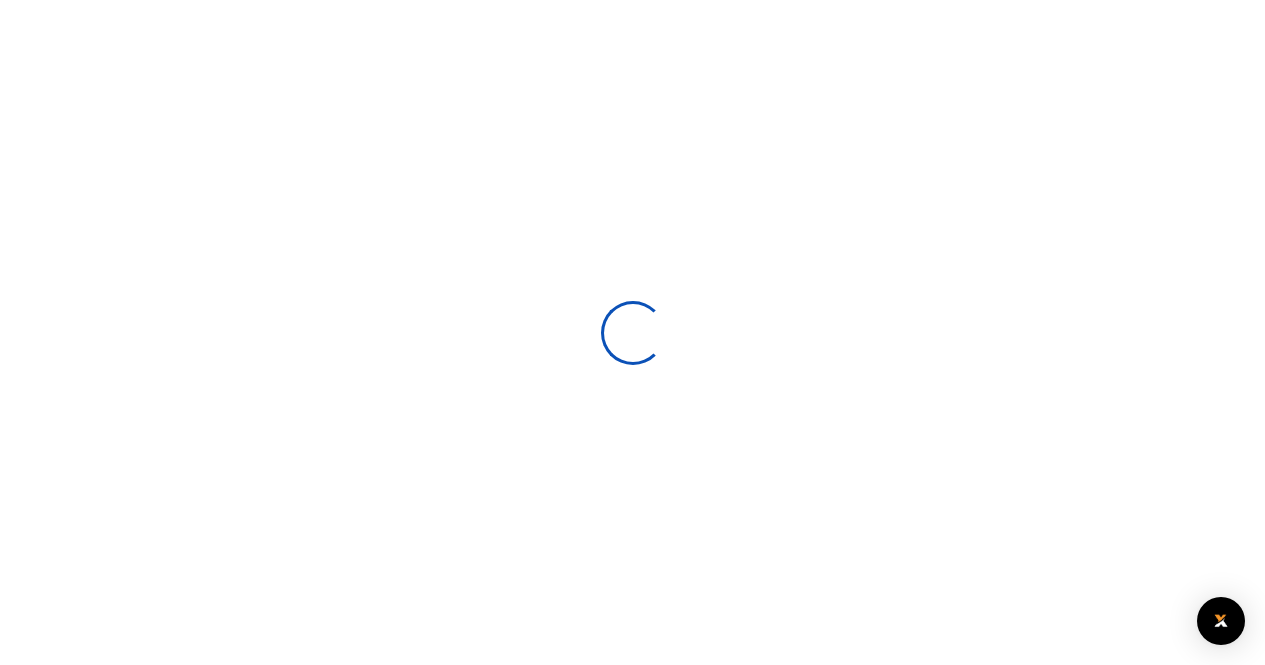 scroll, scrollTop: 0, scrollLeft: 0, axis: both 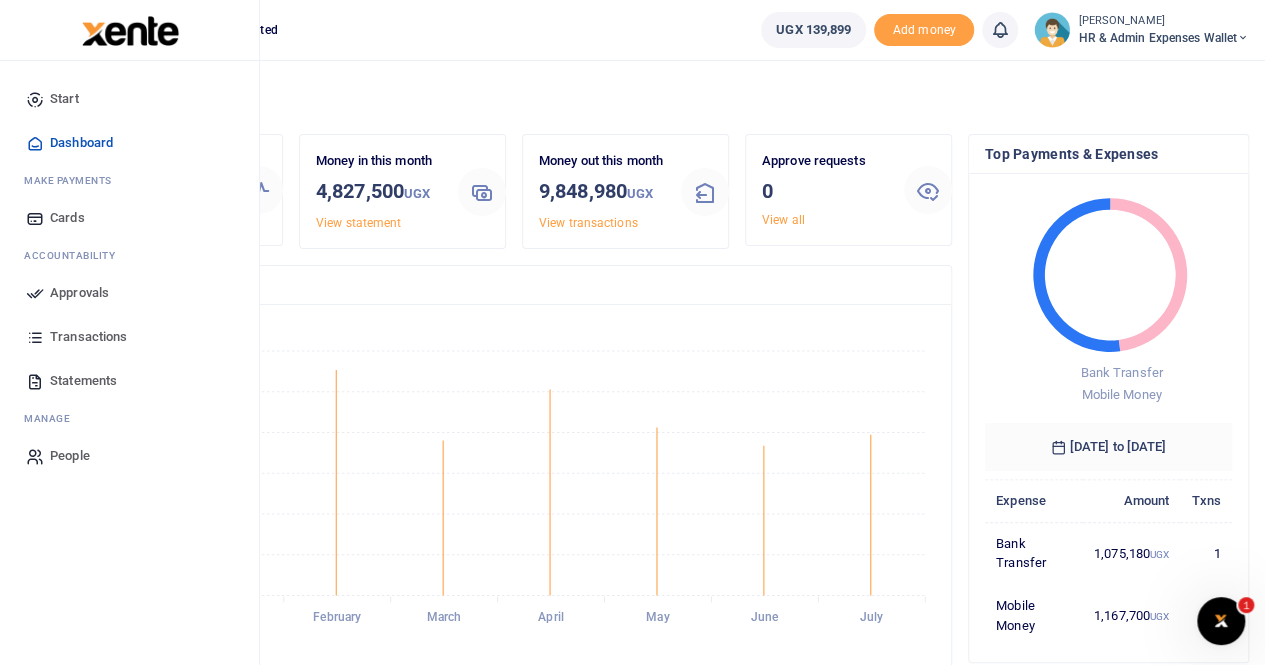 click on "Approvals" at bounding box center [79, 293] 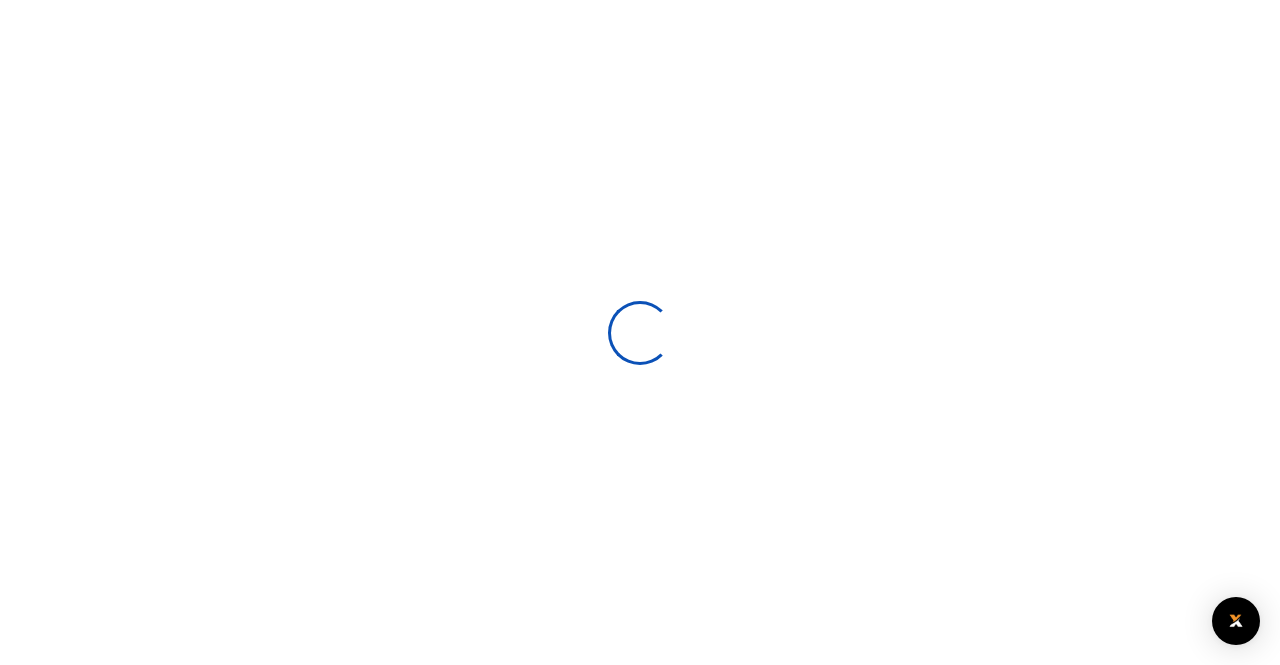 scroll, scrollTop: 0, scrollLeft: 0, axis: both 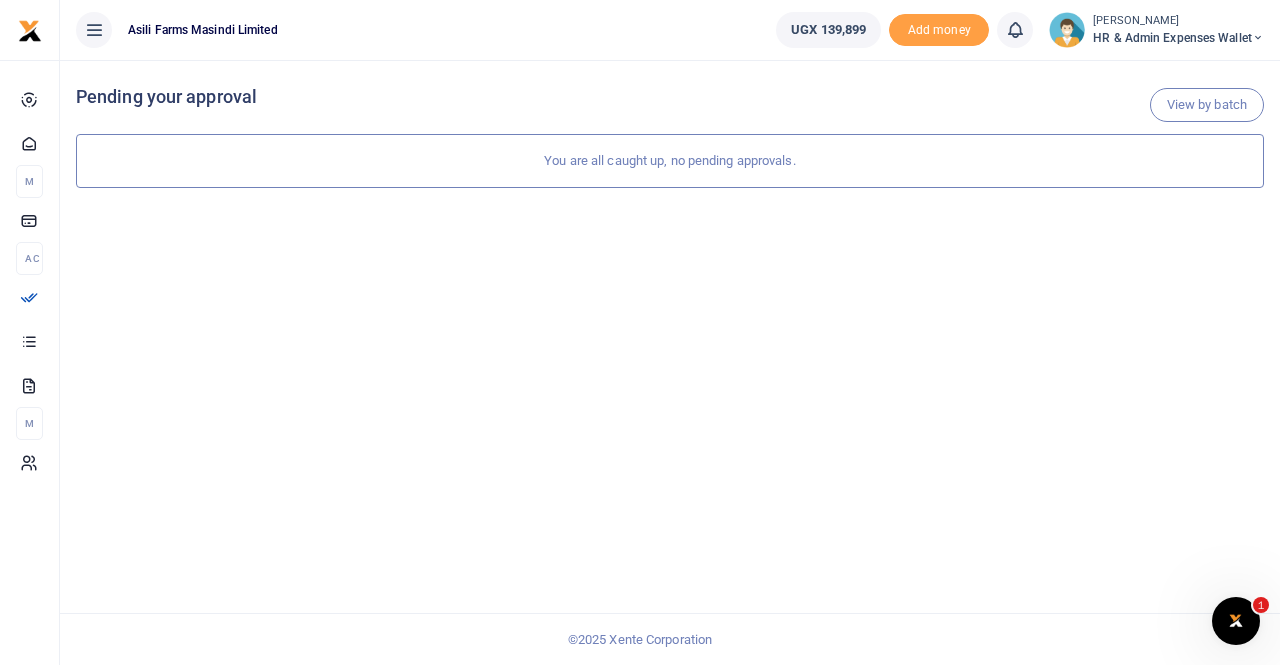 click on "View by batch
Pending your approval
You are all caught up, no pending approvals." at bounding box center (670, 362) 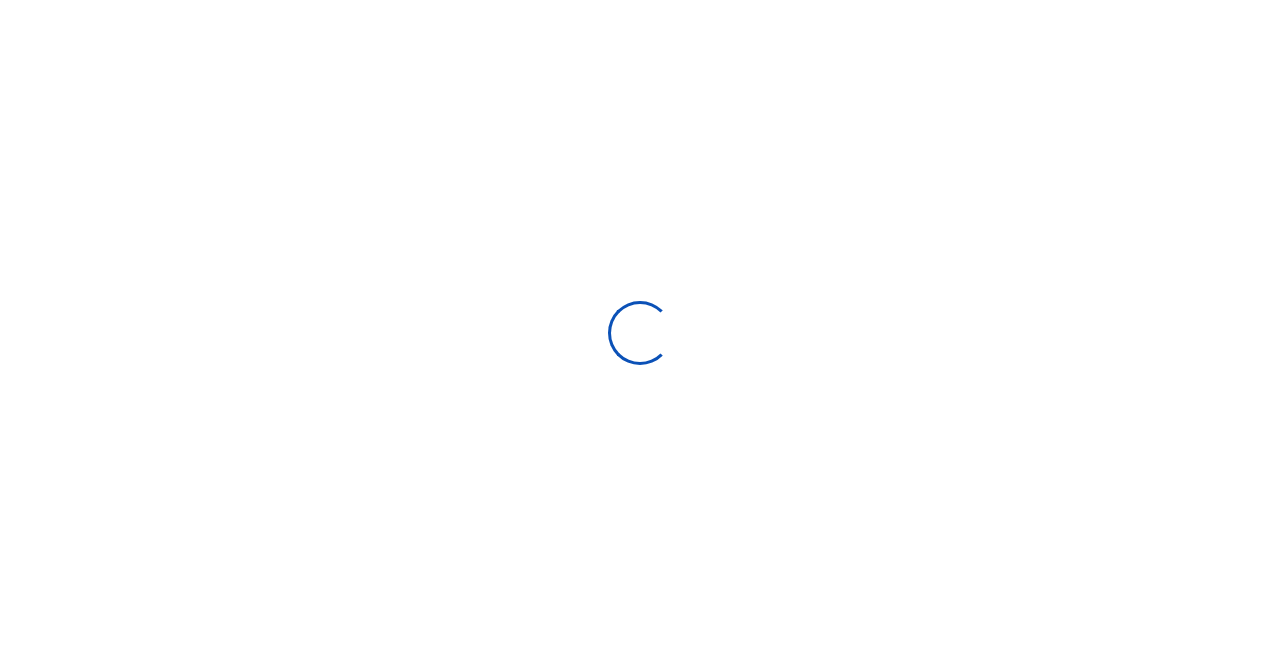 scroll, scrollTop: 0, scrollLeft: 0, axis: both 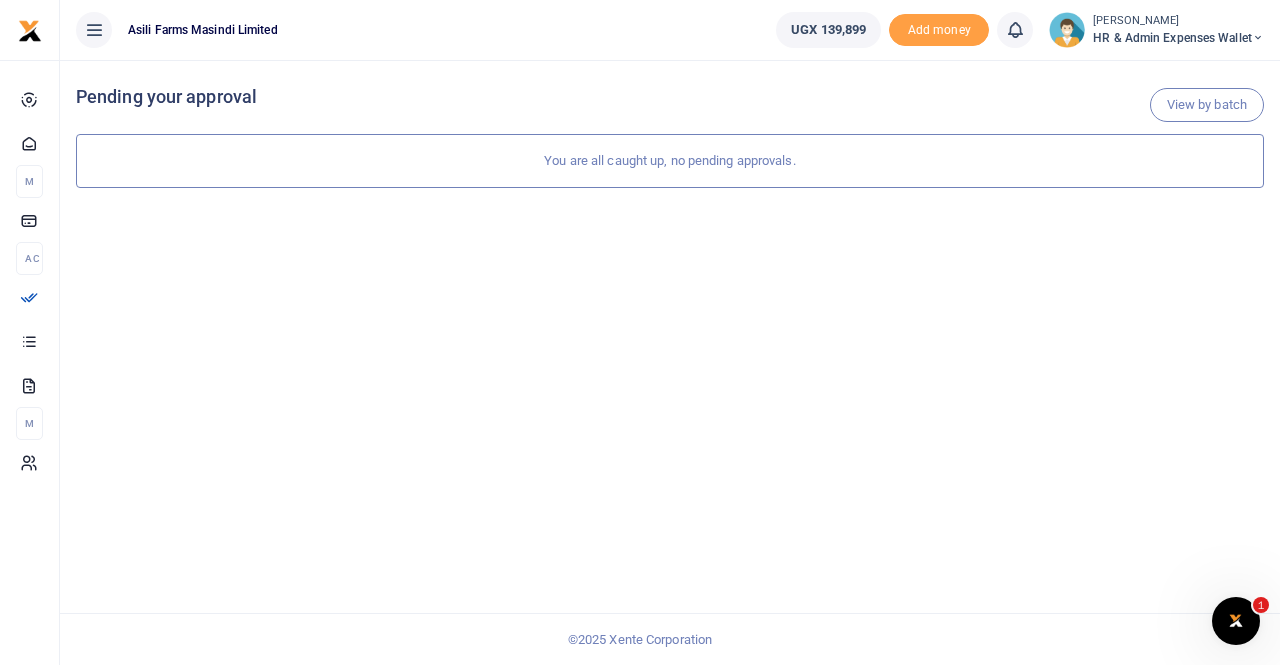 click on "HR & Admin Expenses Wallet" at bounding box center [1178, 38] 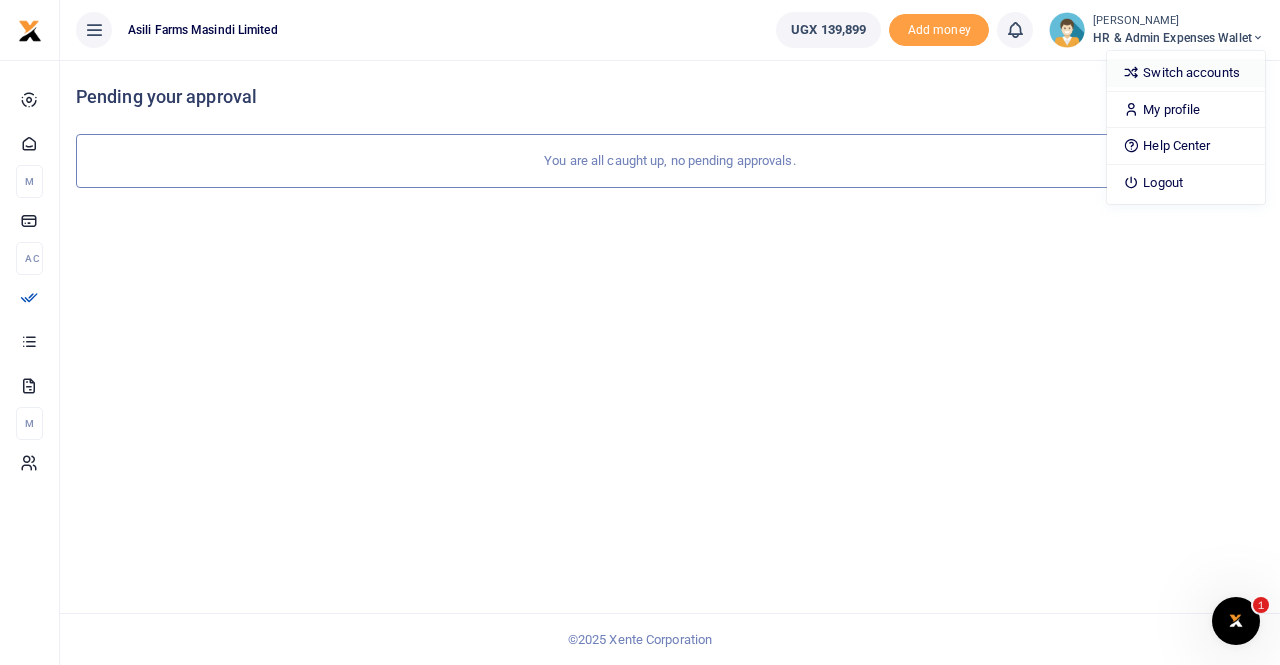 click on "Switch accounts" at bounding box center (1186, 73) 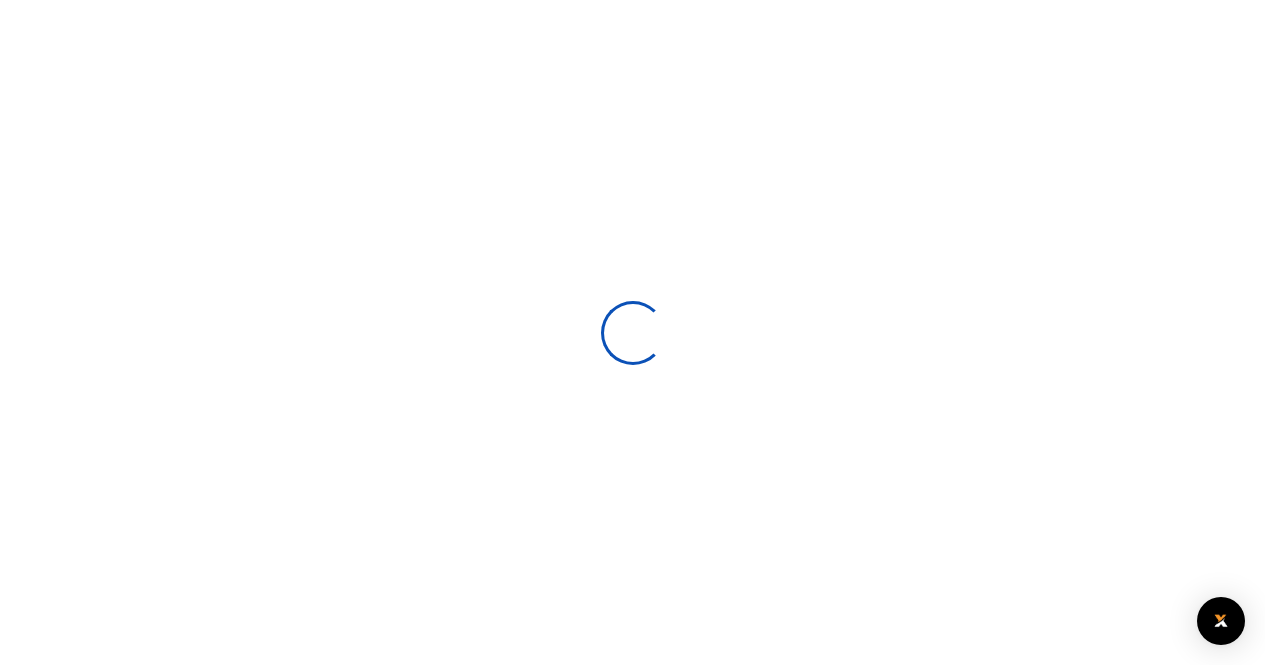 scroll, scrollTop: 0, scrollLeft: 0, axis: both 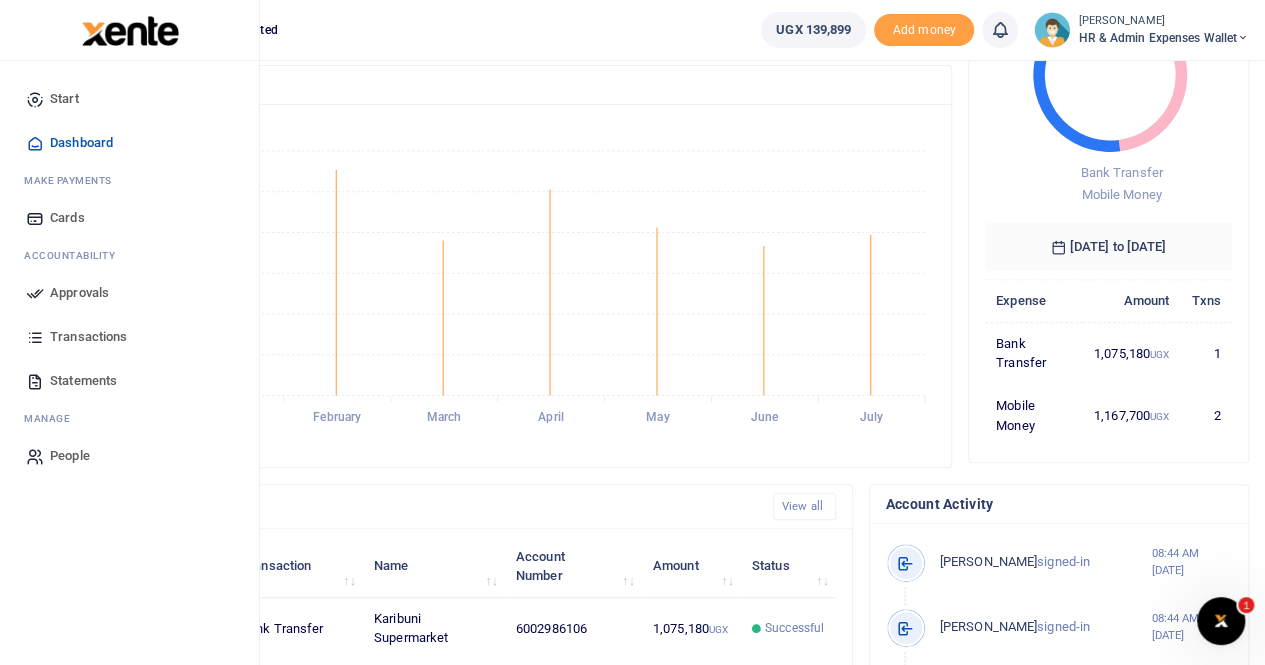 click on "Approvals" at bounding box center (79, 293) 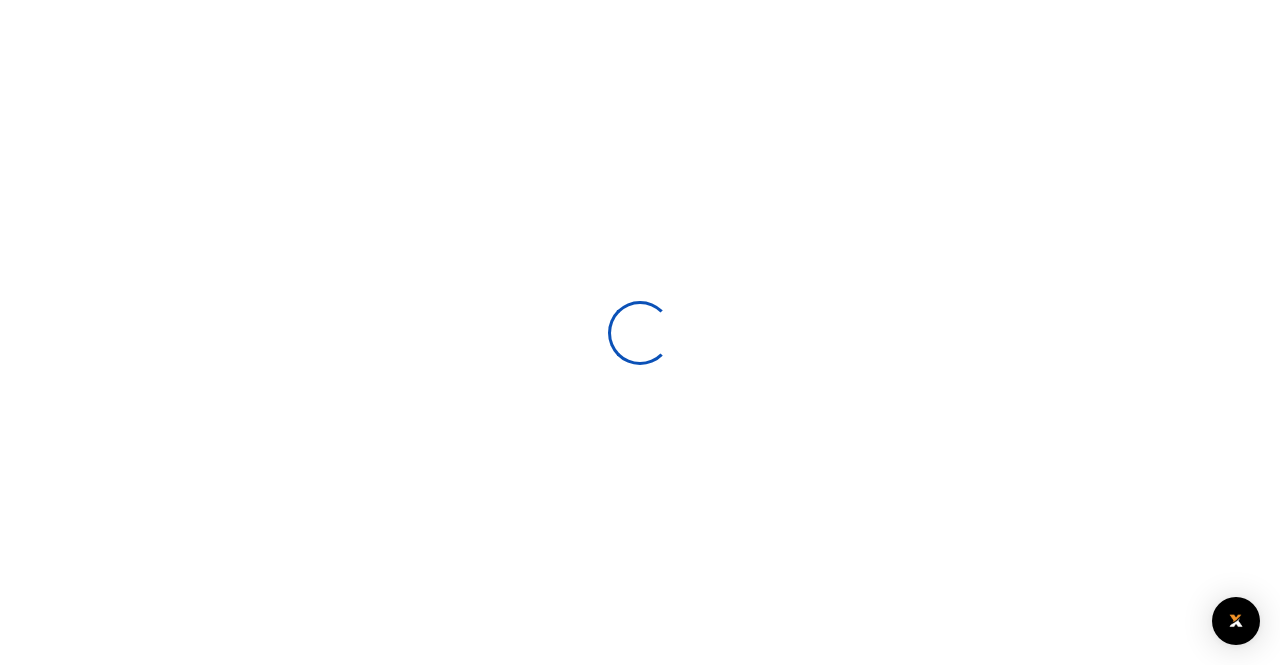 scroll, scrollTop: 0, scrollLeft: 0, axis: both 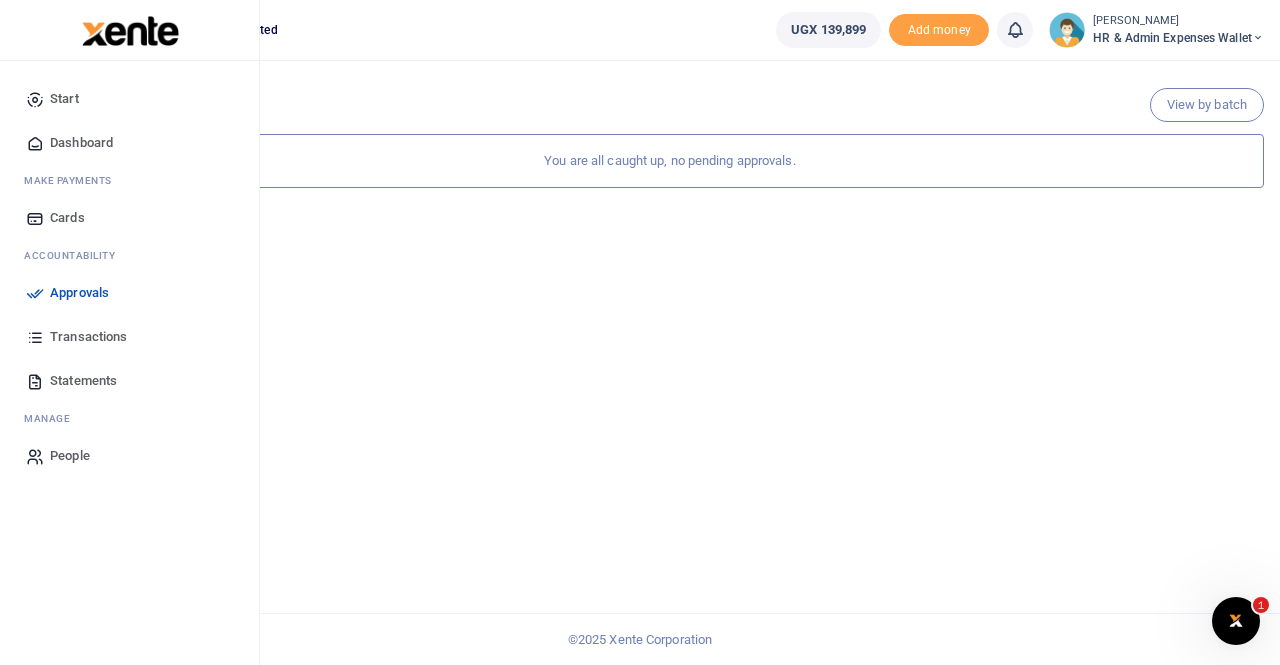 click on "Statements" at bounding box center (83, 381) 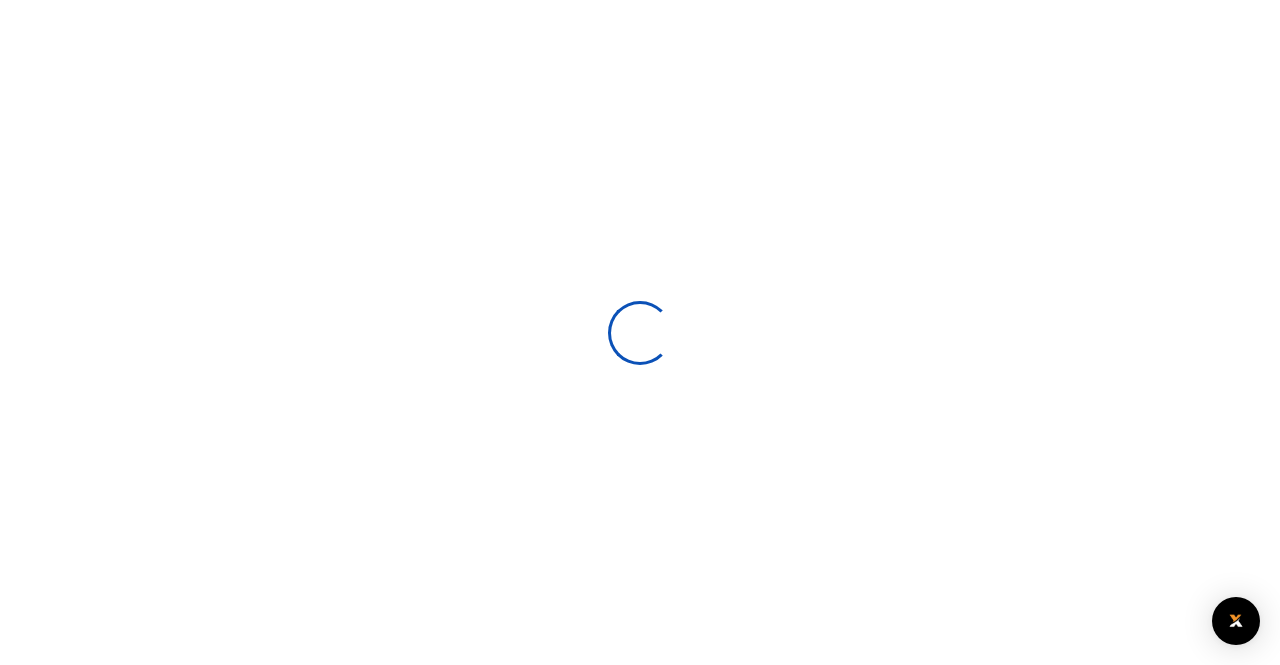 scroll, scrollTop: 0, scrollLeft: 0, axis: both 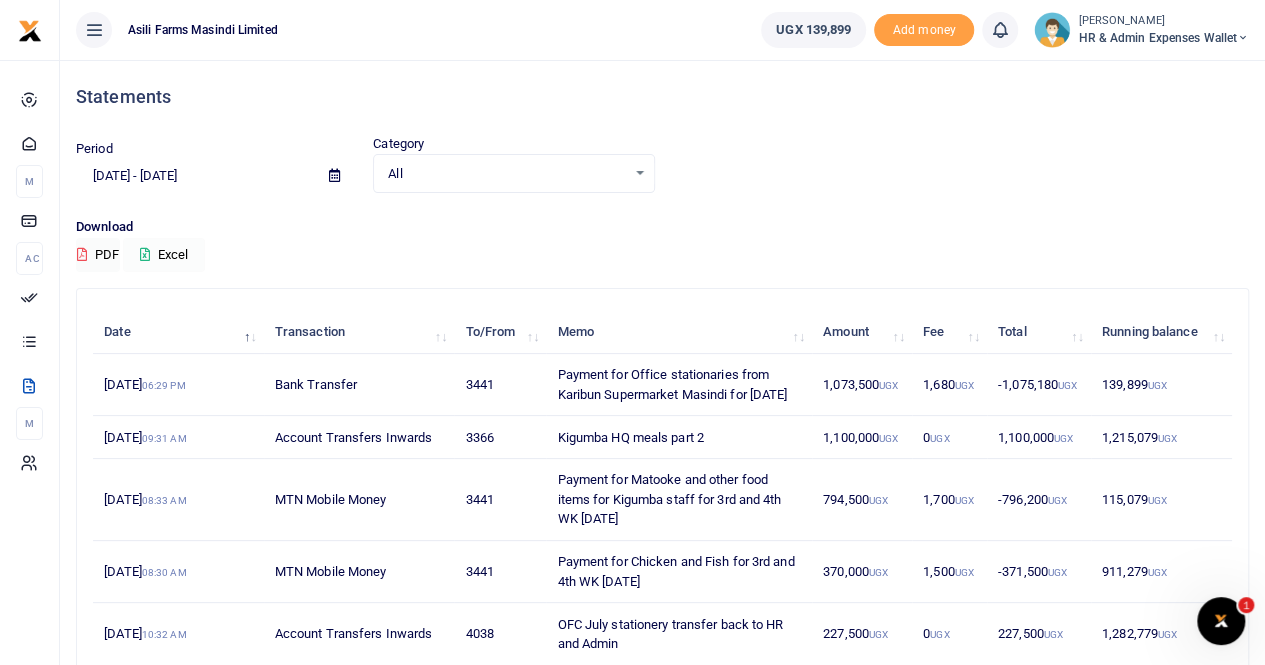 click on "Excel" at bounding box center [164, 255] 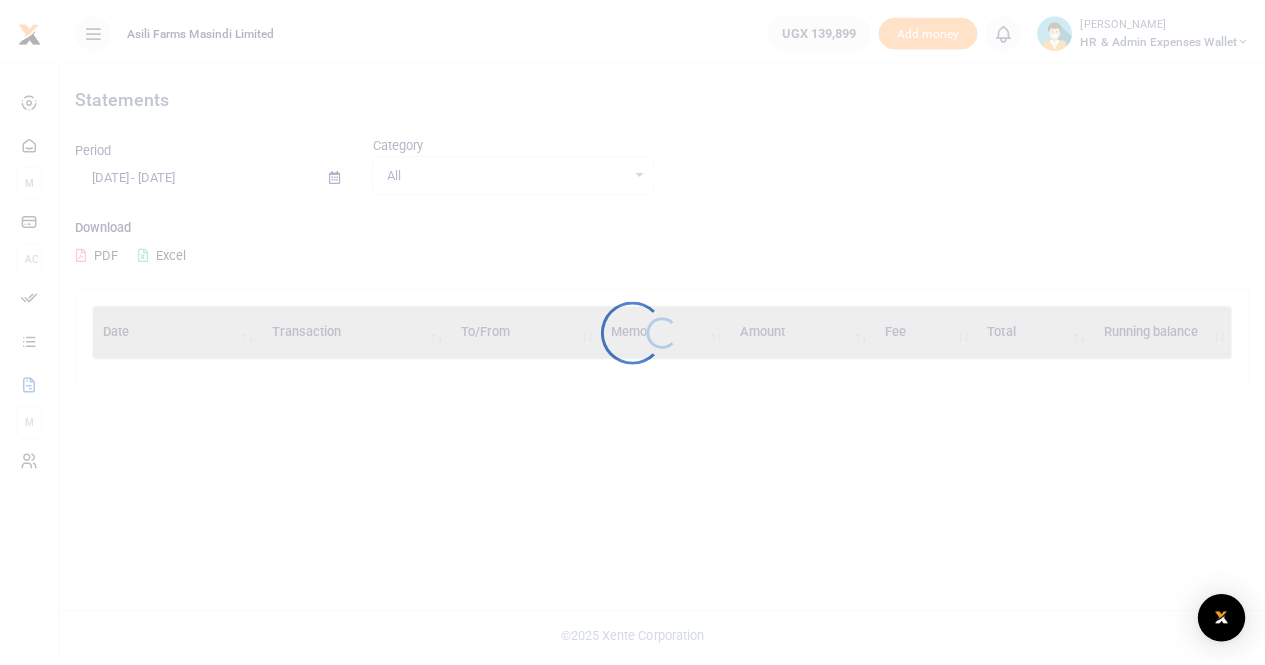 scroll, scrollTop: 0, scrollLeft: 0, axis: both 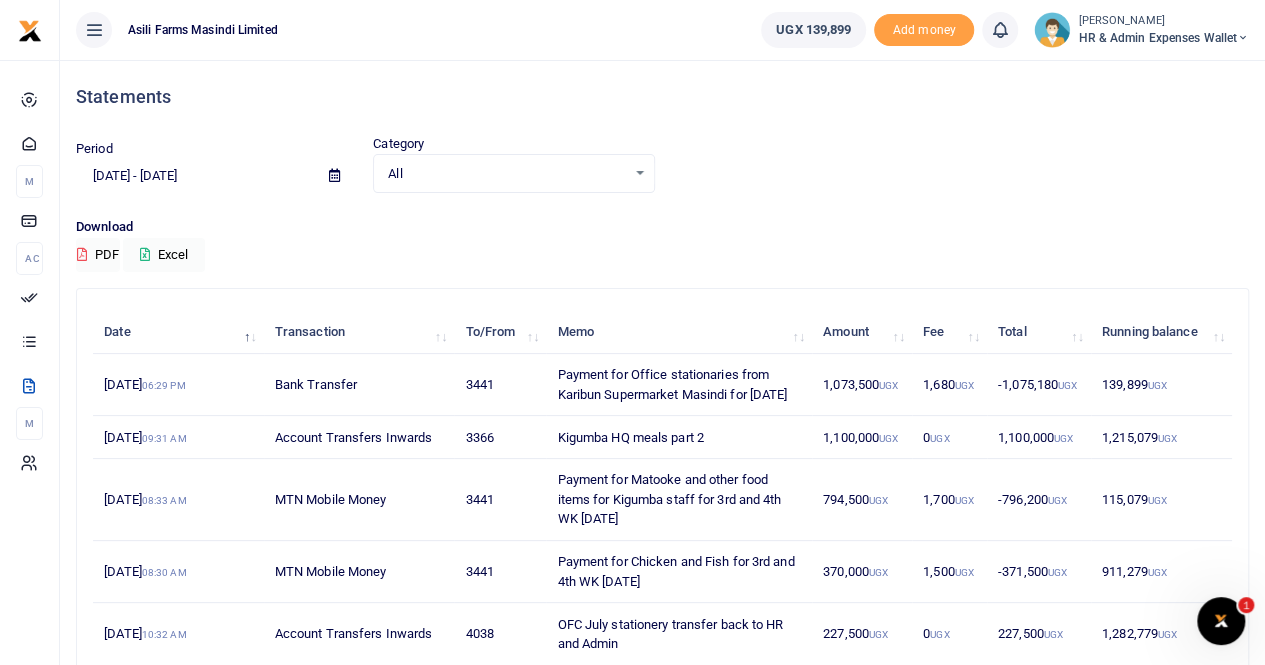click on "[PERSON_NAME]" at bounding box center (1163, 21) 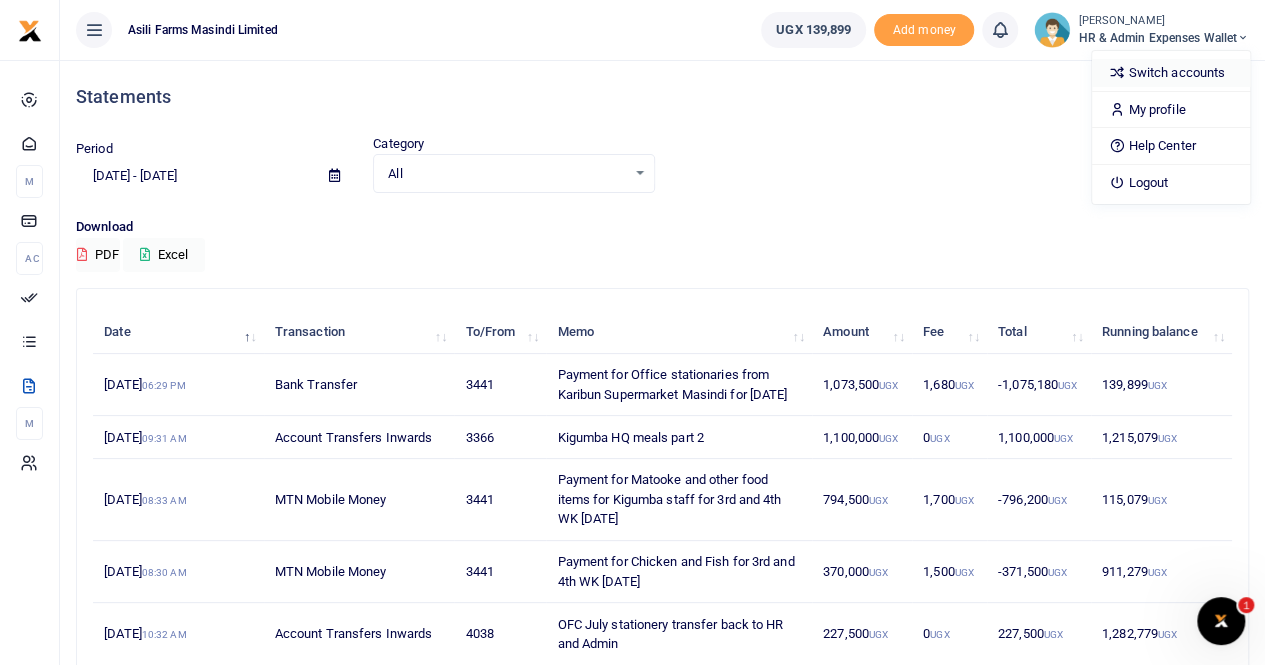 click on "Switch accounts" at bounding box center (1171, 73) 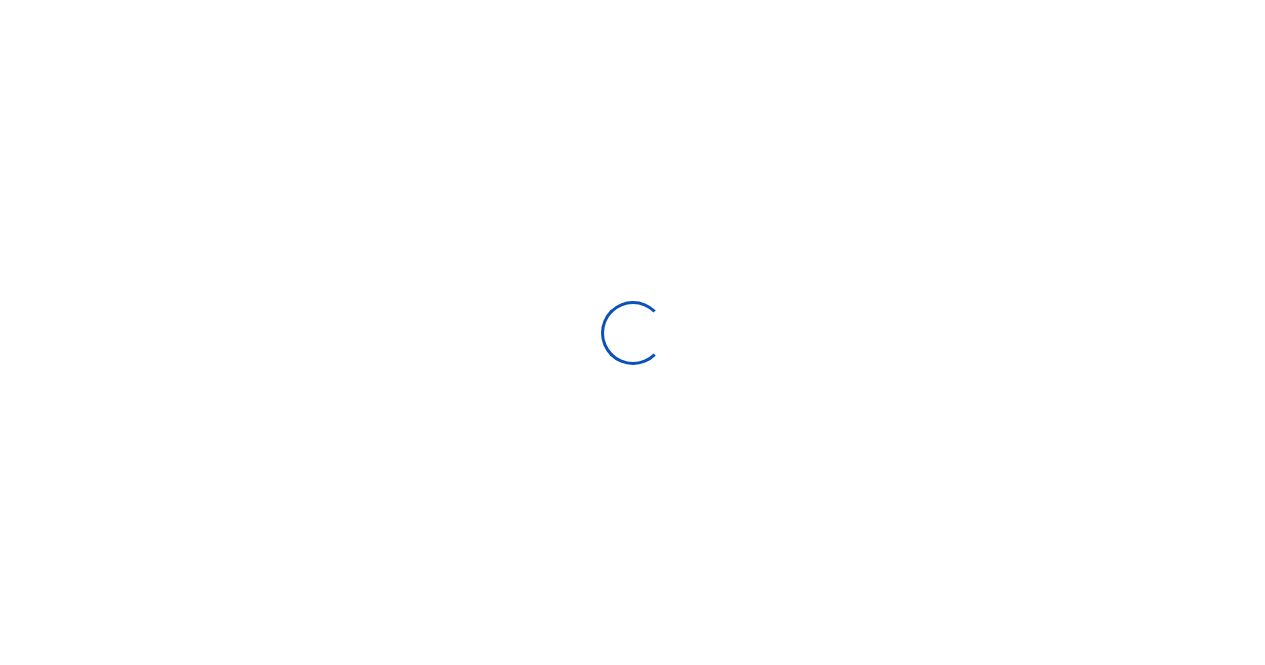 scroll, scrollTop: 0, scrollLeft: 0, axis: both 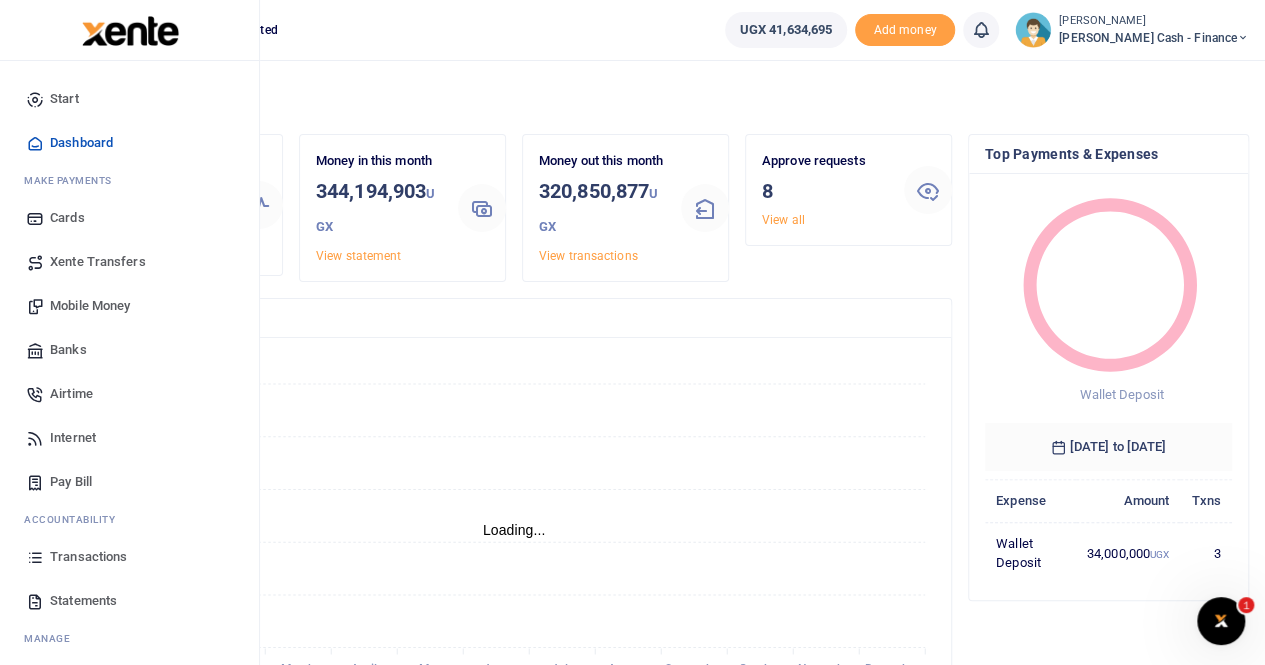 click on "Mobile Money" at bounding box center (90, 306) 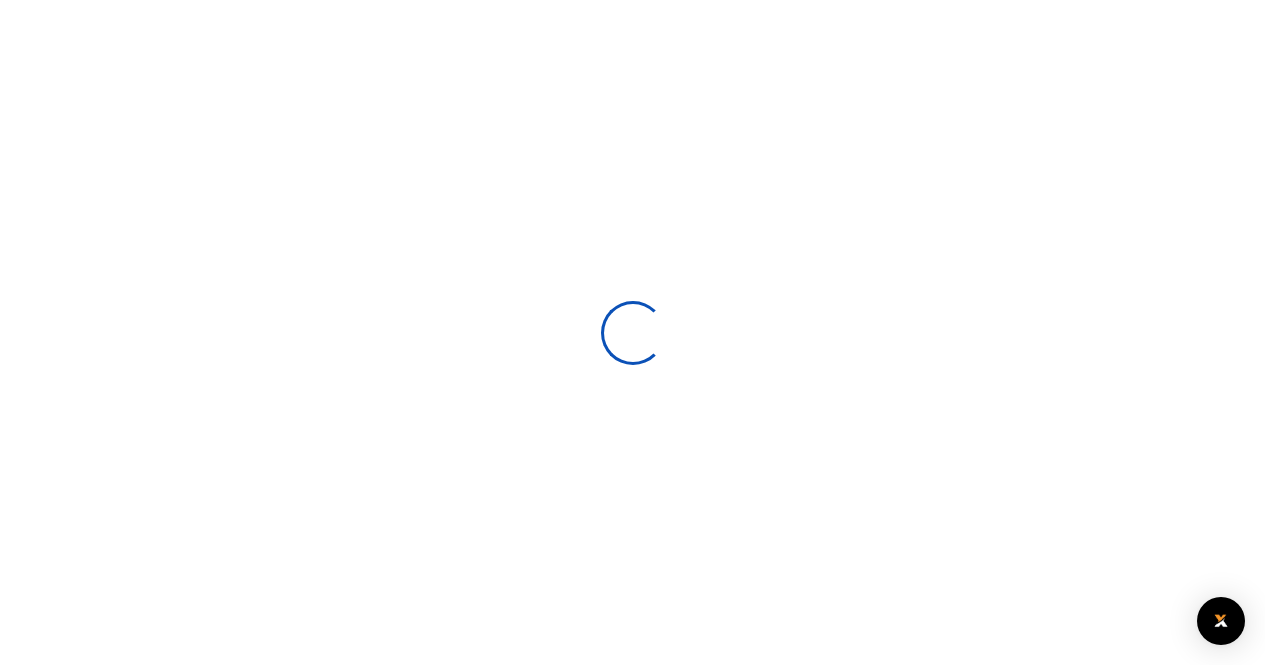 scroll, scrollTop: 0, scrollLeft: 0, axis: both 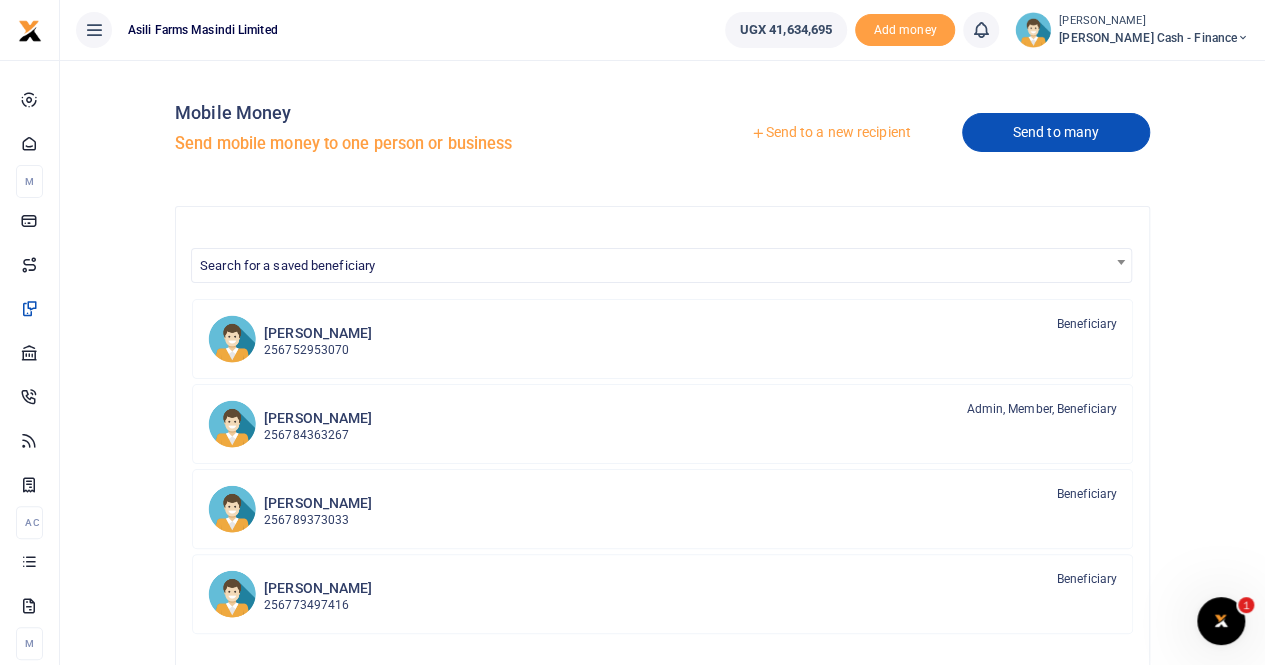 click on "Send to many" at bounding box center (1056, 132) 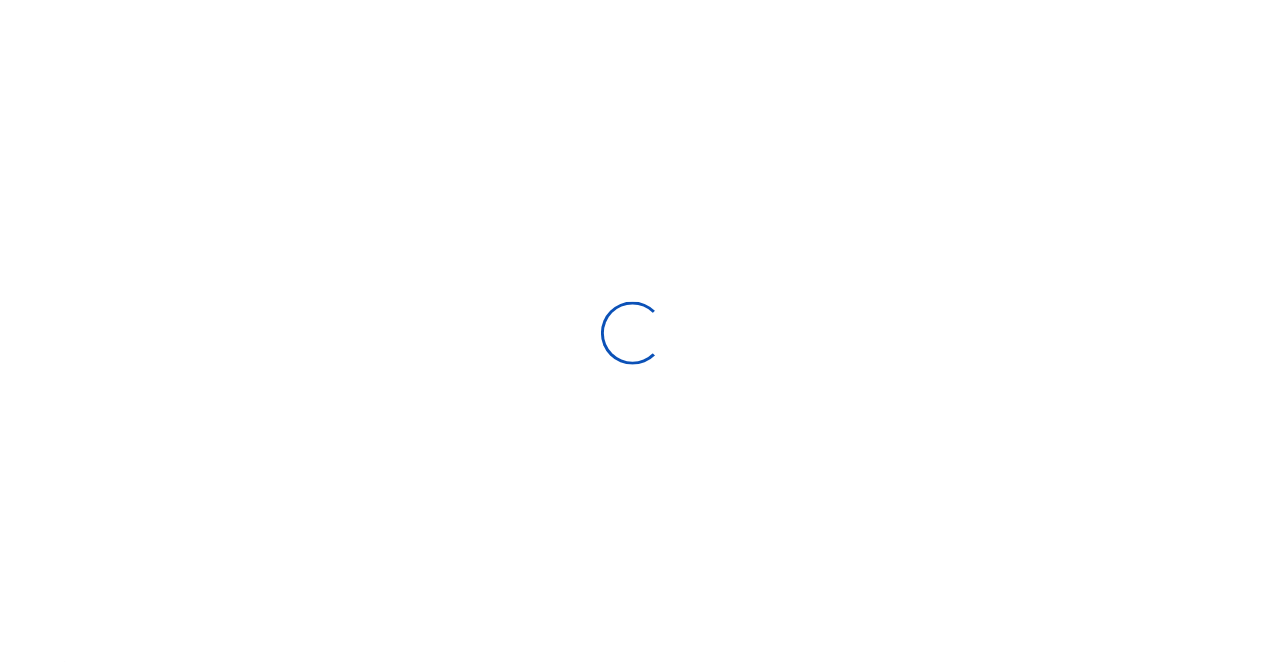 scroll, scrollTop: 0, scrollLeft: 0, axis: both 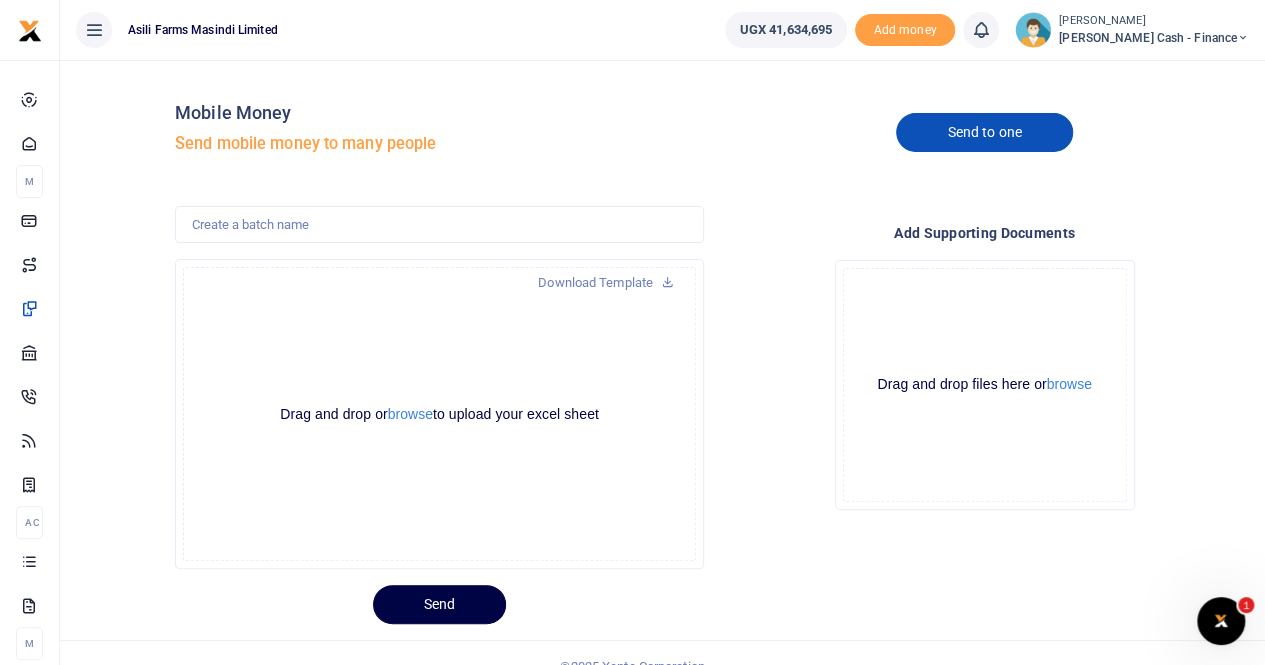 click on "Send to one" at bounding box center [984, 132] 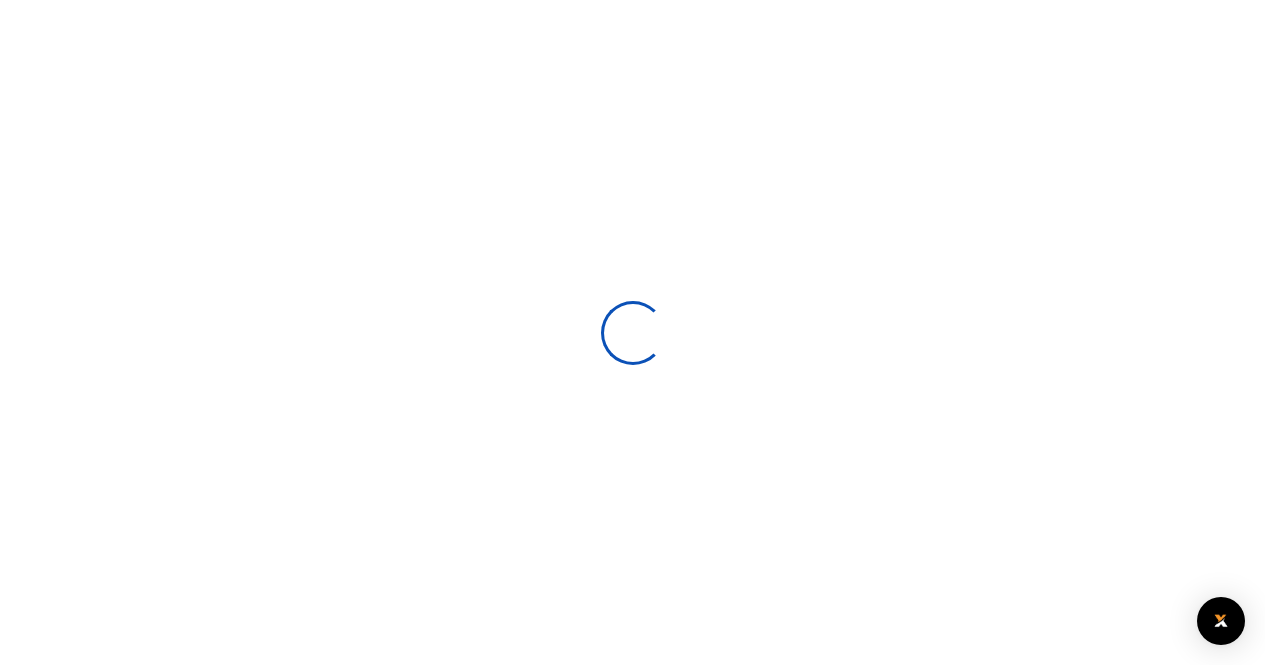 select 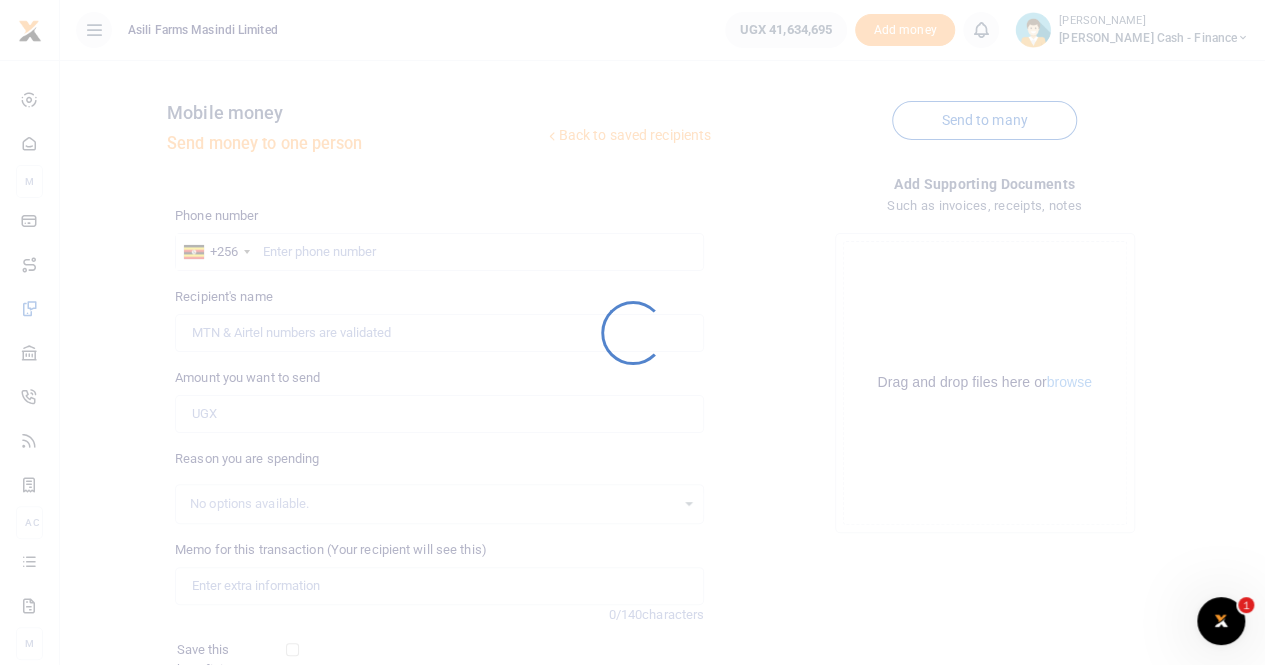scroll, scrollTop: 0, scrollLeft: 0, axis: both 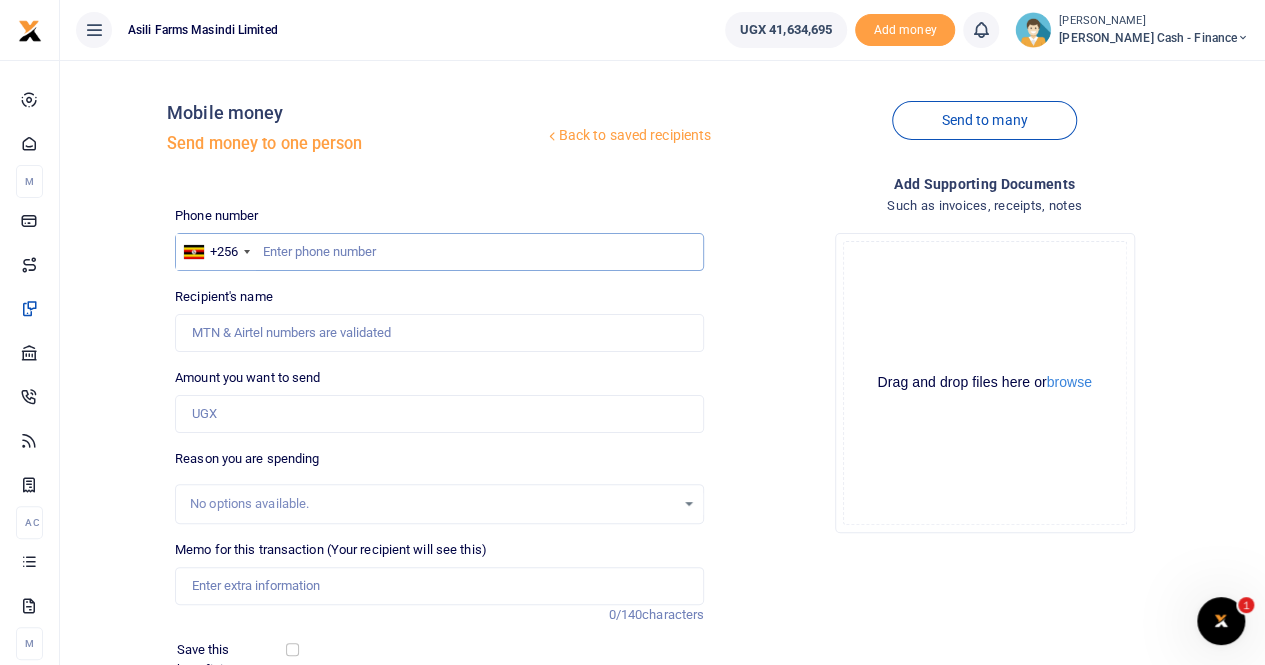 click at bounding box center (439, 252) 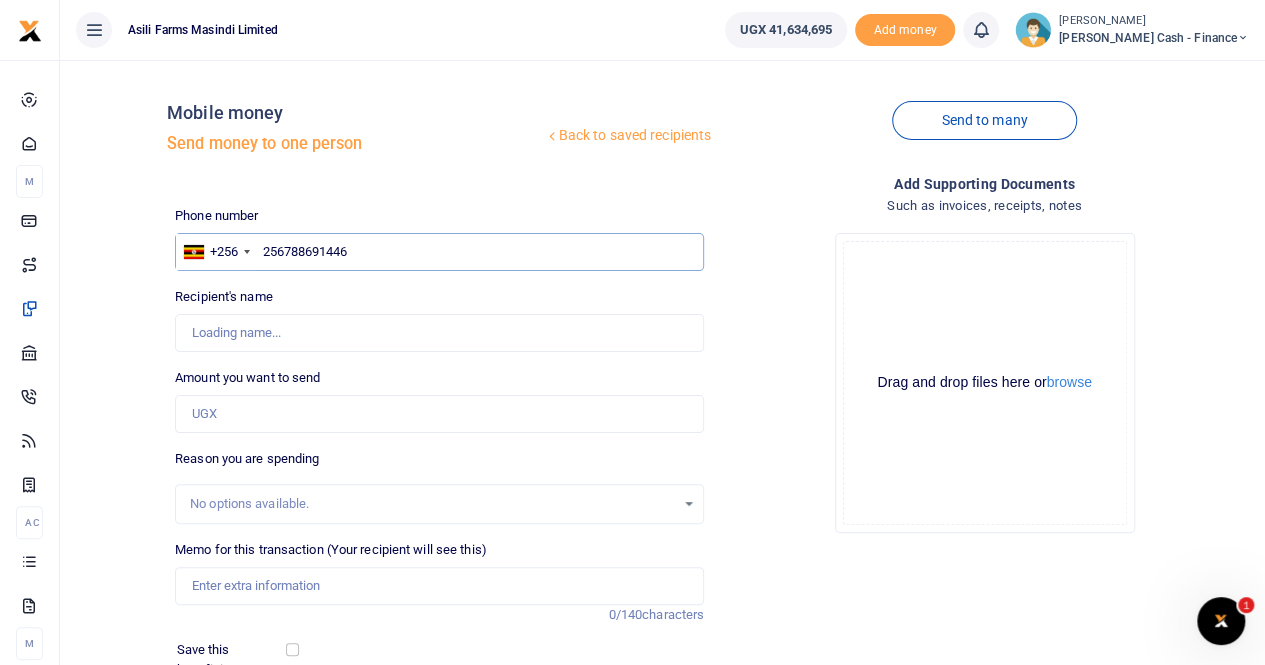 type on "[PERSON_NAME]" 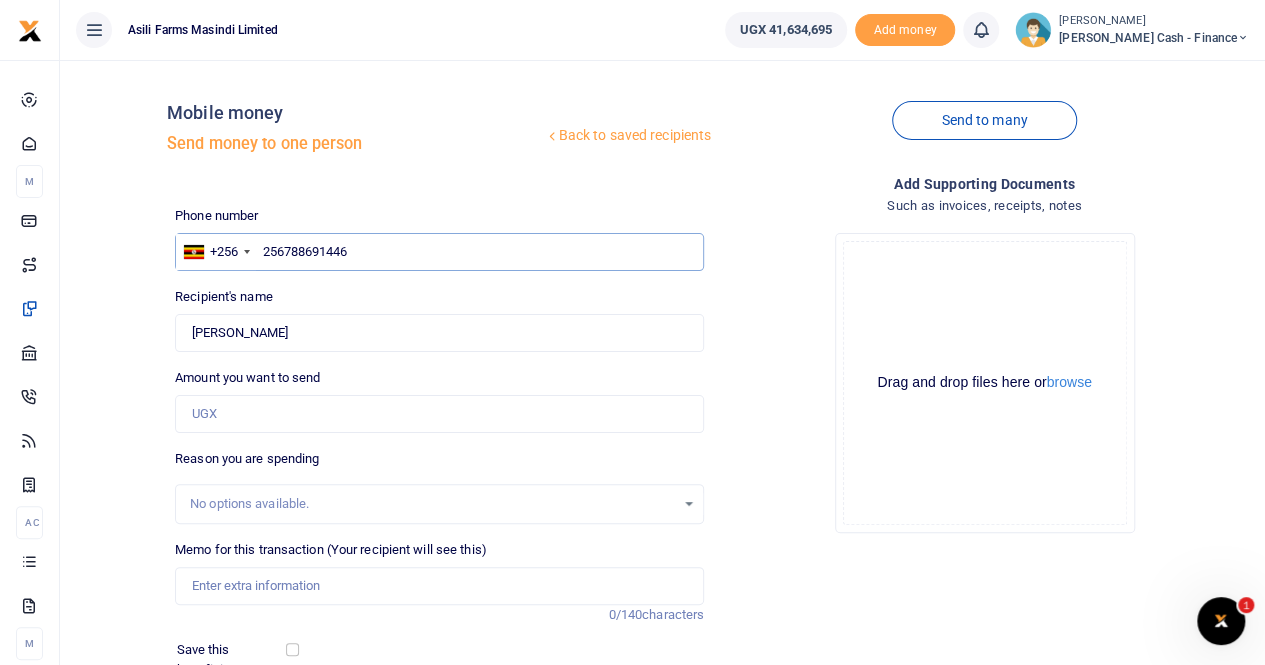 click on "256788691446" at bounding box center (439, 252) 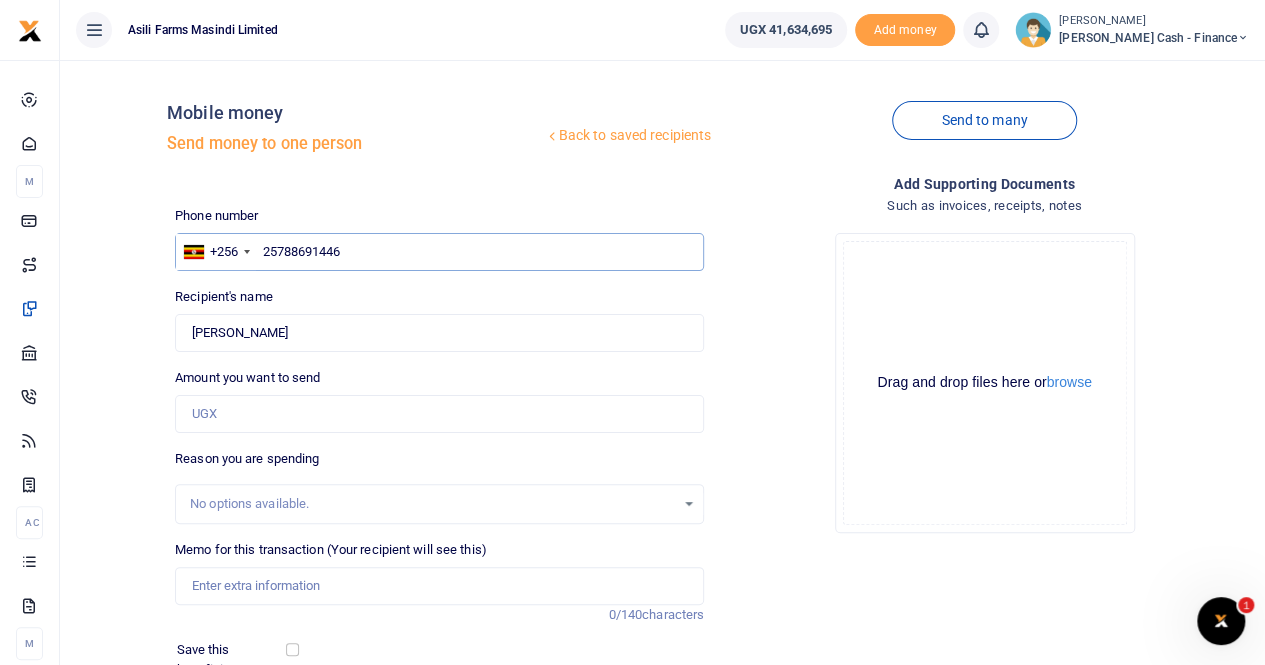 type on "2788691446" 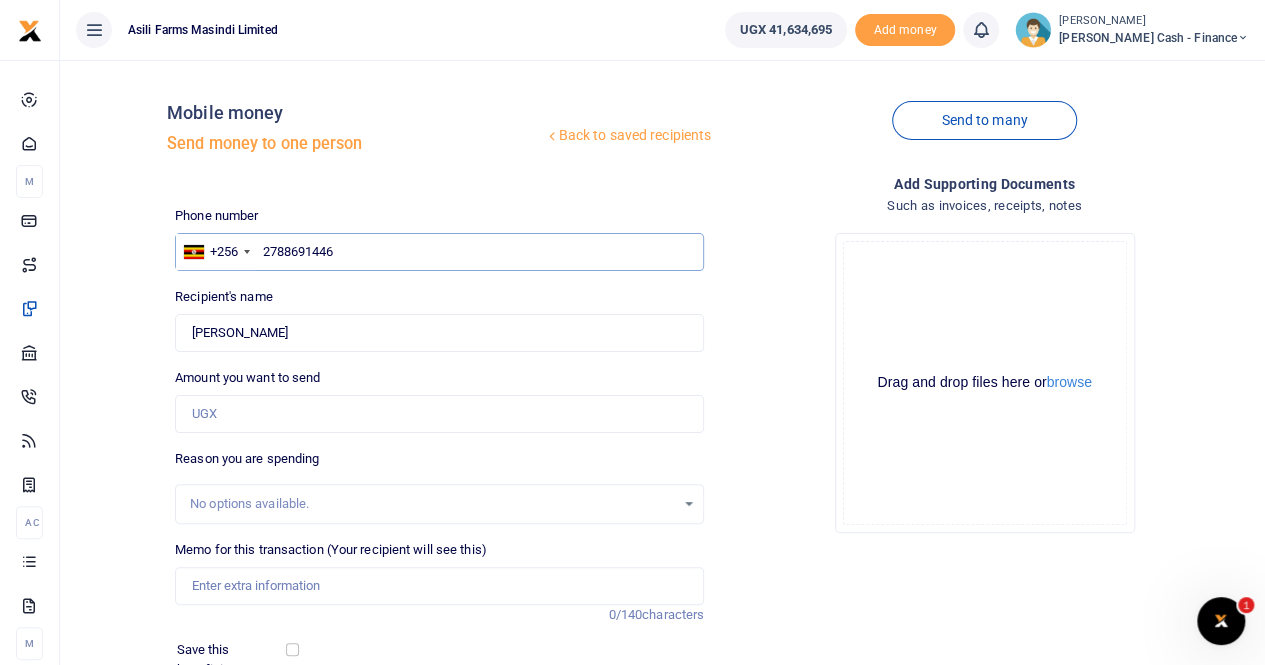 type 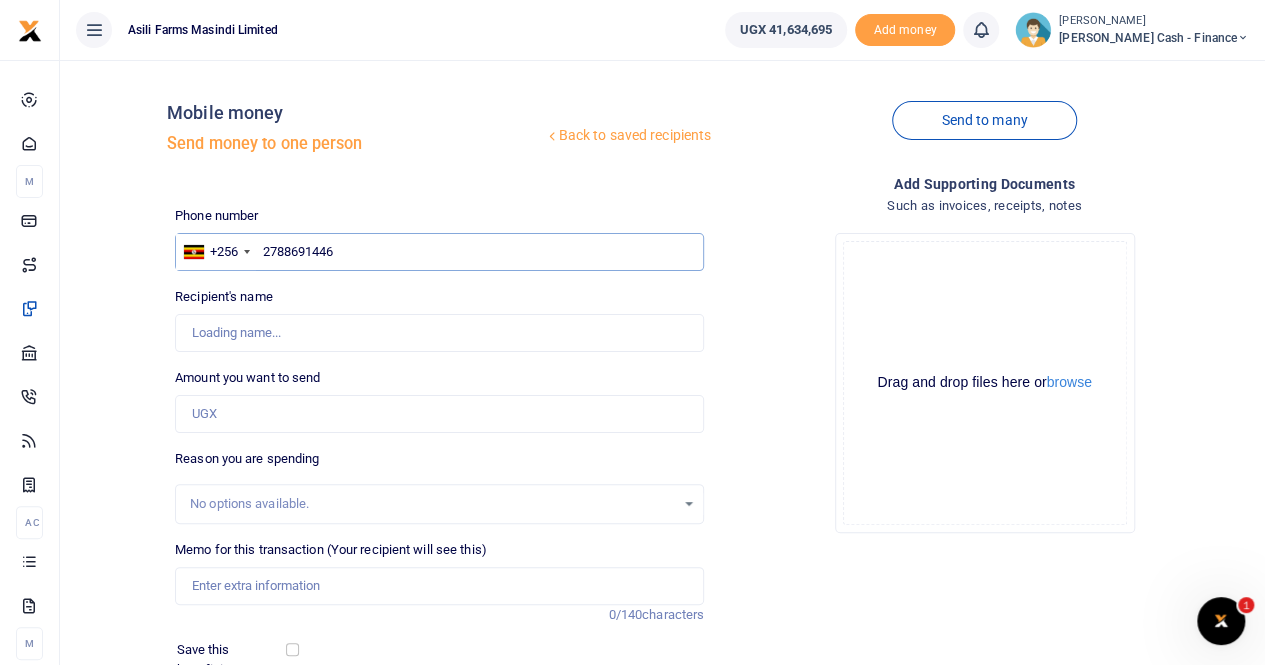 type on "788691446" 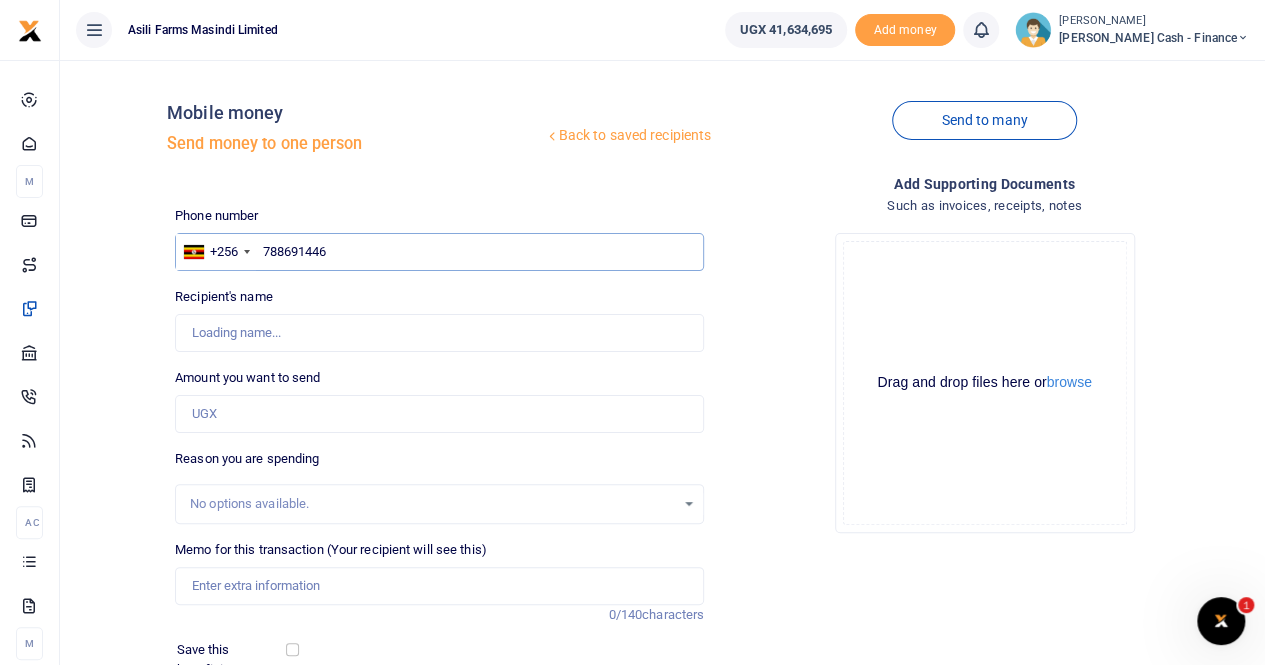type on "[PERSON_NAME]" 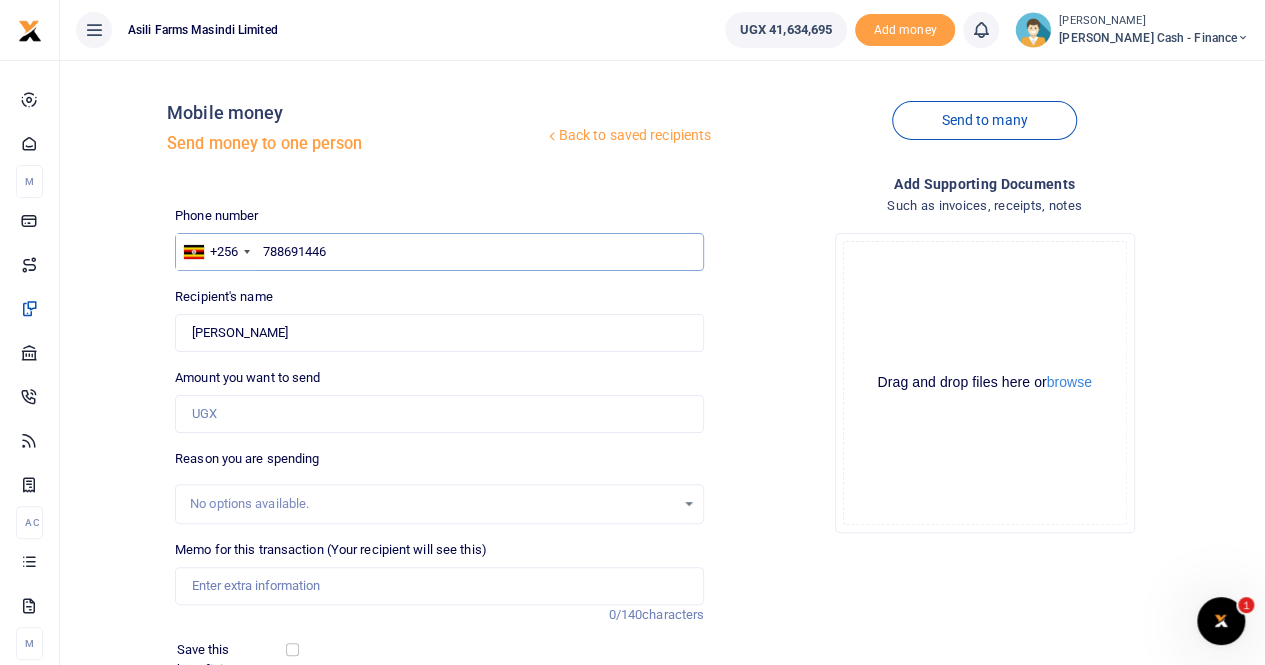 click on "788691446" at bounding box center [439, 252] 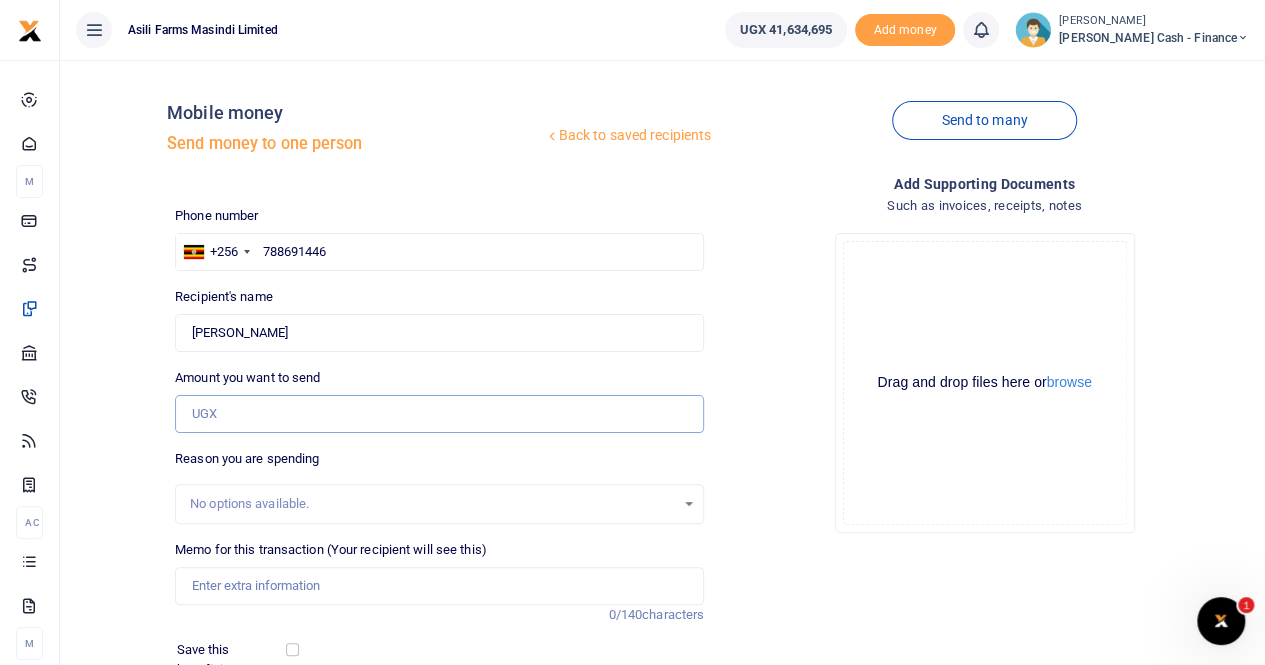click on "Amount you want to send" at bounding box center [439, 414] 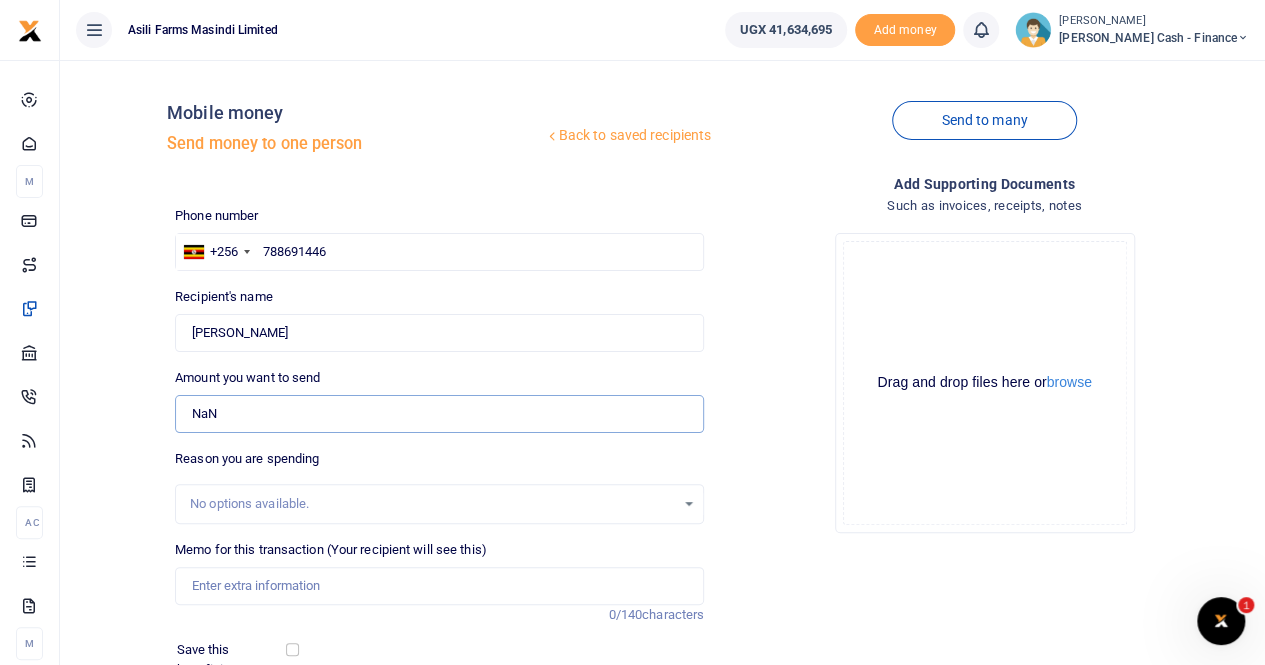 scroll, scrollTop: 0, scrollLeft: 0, axis: both 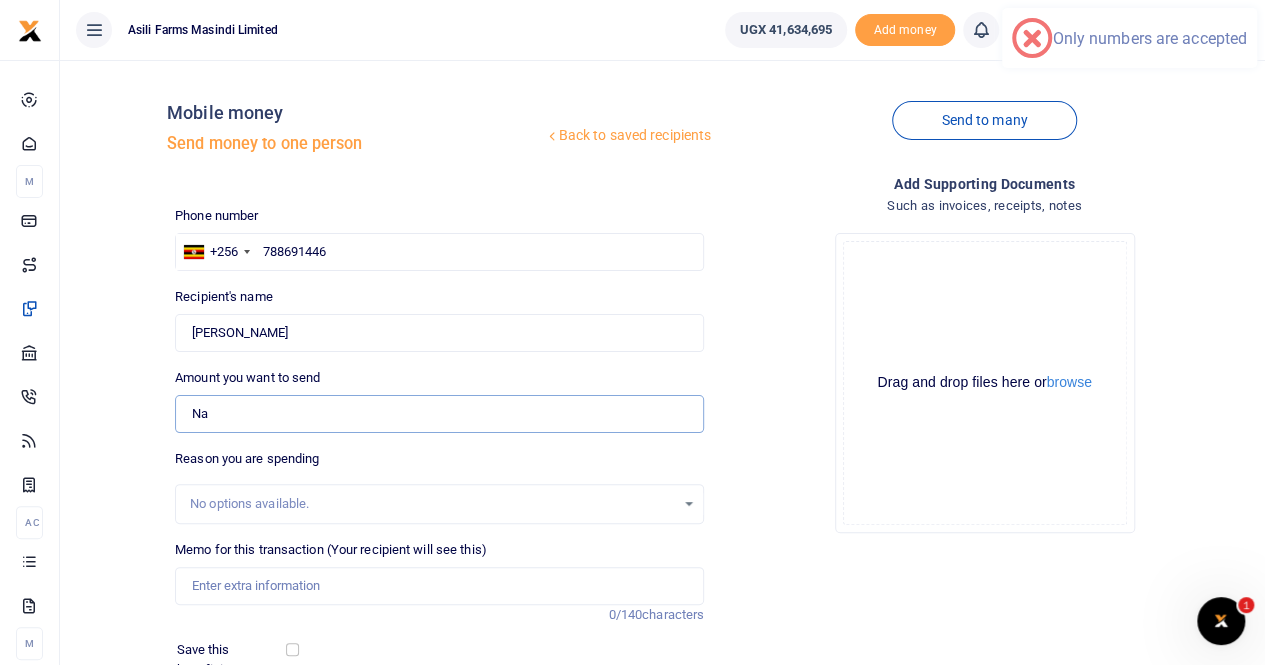 type on "N" 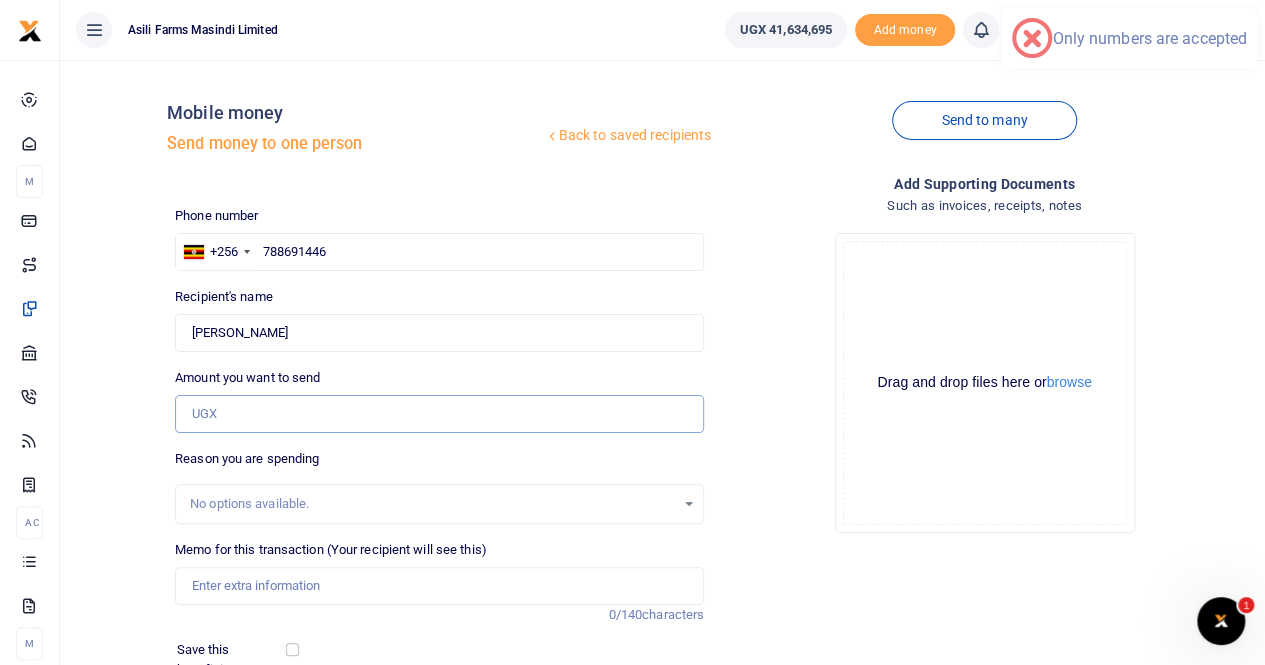 type on "0" 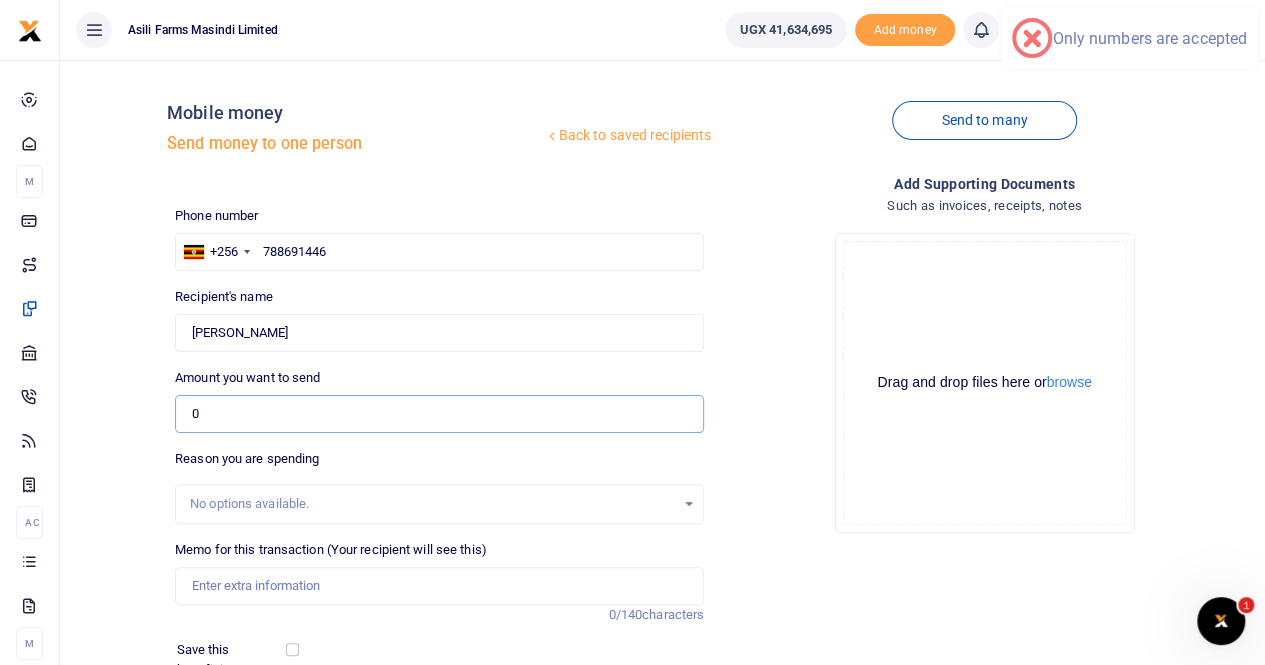 paste on "ASILI FARMS MASINDI LIMITED VER 5.0 Plot 20 Radiant House, Kampala, Uganda User Name: Position: Date: 21-Jul-25 Currency: UGX Location: Kigumba Class: Department: Farm Operations NO. Location # OF UNITS UNIT COST (UGX) TOTAL COST (UGX) 1 Kigumba 1.00 2,300,115.00 2,300,115 2 - 3 - 4 - 5 - 6 - 7 - 8 - TOTAL 2,300,115 Payment details : Amount 2,300,115" 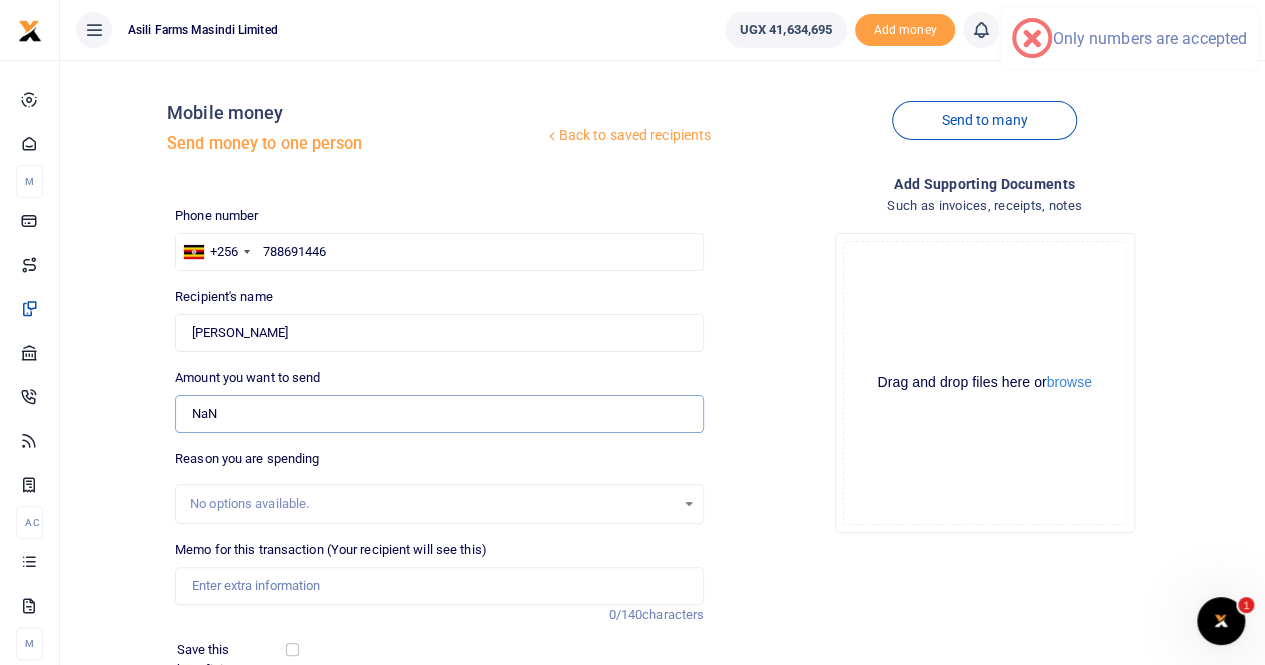 scroll, scrollTop: 0, scrollLeft: 0, axis: both 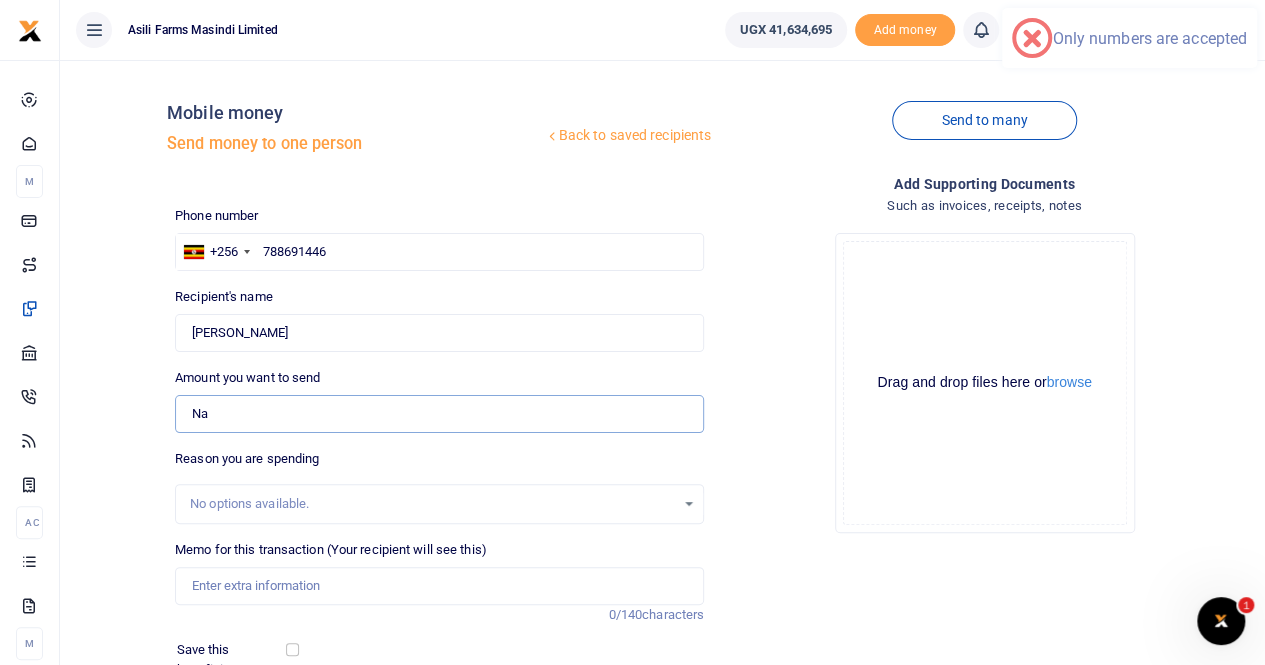 type on "N" 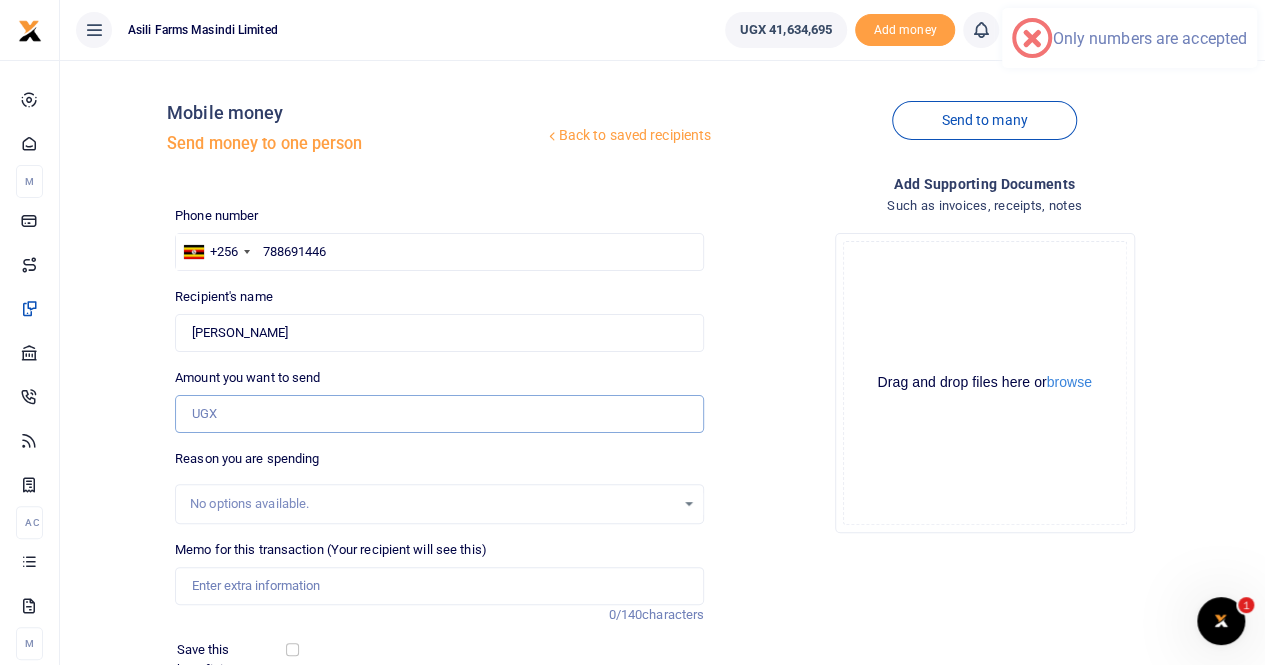 type on "0" 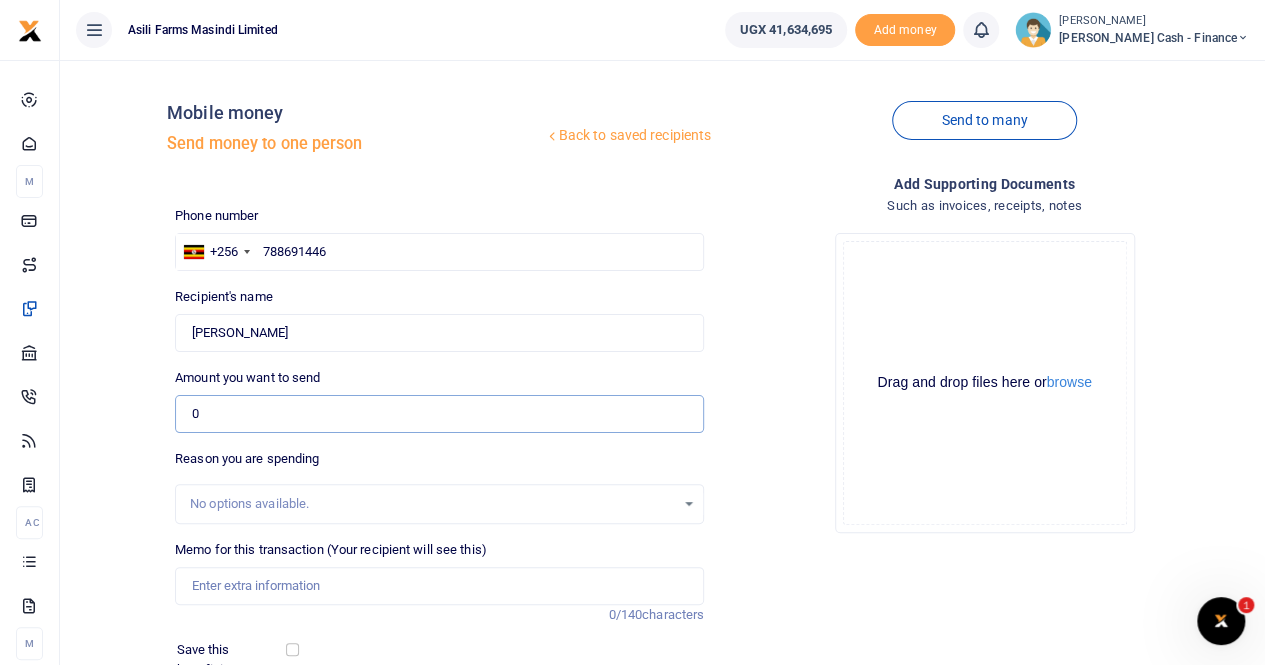 click on "0" at bounding box center [439, 414] 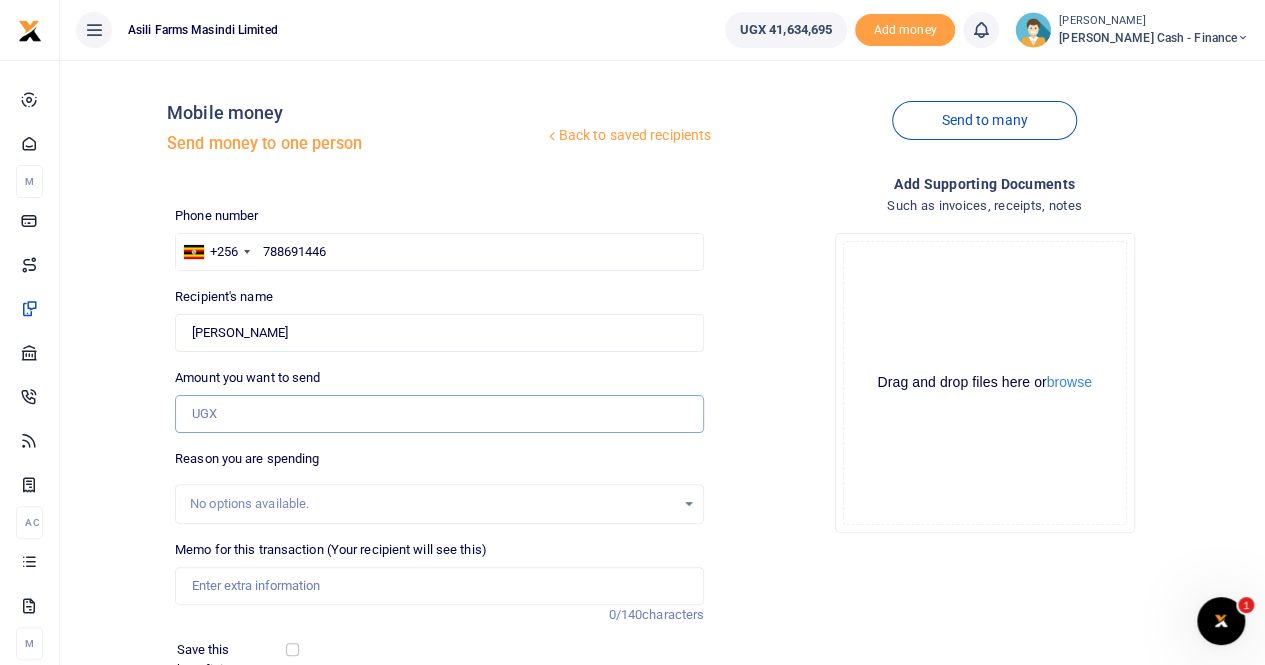 type on "0" 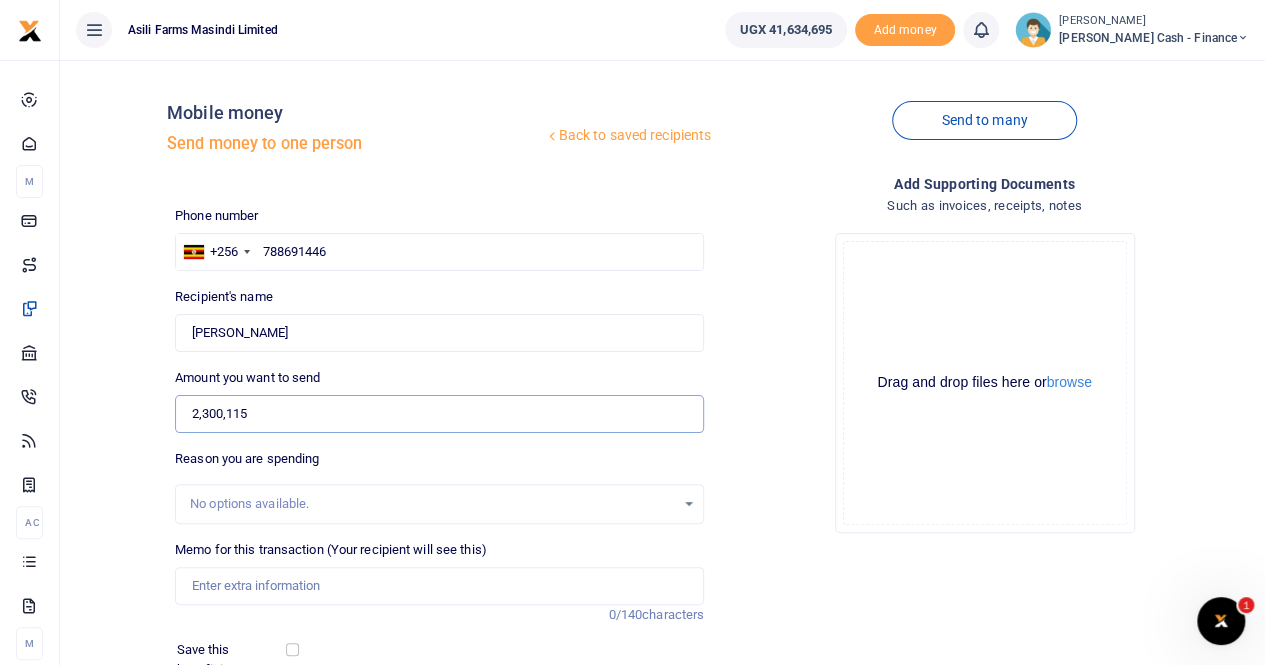 click on "2,300,115" at bounding box center [439, 414] 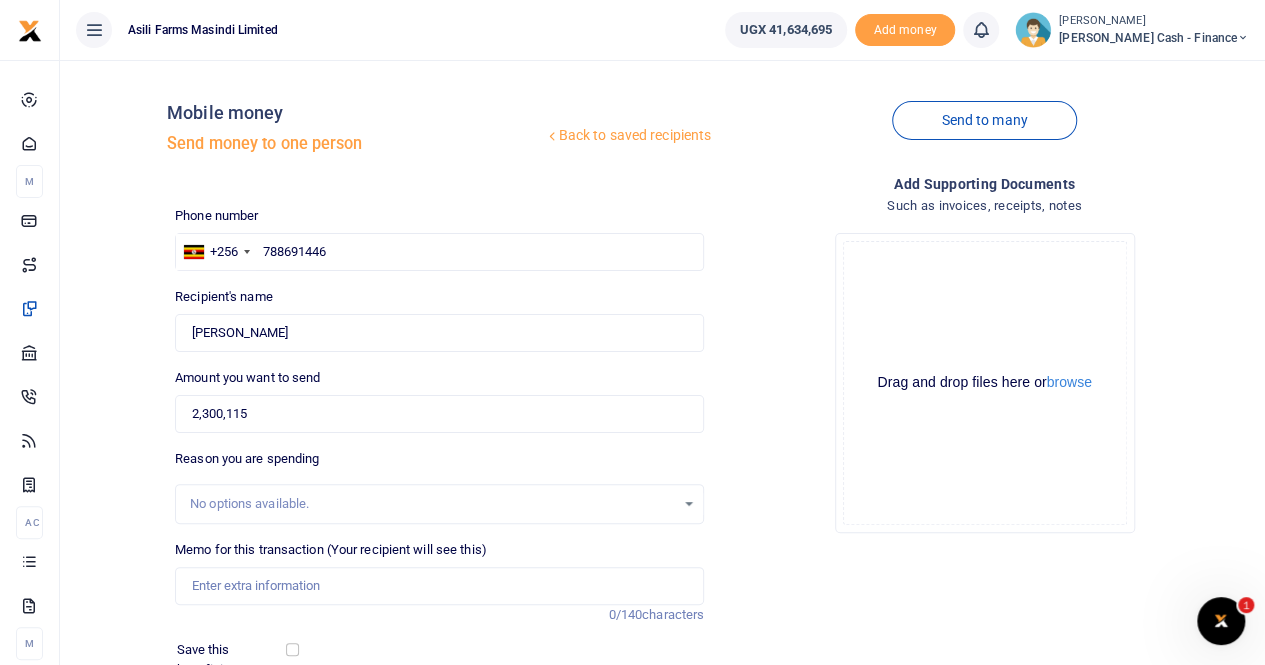 click on "No options available." at bounding box center [439, 504] 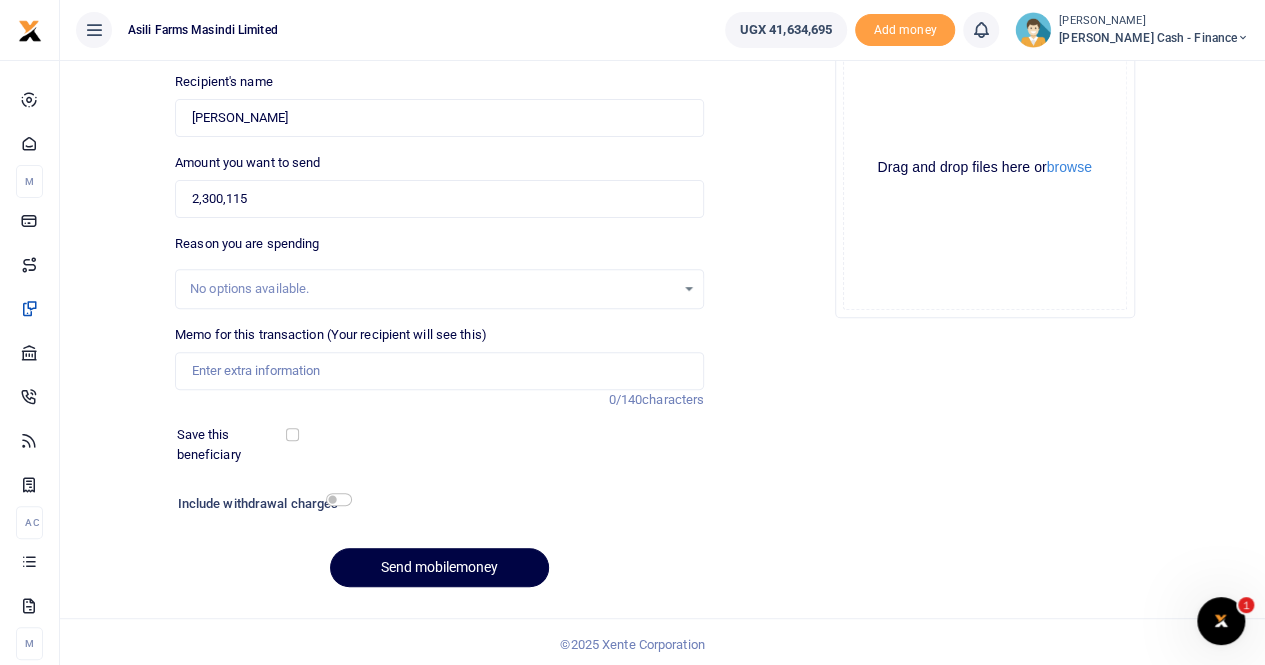 scroll, scrollTop: 218, scrollLeft: 0, axis: vertical 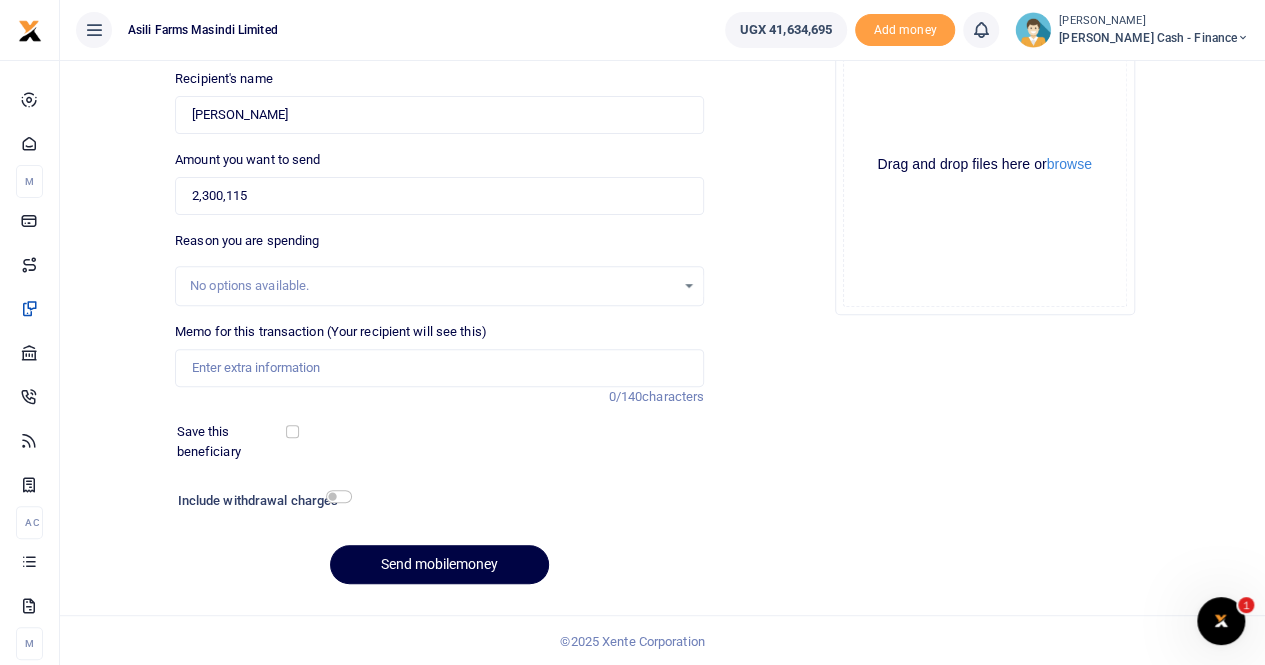 click on "No options available." at bounding box center [432, 286] 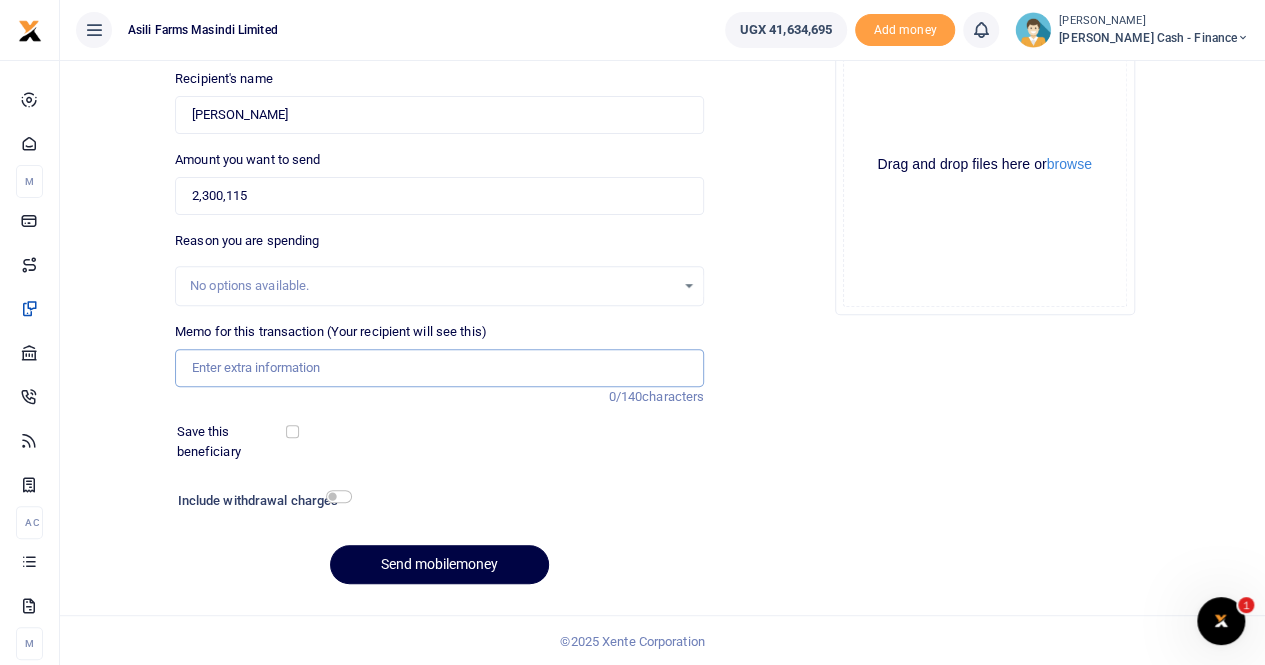 click on "Memo for this transaction (Your recipient will see this)" at bounding box center [439, 368] 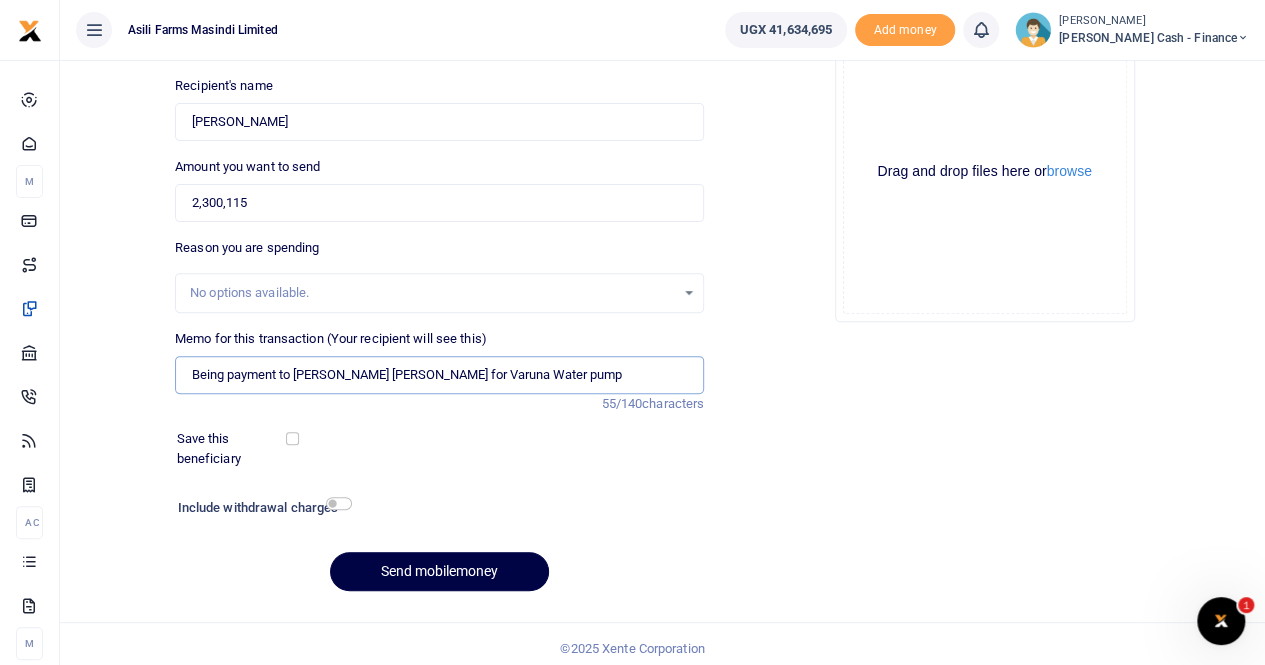 scroll, scrollTop: 218, scrollLeft: 0, axis: vertical 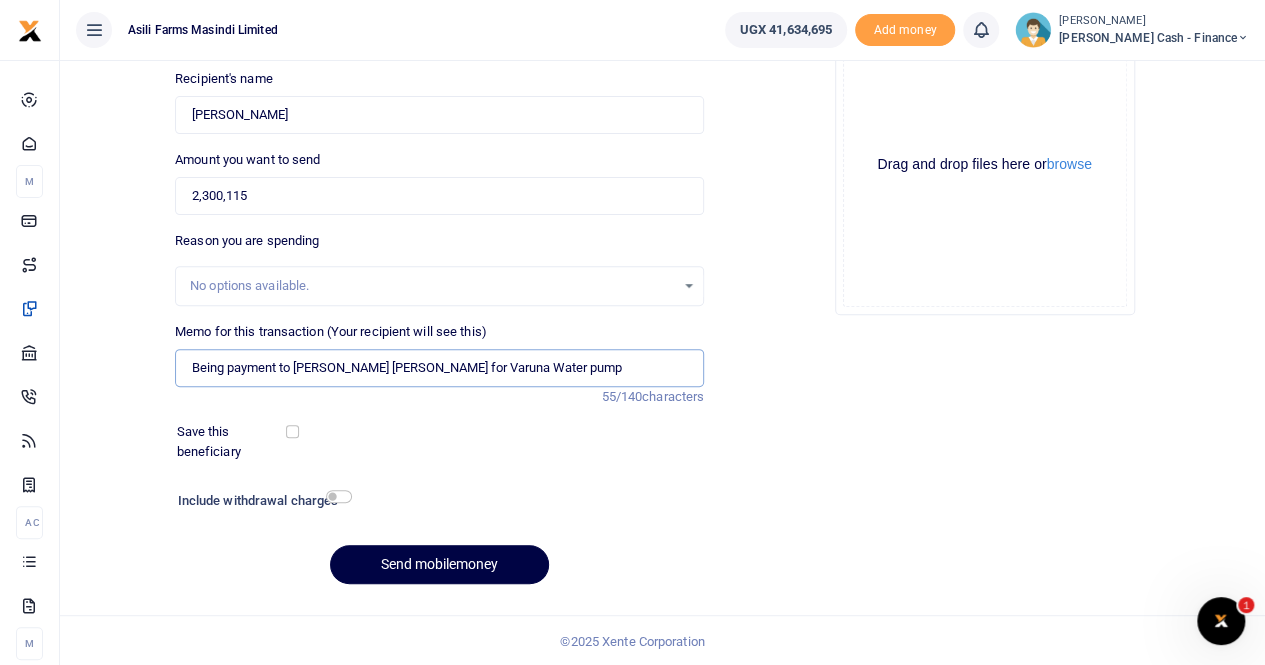 click on "Being payment to Biribawa Olivia for Varuna Water pump" at bounding box center (439, 368) 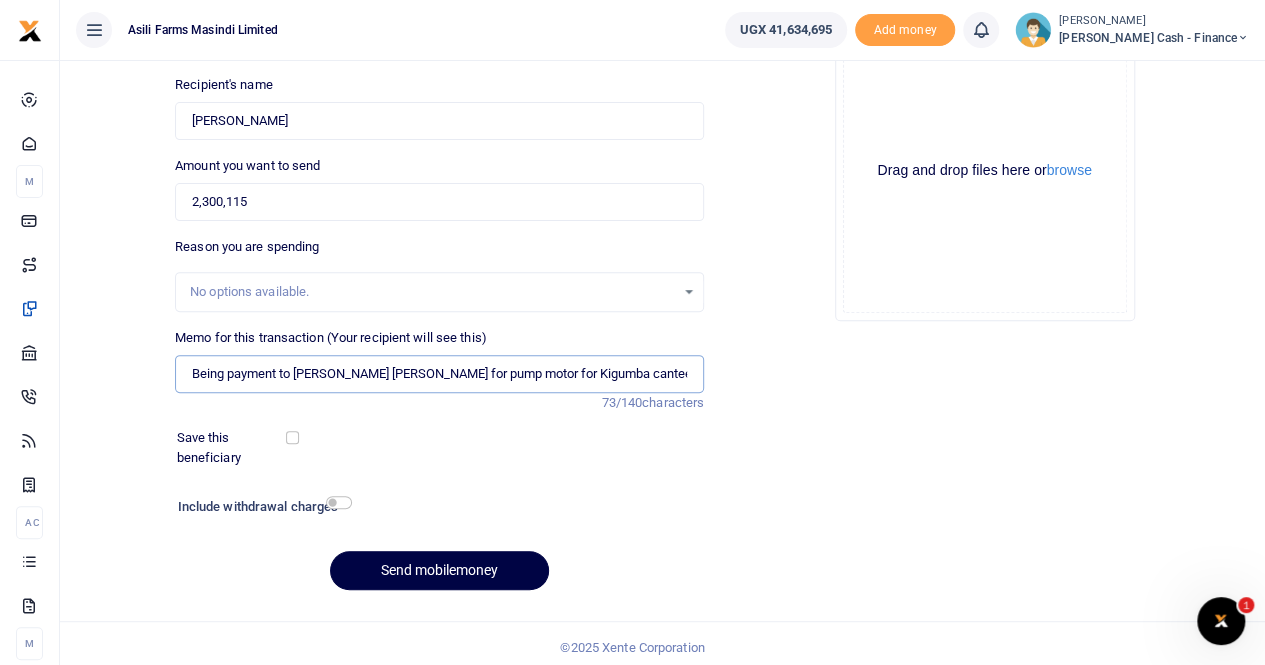 scroll, scrollTop: 218, scrollLeft: 0, axis: vertical 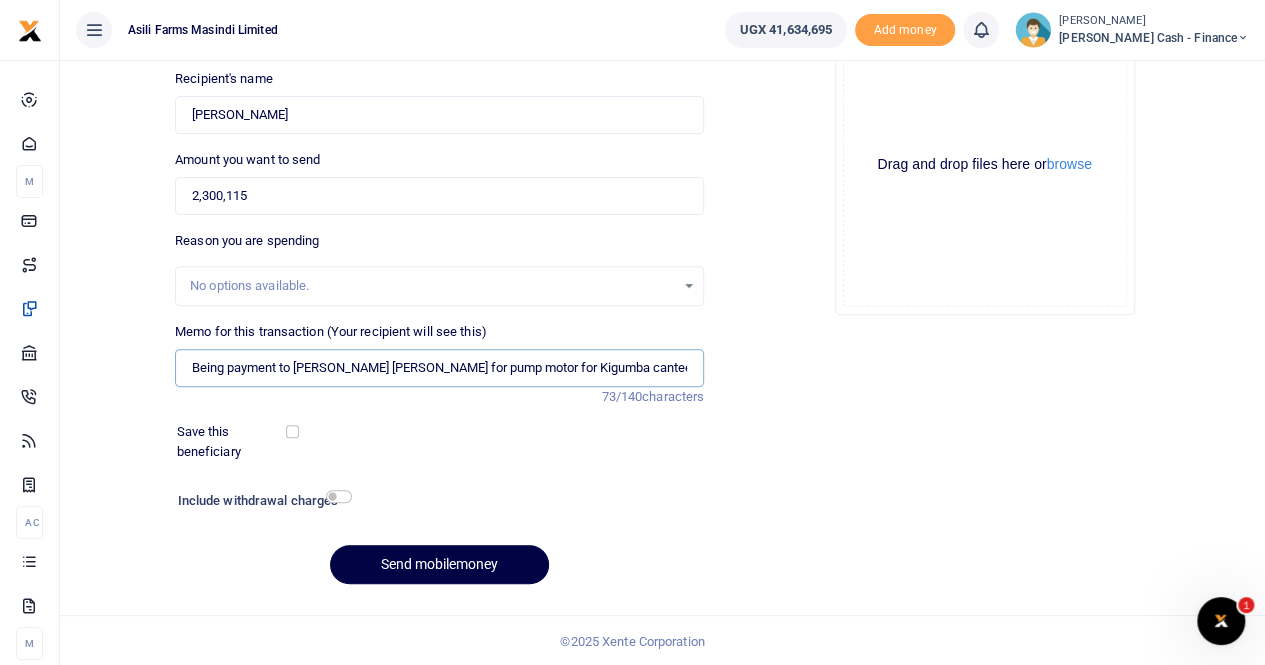 type on "Being payment to Biribawa Olivia for pump motor for Kigumba canteen pump" 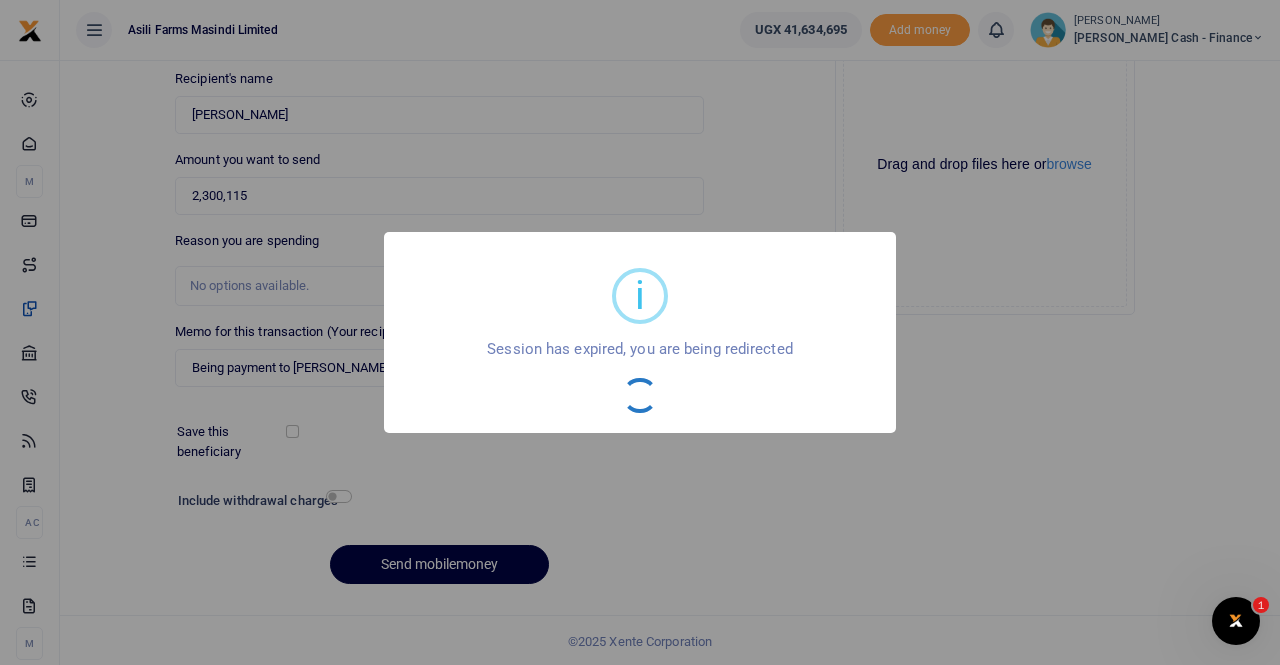 click on "i × Session has expired, you are being redirected OK No Cancel" at bounding box center [640, 332] 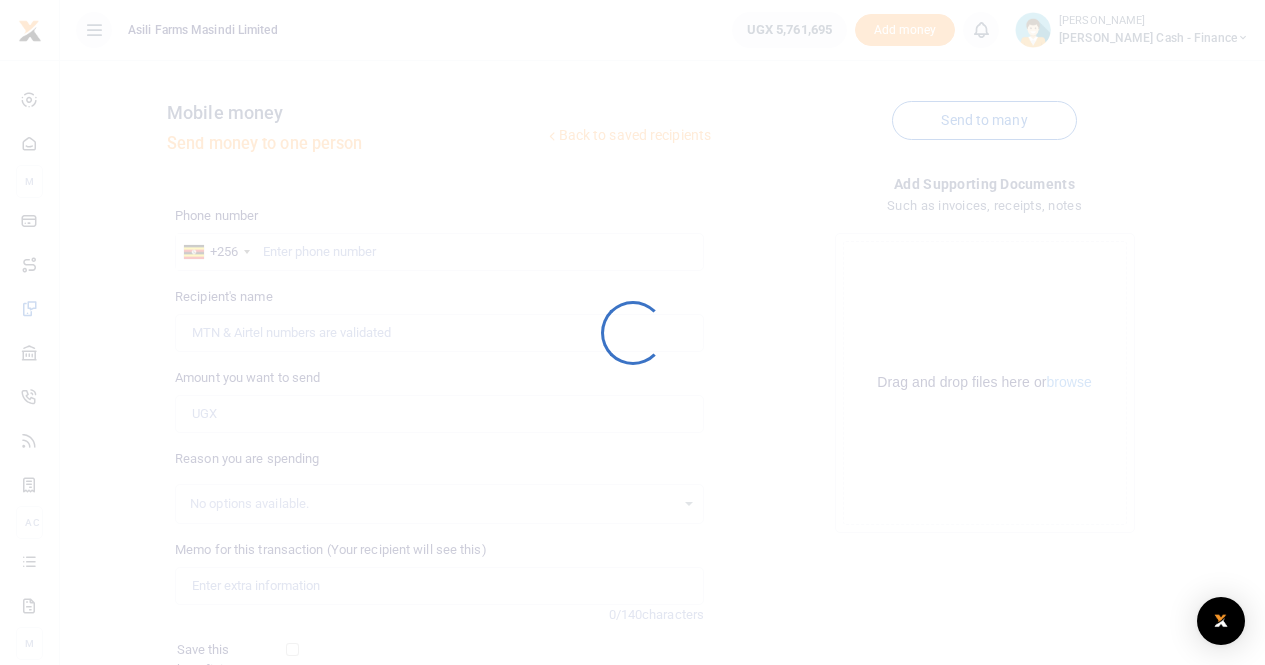 scroll, scrollTop: 0, scrollLeft: 0, axis: both 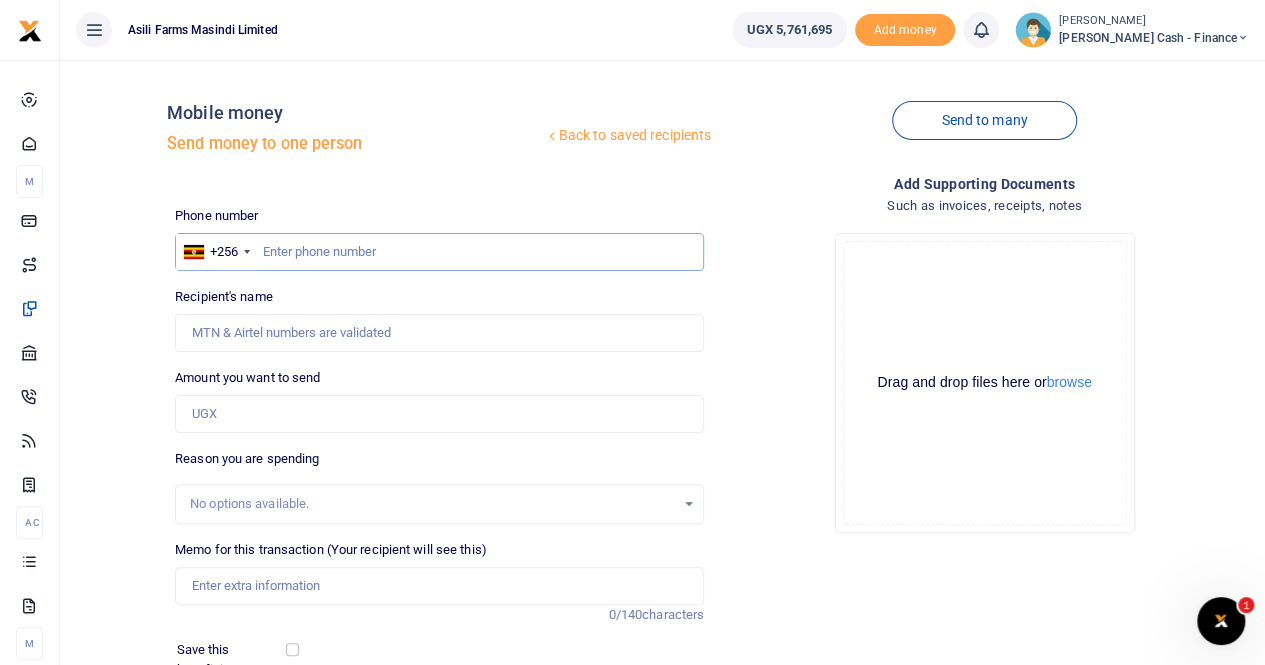 click at bounding box center [439, 252] 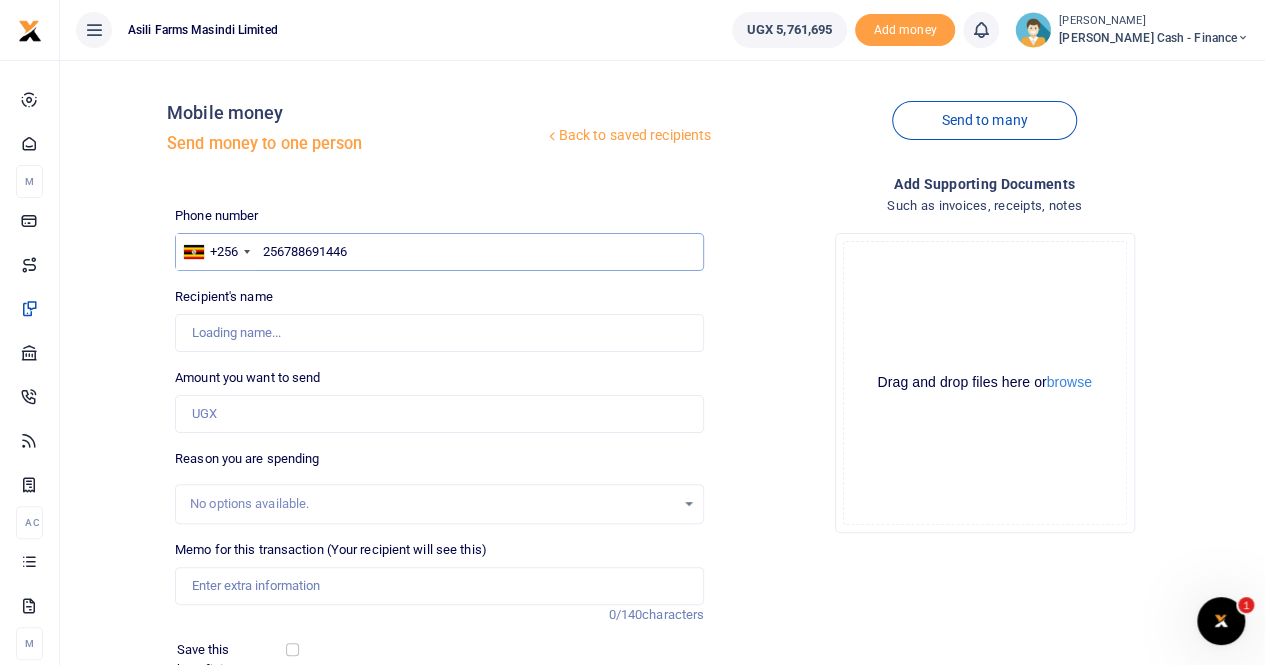 type on "Marion Tumusiime" 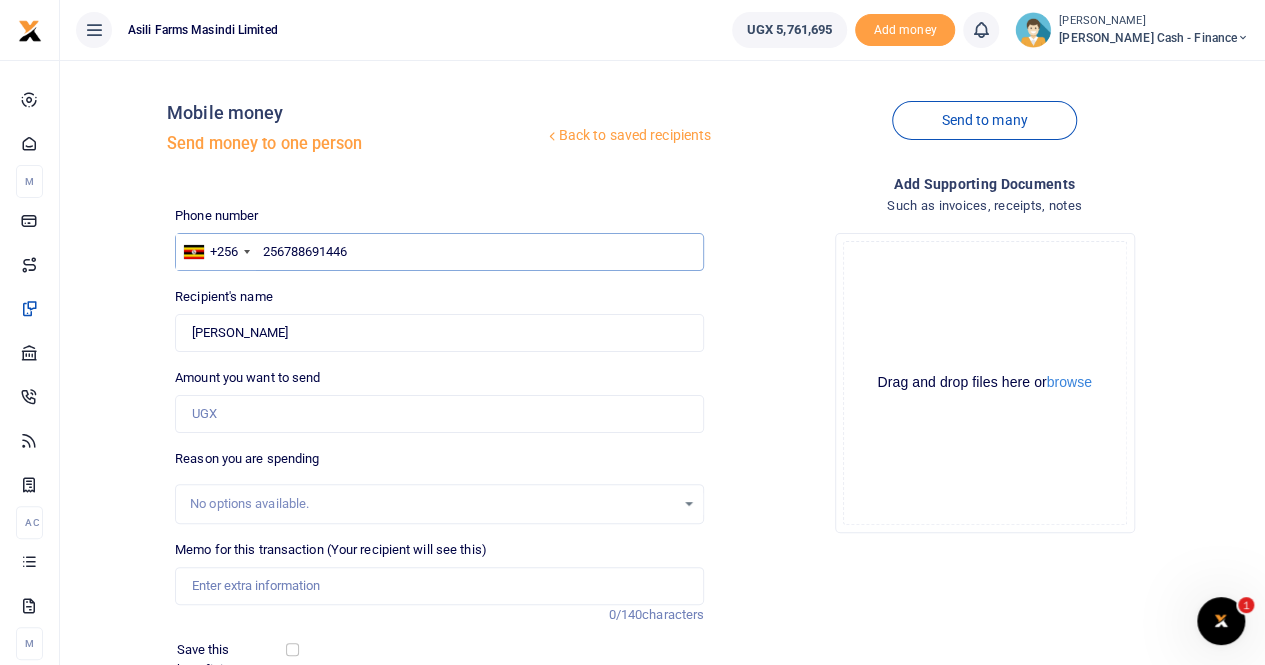click on "256788691446" at bounding box center (439, 252) 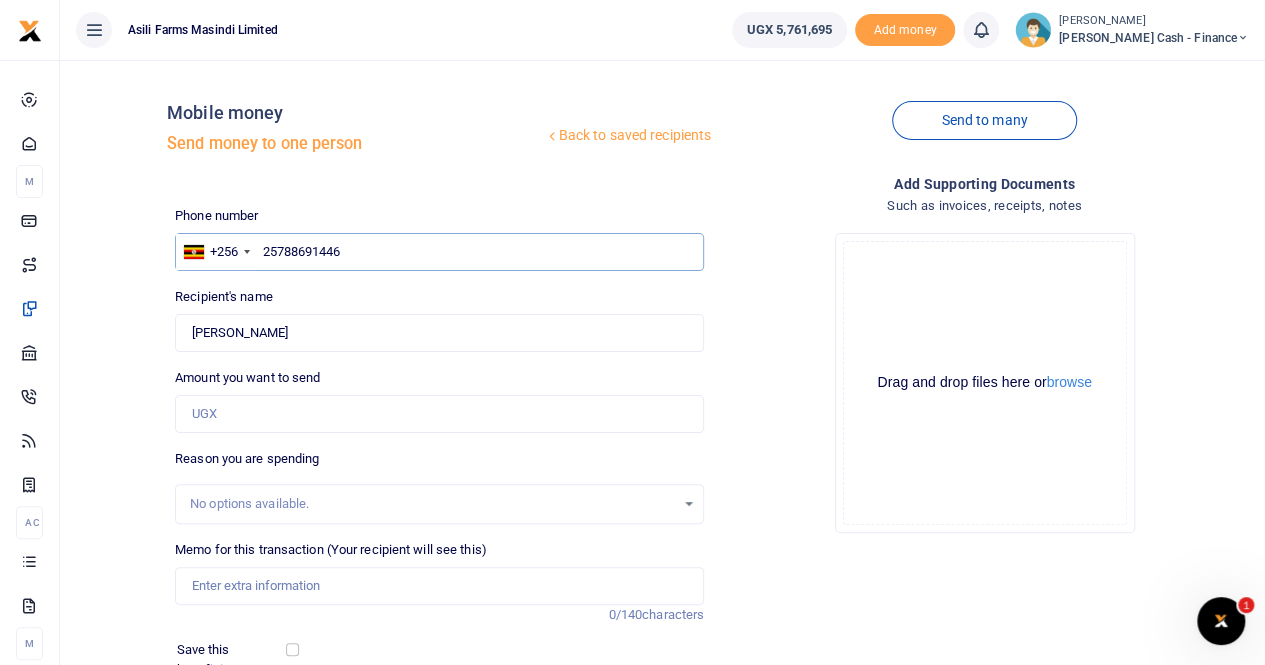 type on "2788691446" 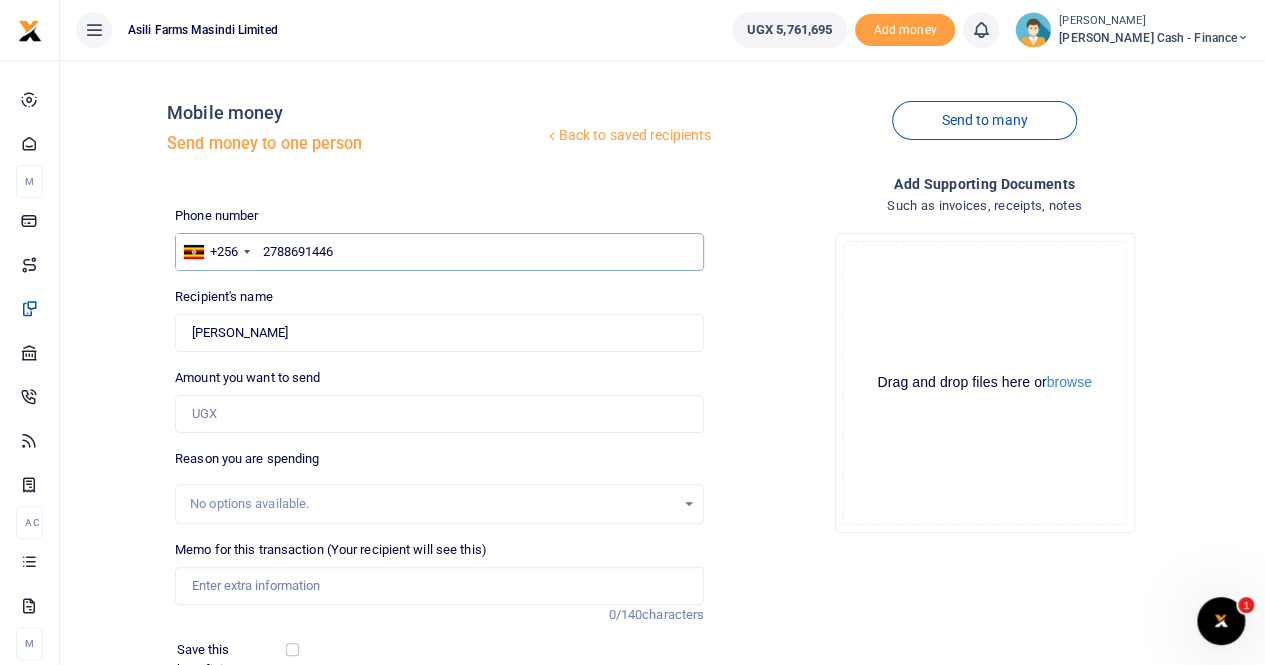 type 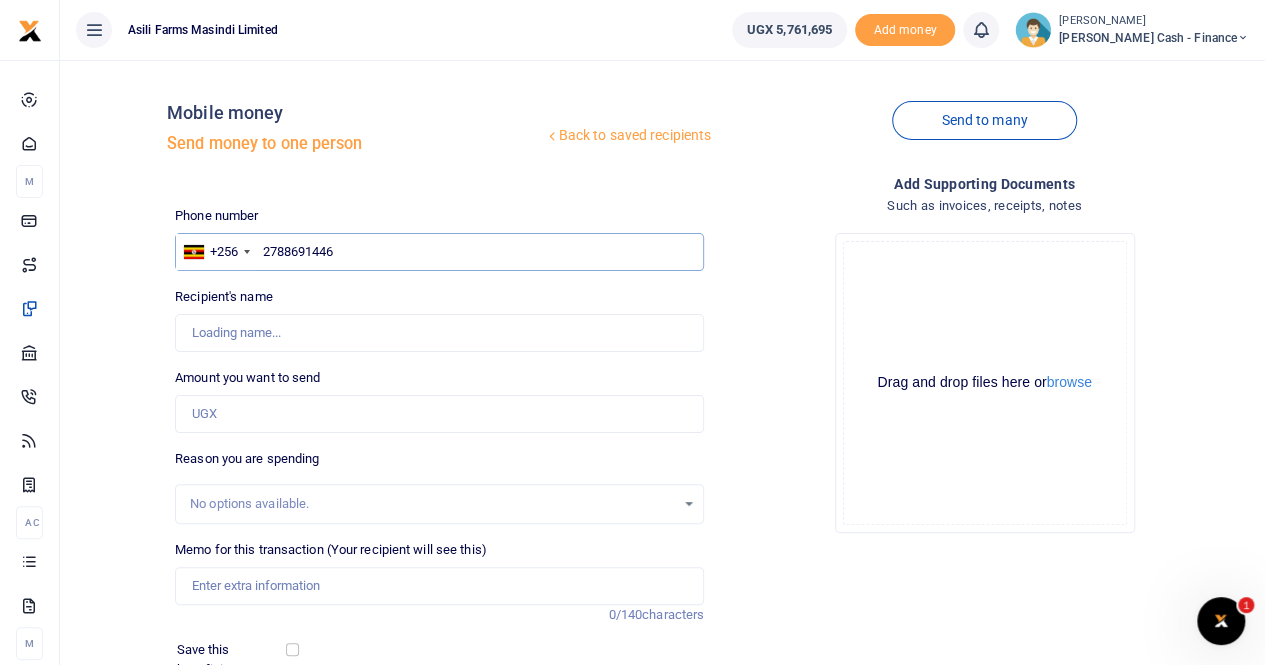 type on "788691446" 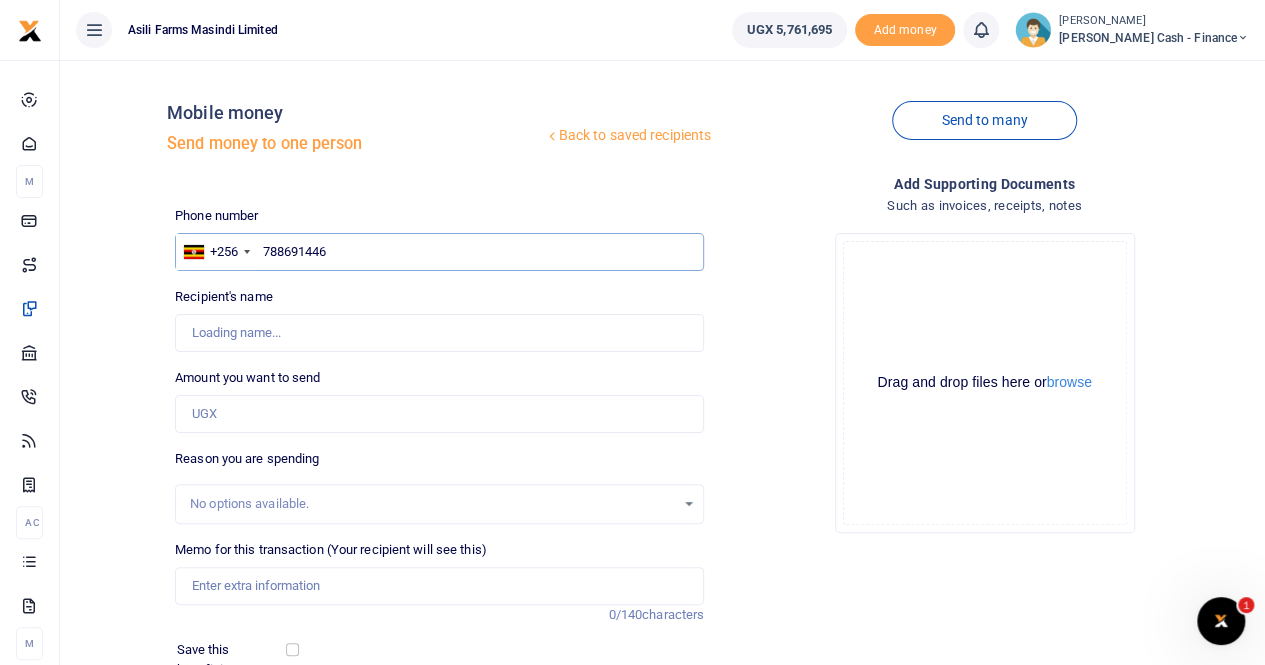 type on "Marion Tumusiime" 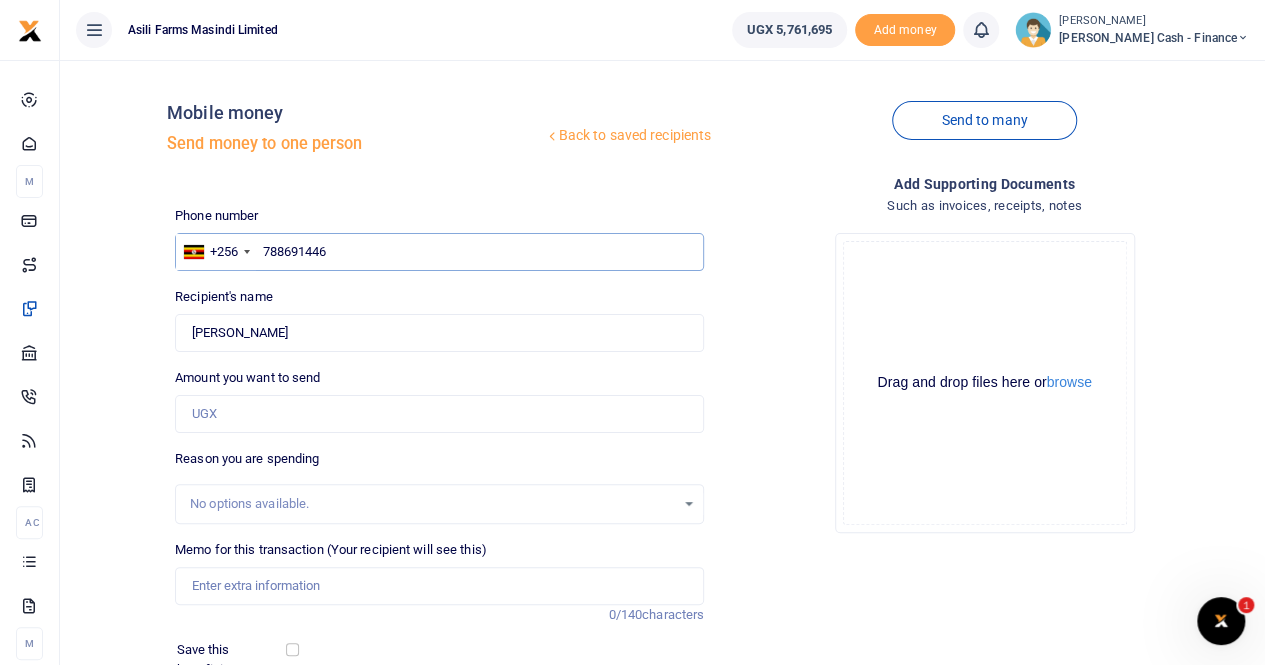type on "788691446" 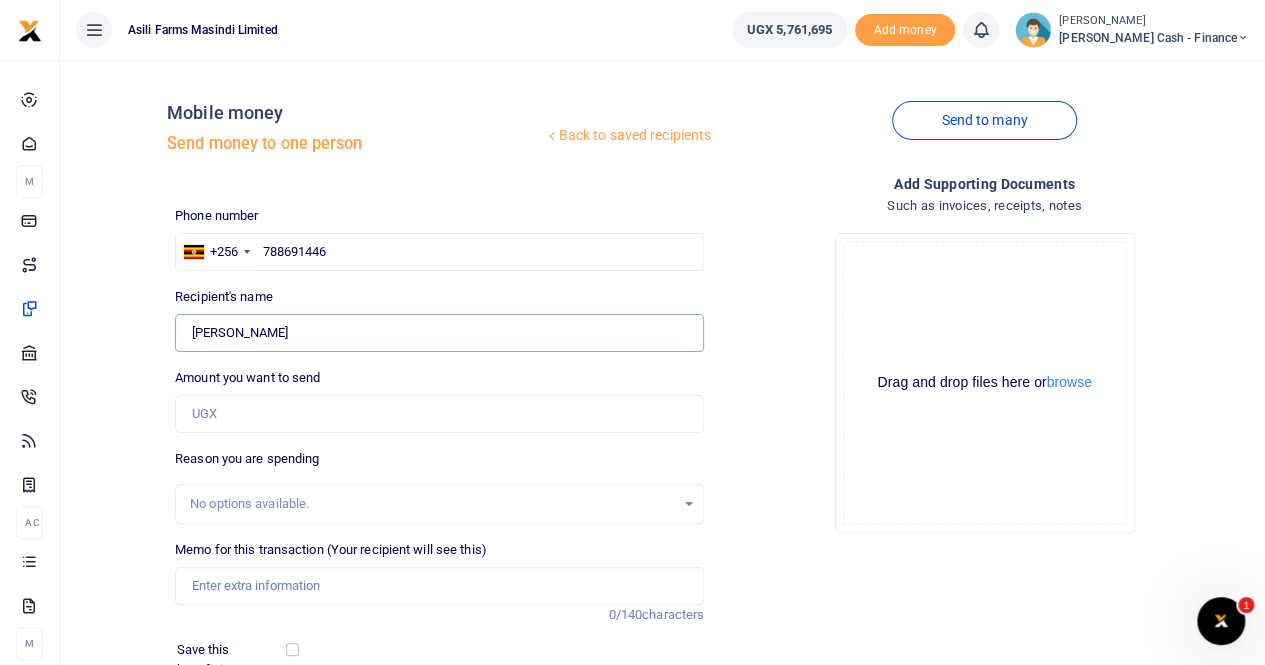 click on "Found" at bounding box center [439, 333] 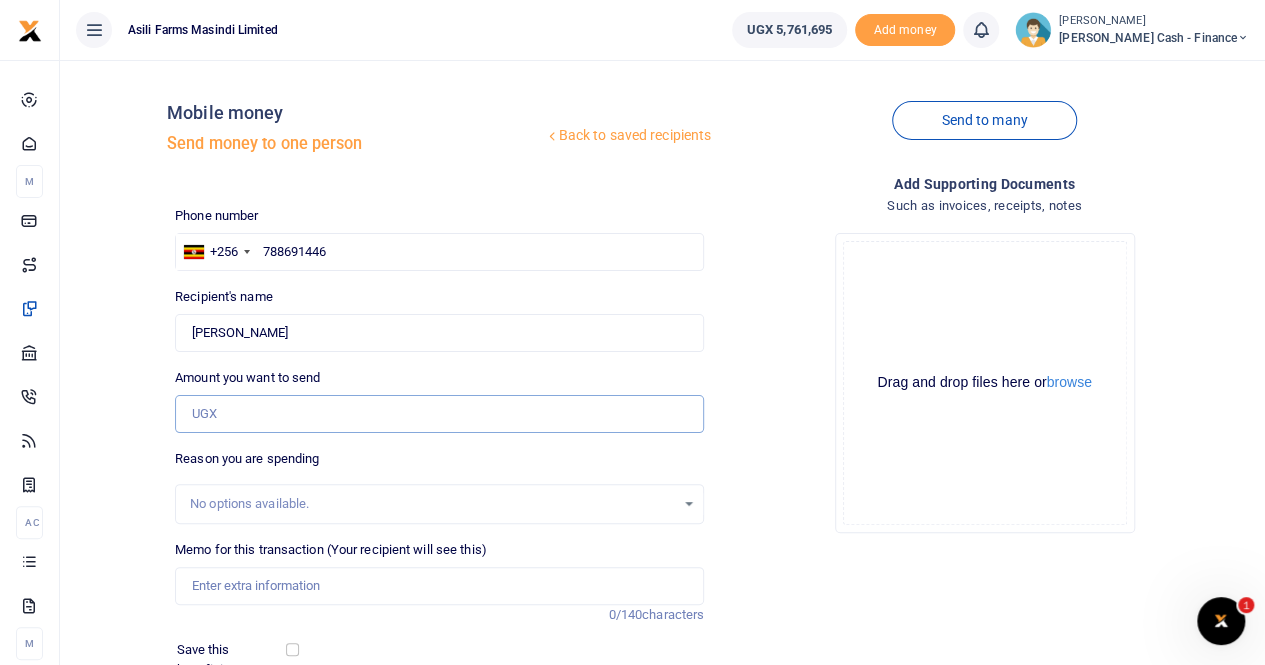 click on "Amount you want to send" at bounding box center [439, 414] 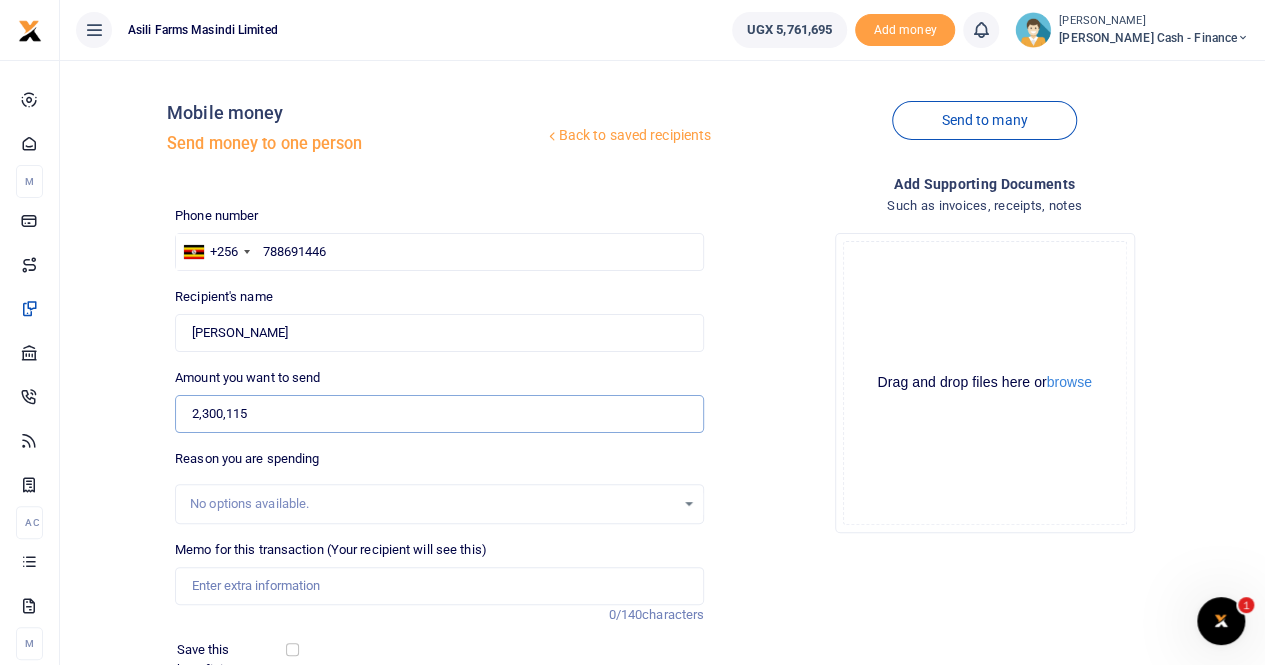 type on "2,300,115" 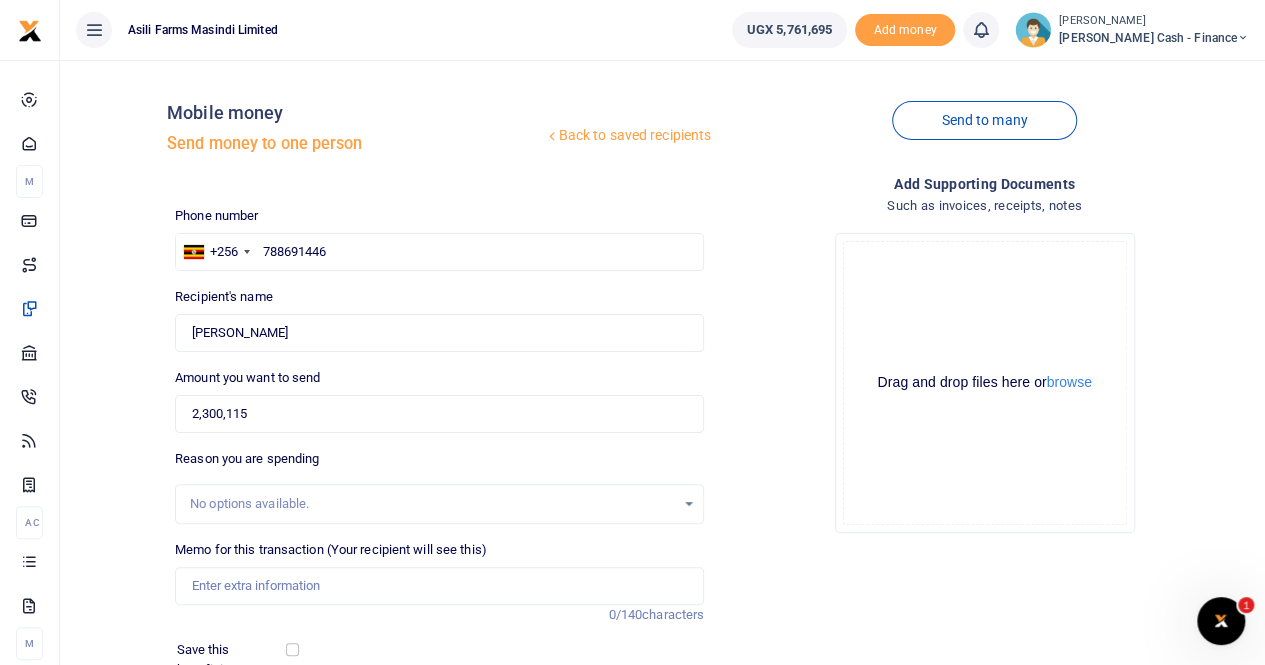 click on "No options available." at bounding box center [432, 504] 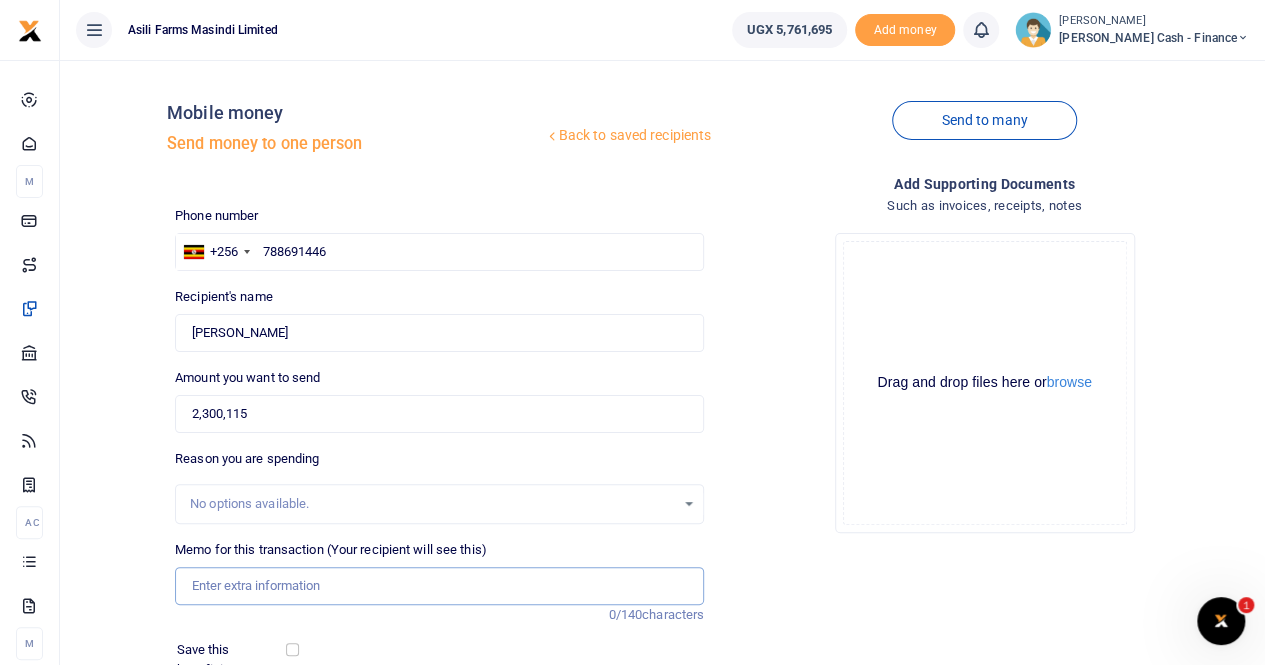 click on "Memo for this transaction (Your recipient will see this)" at bounding box center (439, 586) 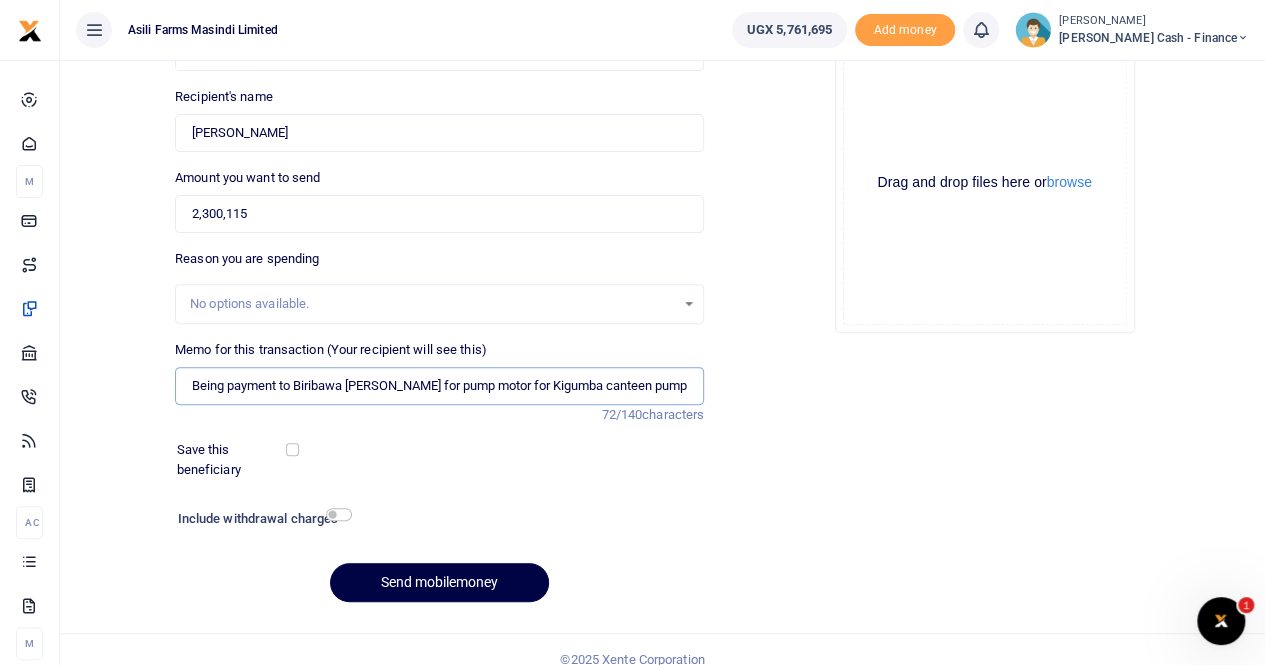 scroll, scrollTop: 218, scrollLeft: 0, axis: vertical 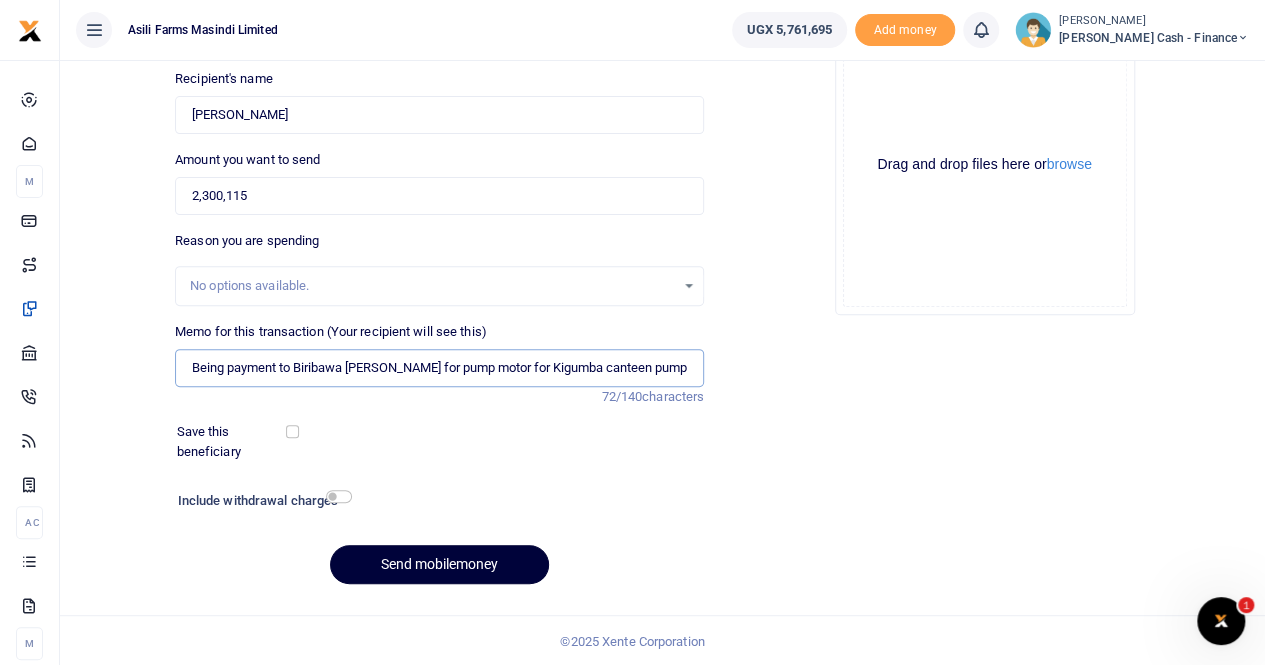 type on "Being payment to Biribawa olivia for pump motor for Kigumba canteen pump" 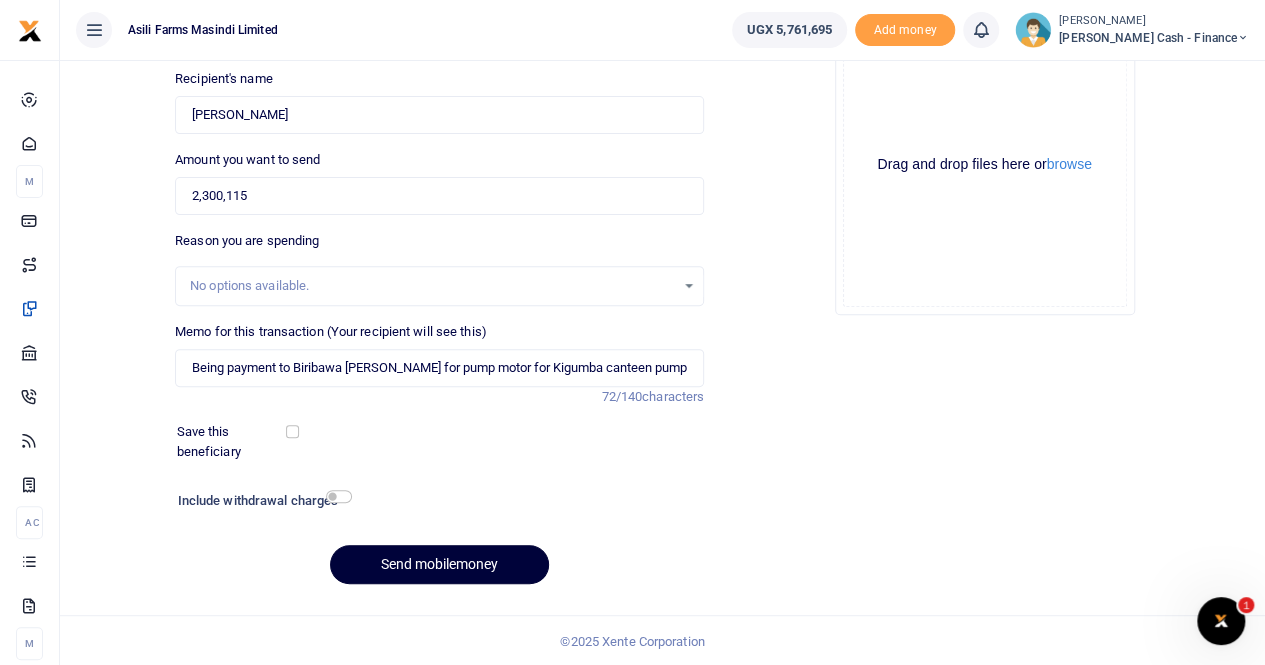 click on "Send mobilemoney" at bounding box center [439, 564] 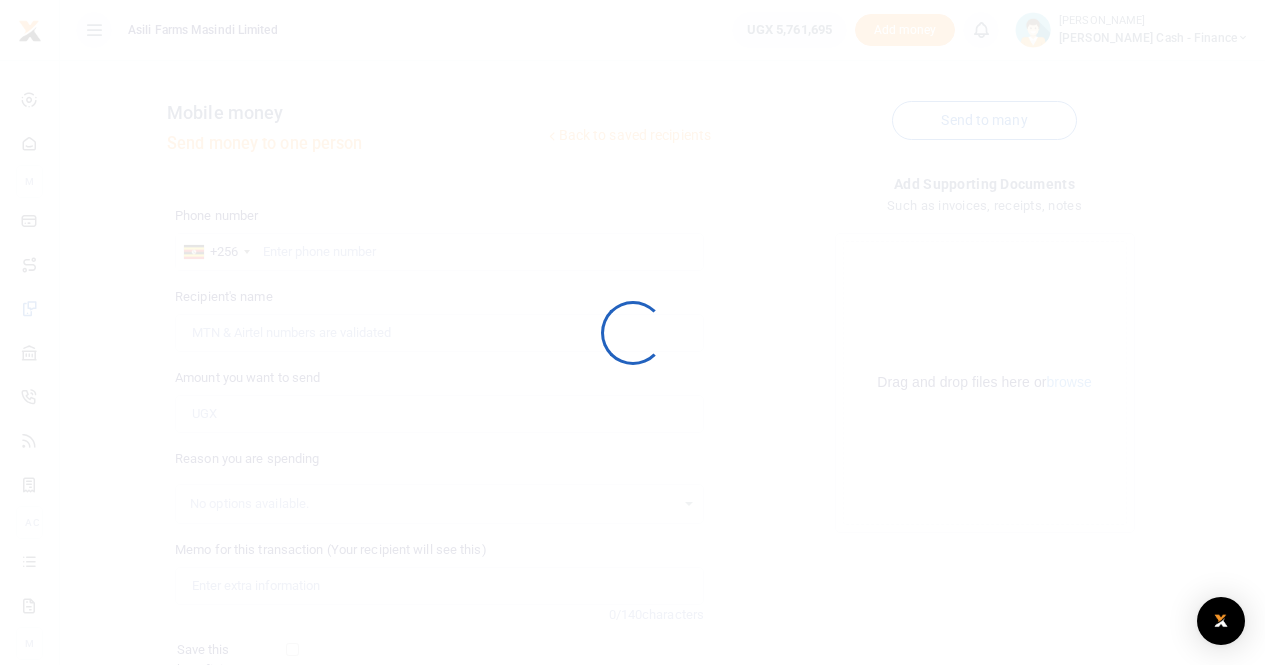 scroll, scrollTop: 217, scrollLeft: 0, axis: vertical 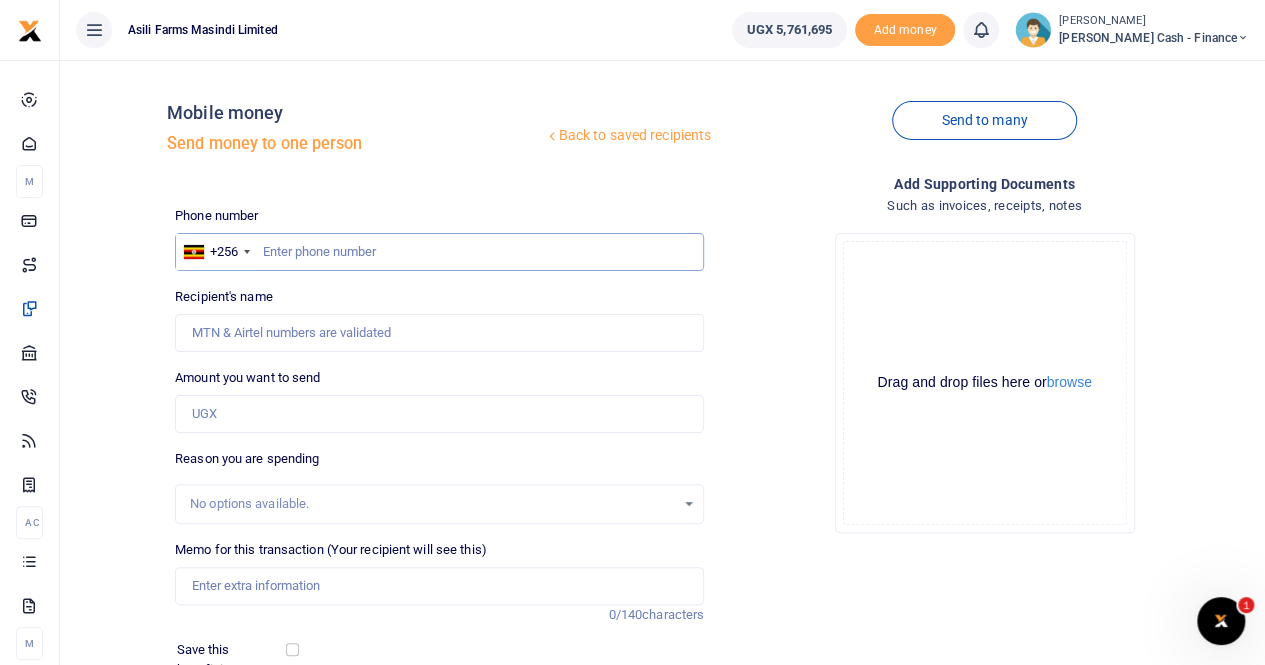 click at bounding box center (439, 252) 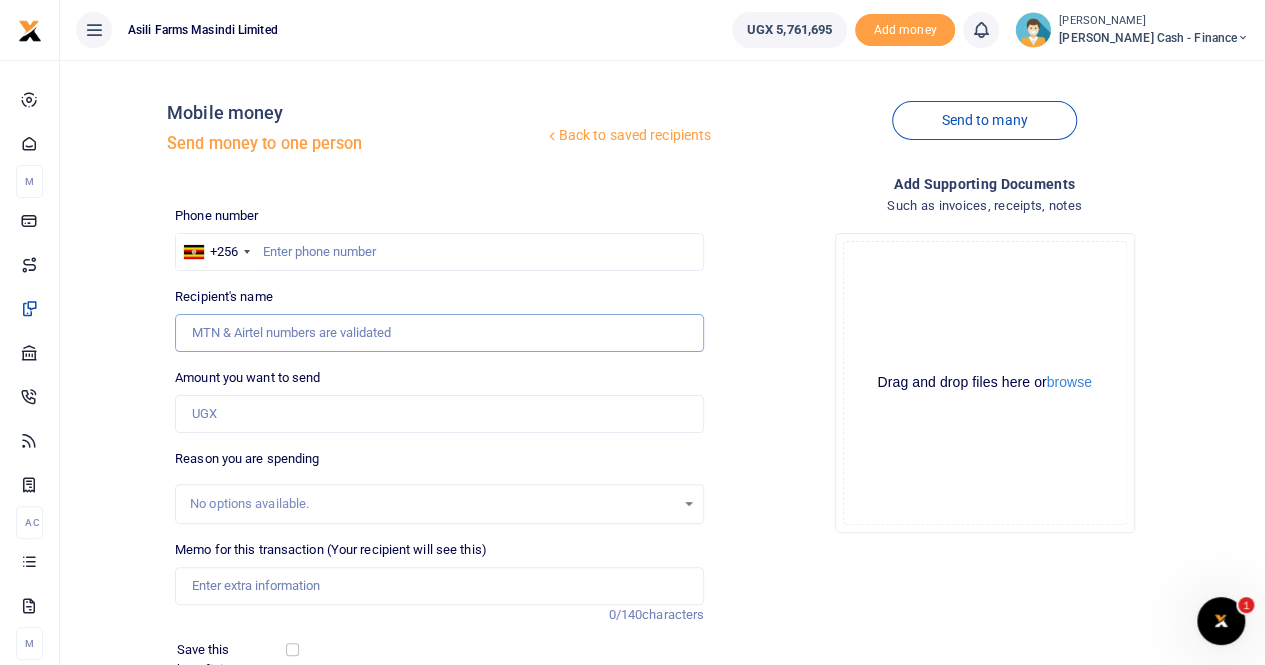 click on "Recipient's name" at bounding box center (439, 333) 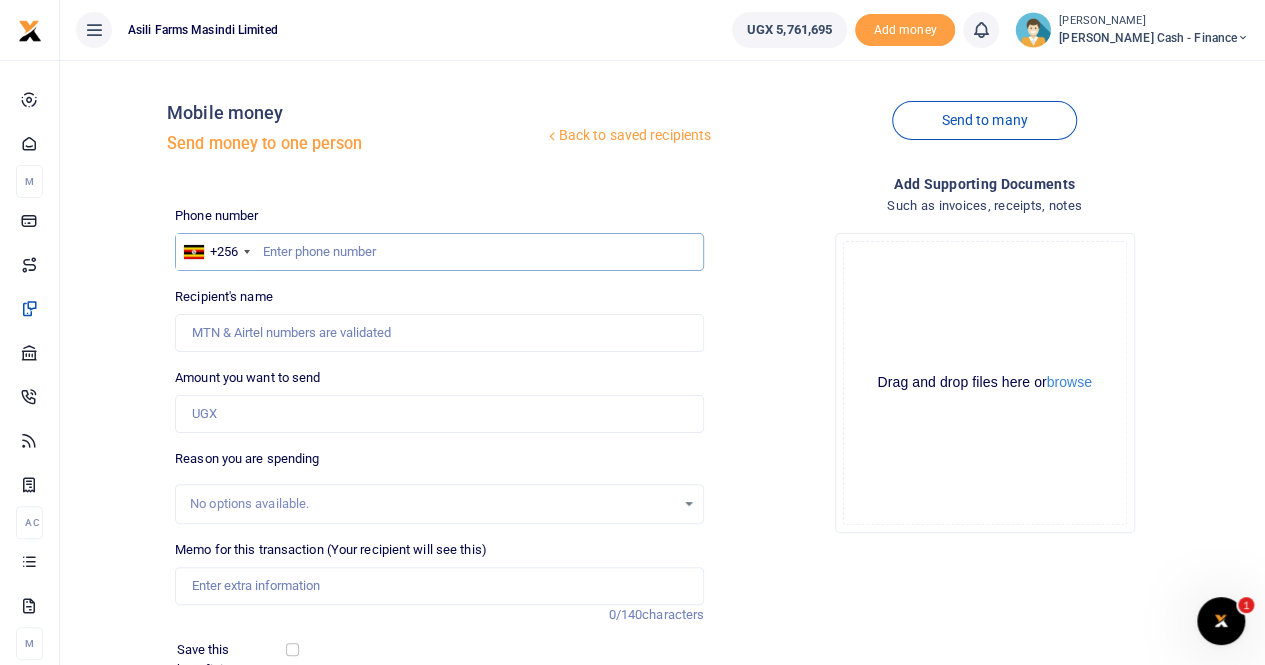 click at bounding box center [439, 252] 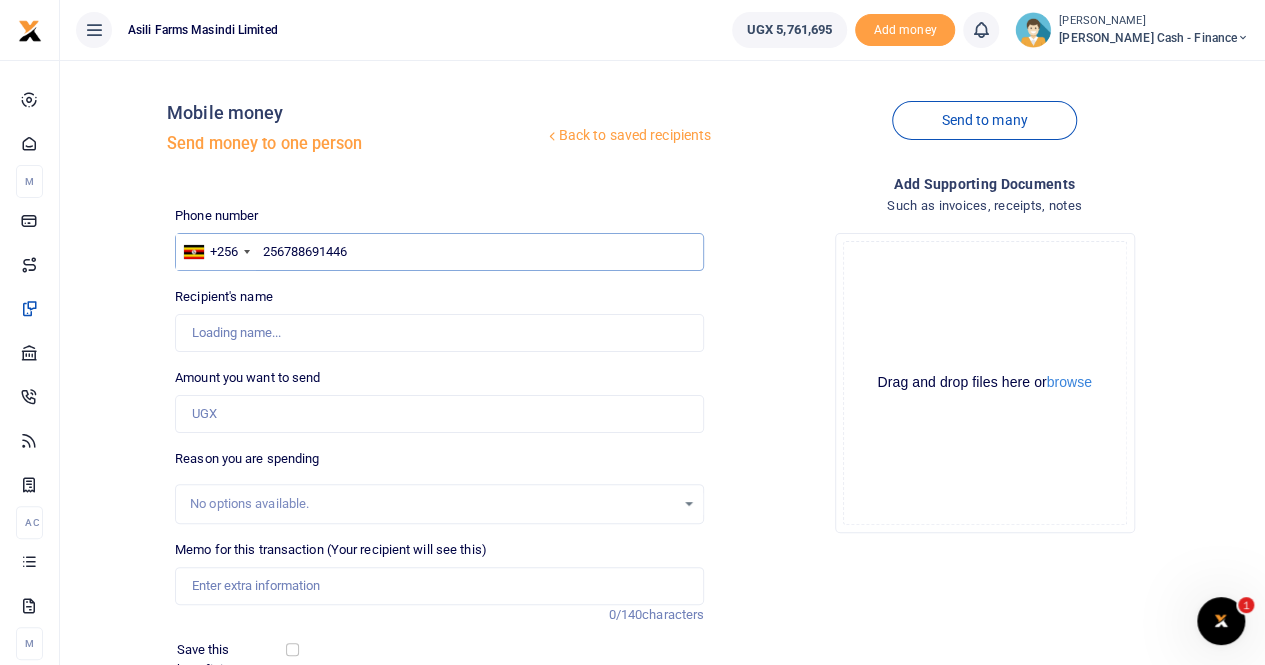 type on "Marion Tumusiime" 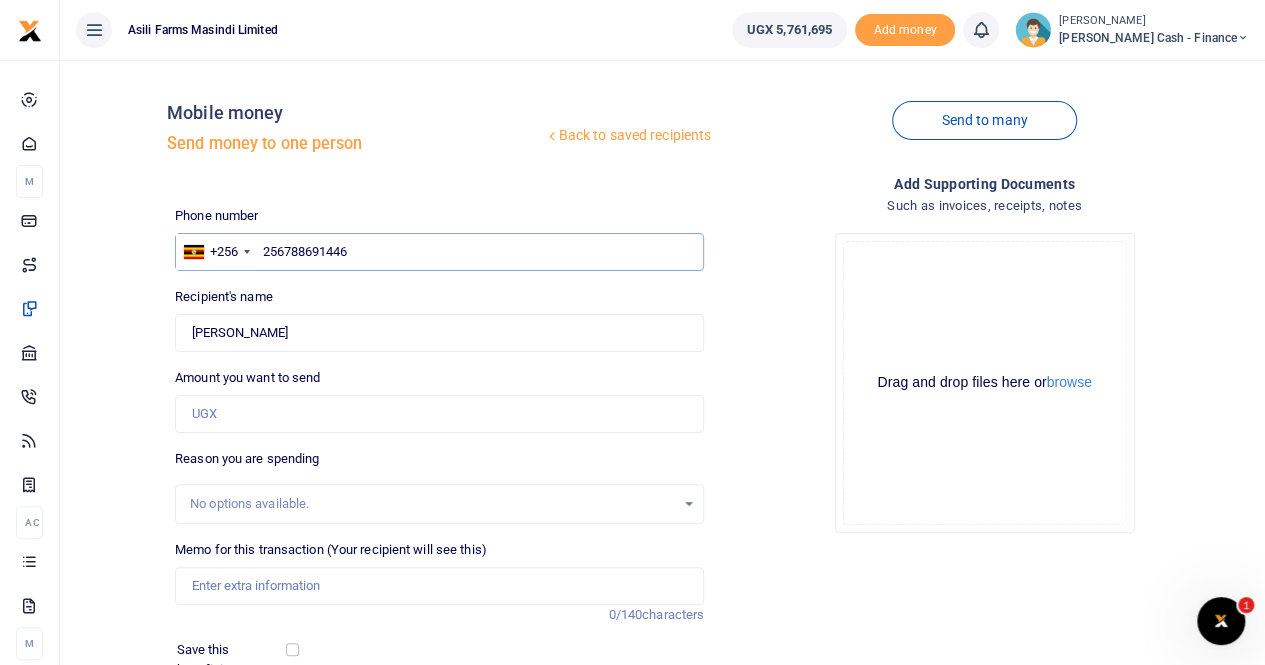 click on "256788691446" at bounding box center [439, 252] 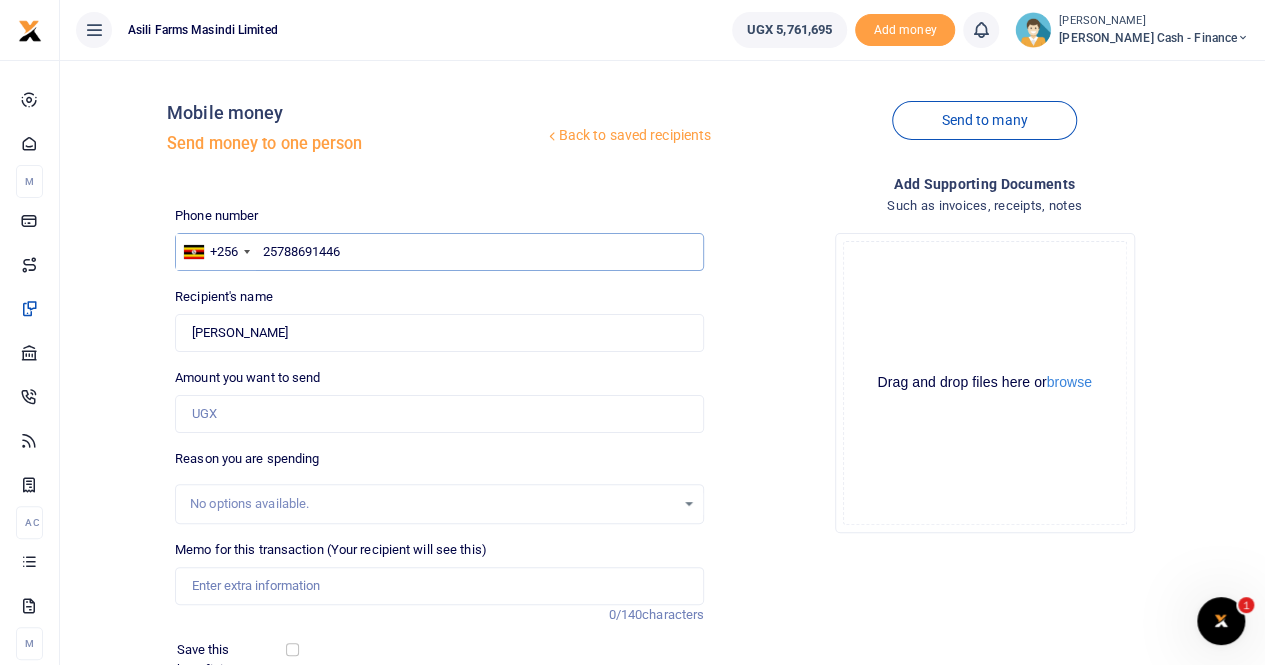 type on "2788691446" 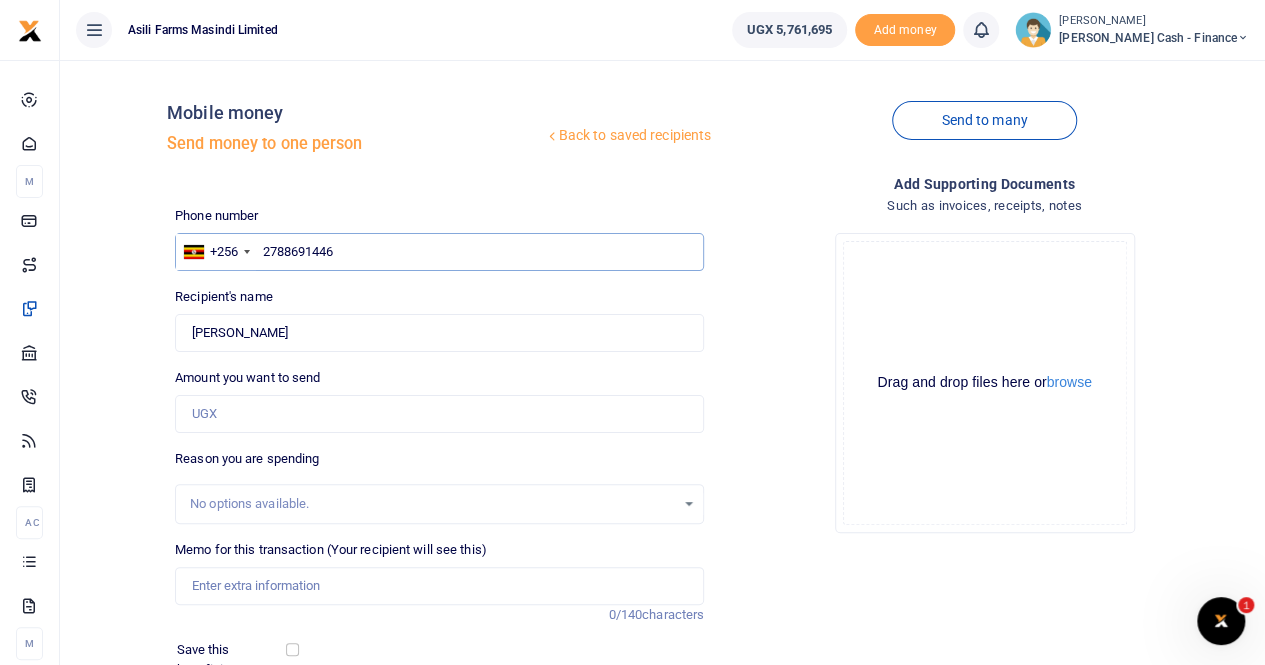 type 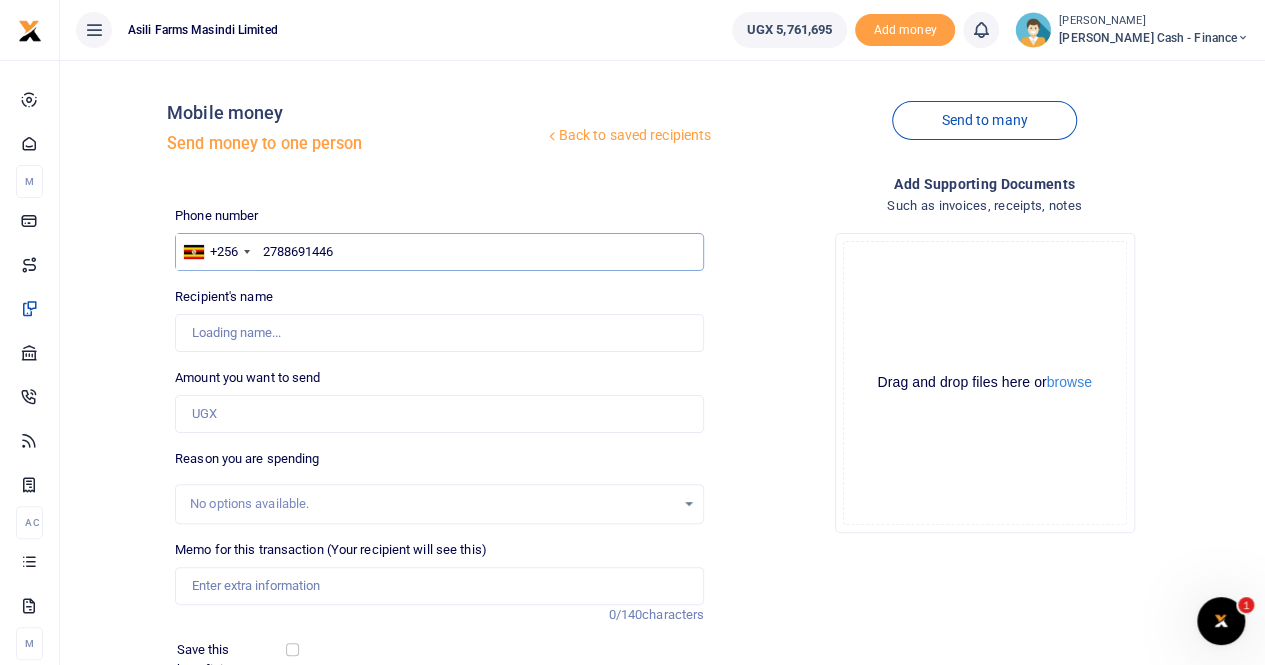type on "788691446" 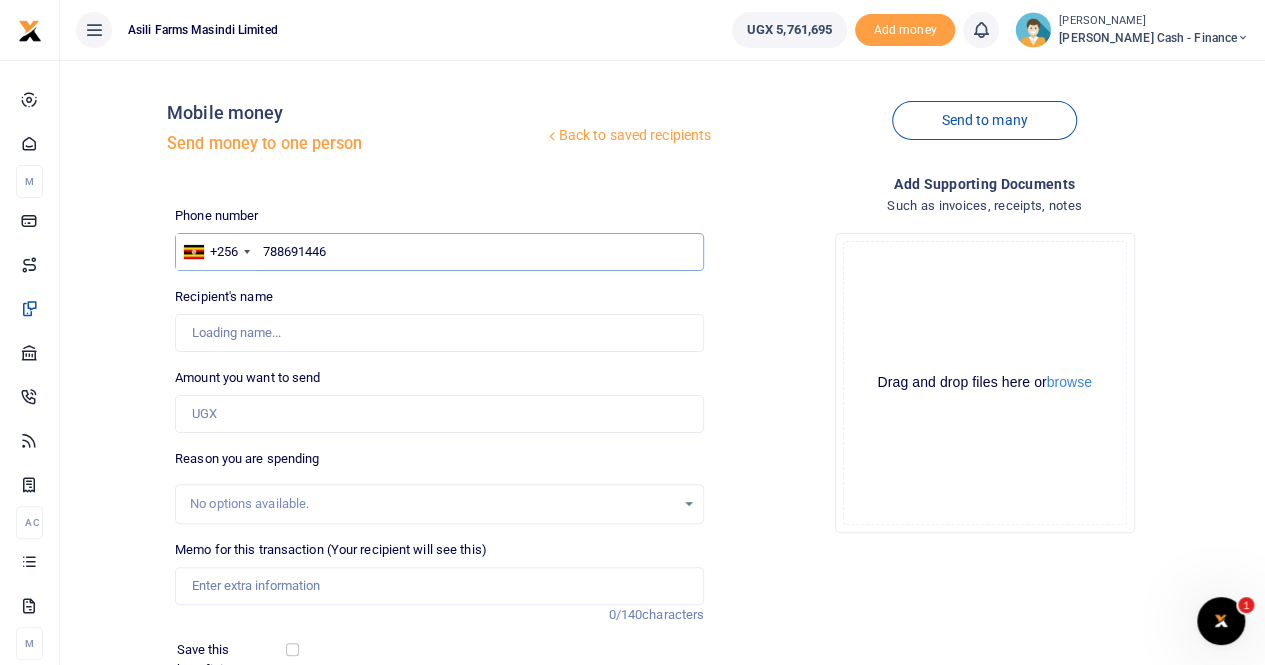 type on "Marion Tumusiime" 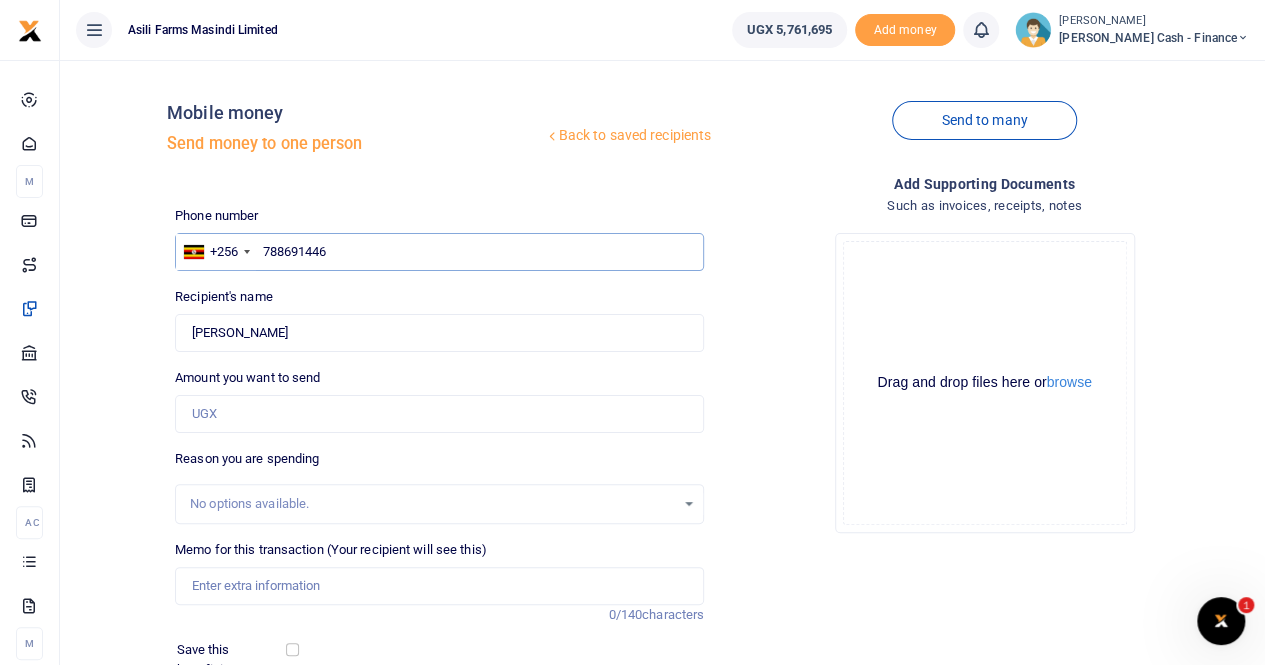 type on "788691446" 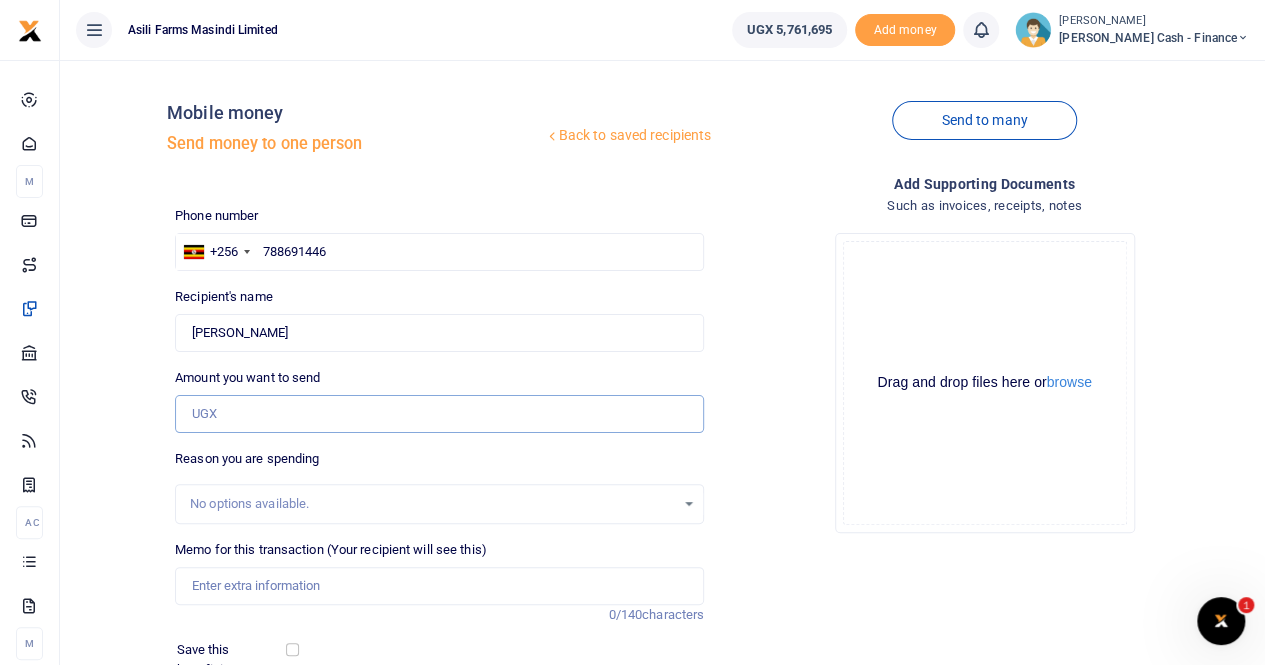 click on "Amount you want to send" at bounding box center (439, 414) 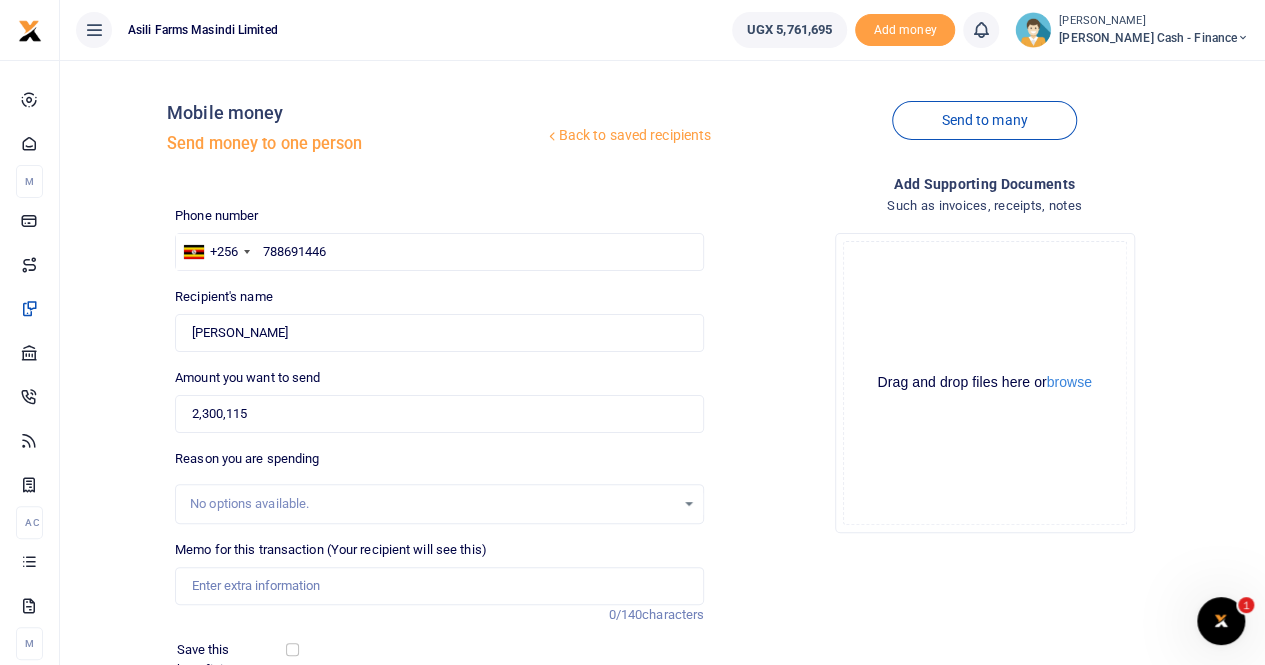 click on "No options available." at bounding box center (432, 504) 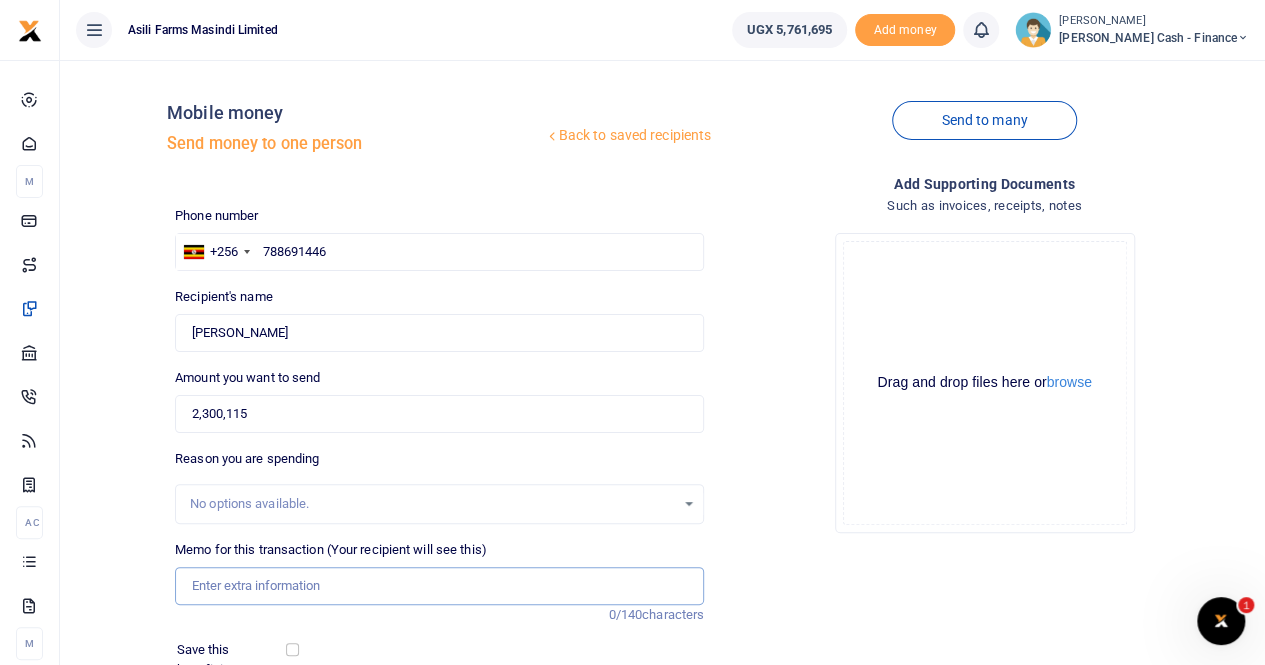 click on "Memo for this transaction (Your recipient will see this)" at bounding box center [439, 586] 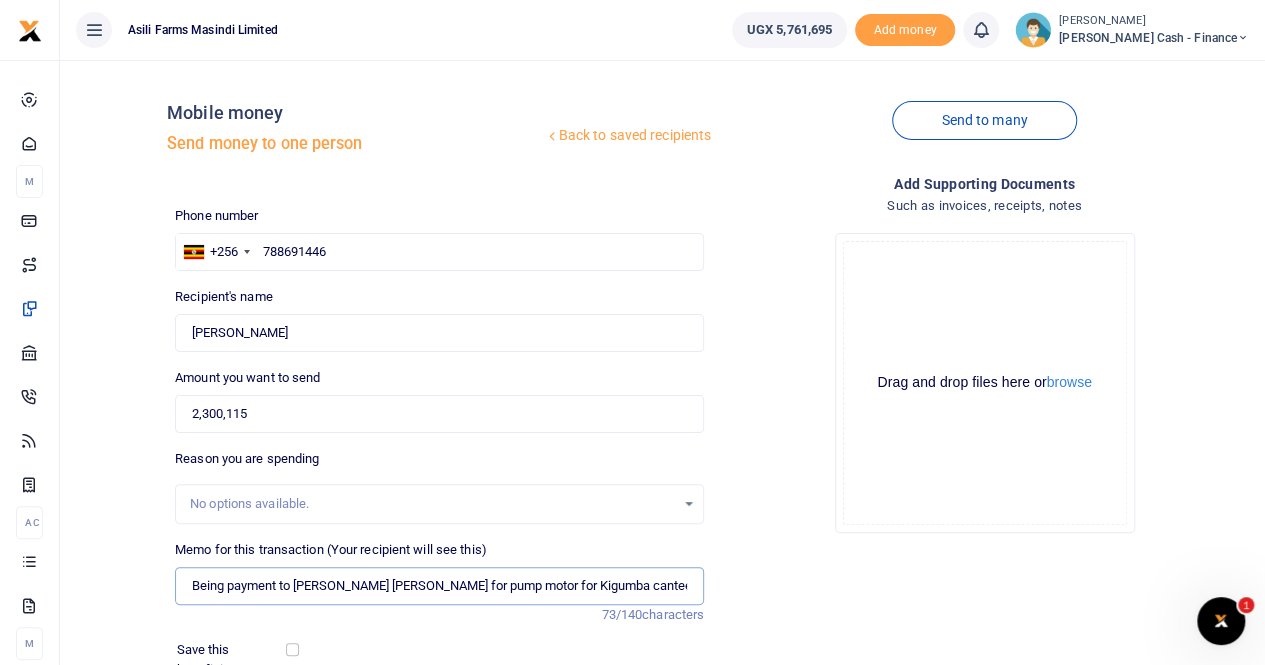 click on "Being payment to Biribawa Olivia for pump motor for Kigumba canteen pump" at bounding box center [439, 586] 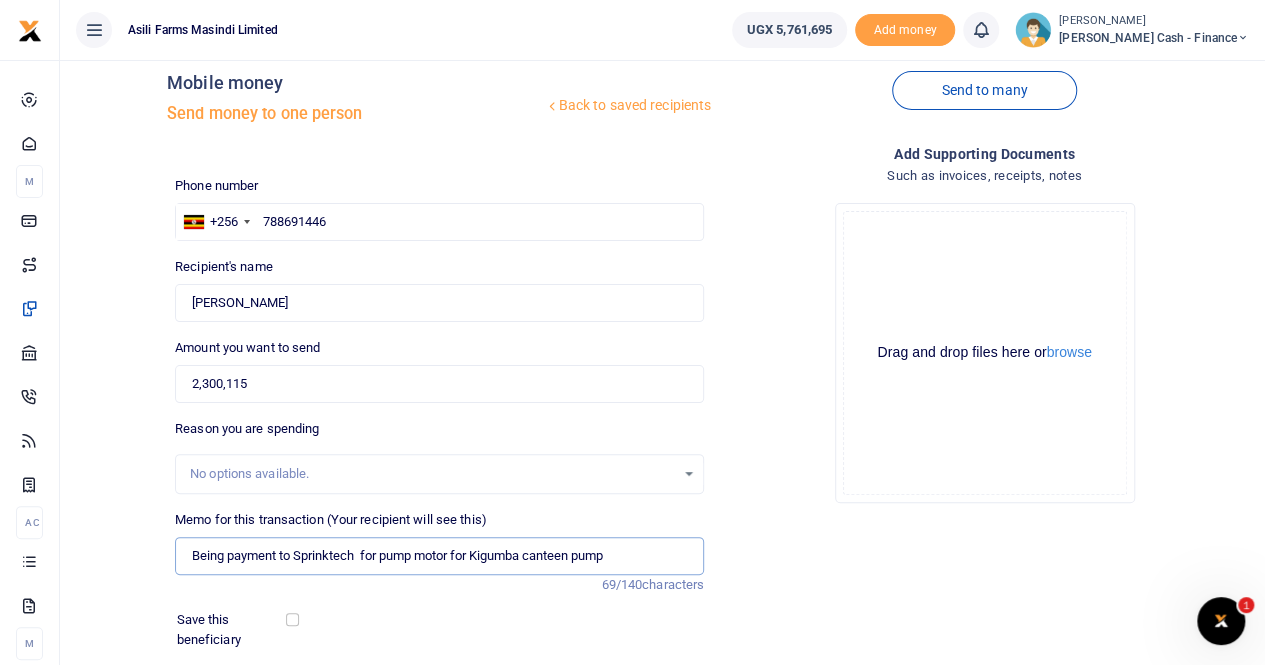 scroll, scrollTop: 0, scrollLeft: 0, axis: both 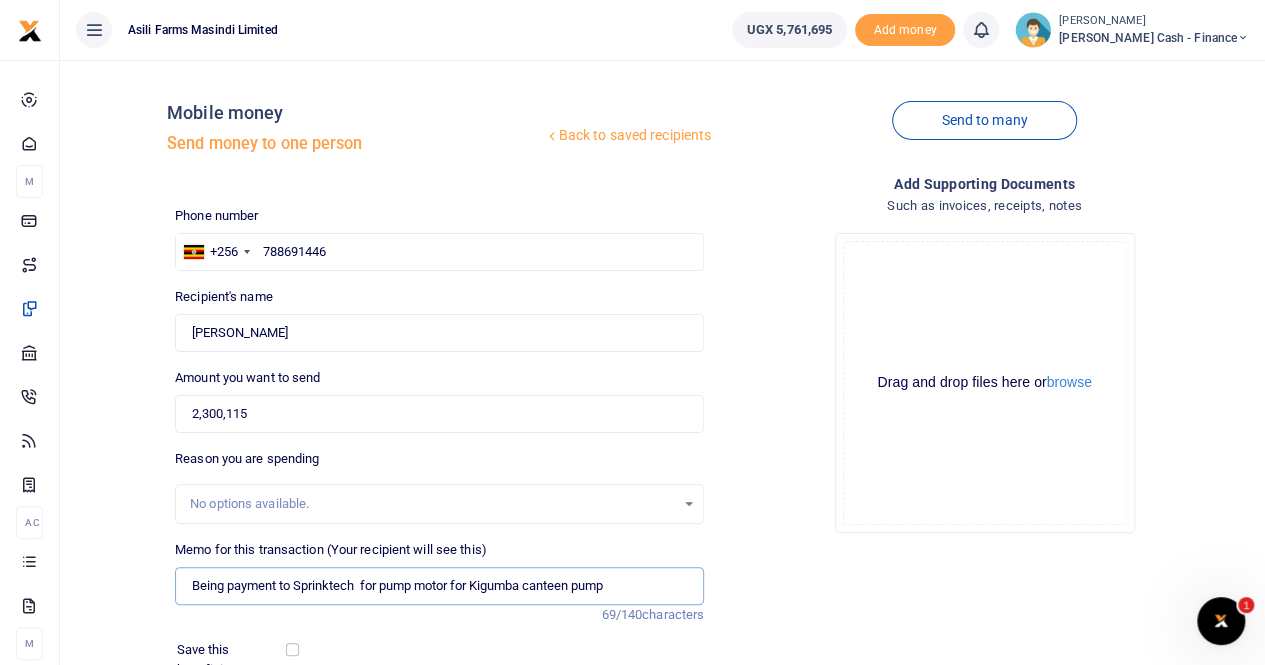 type on "Being payment to Sprinktech  for pump motor for Kigumba canteen pump" 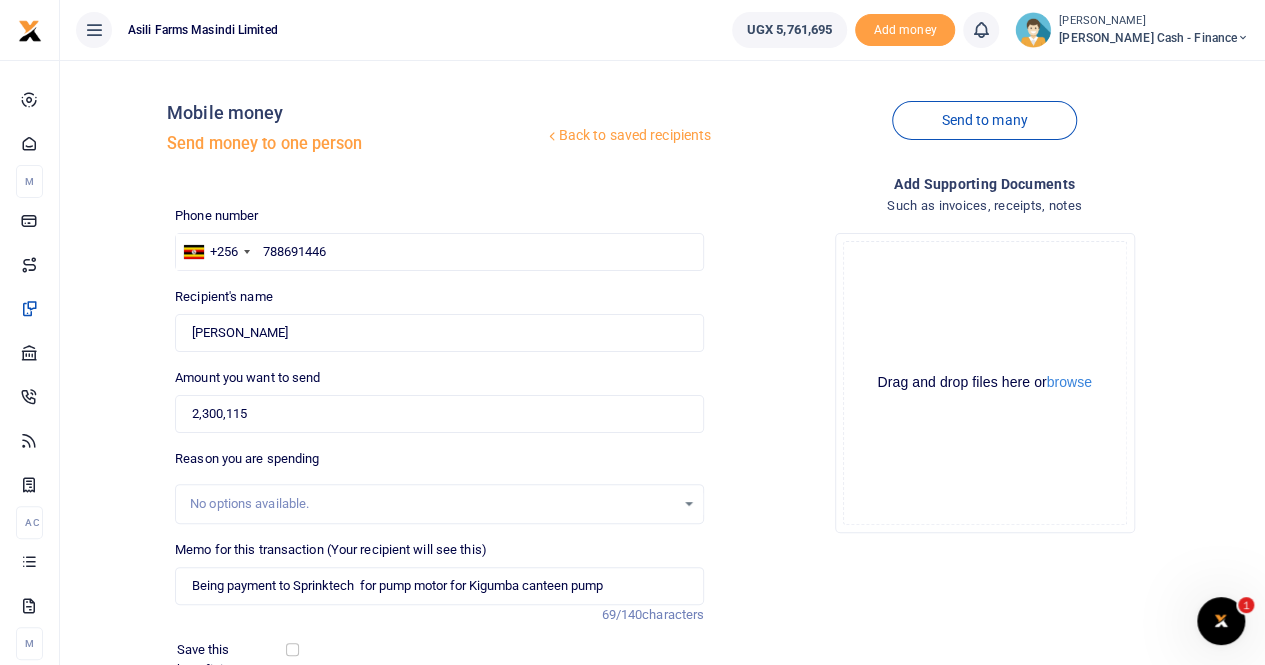 click on "Drag and drop files here or  browse Powered by  Uppy" 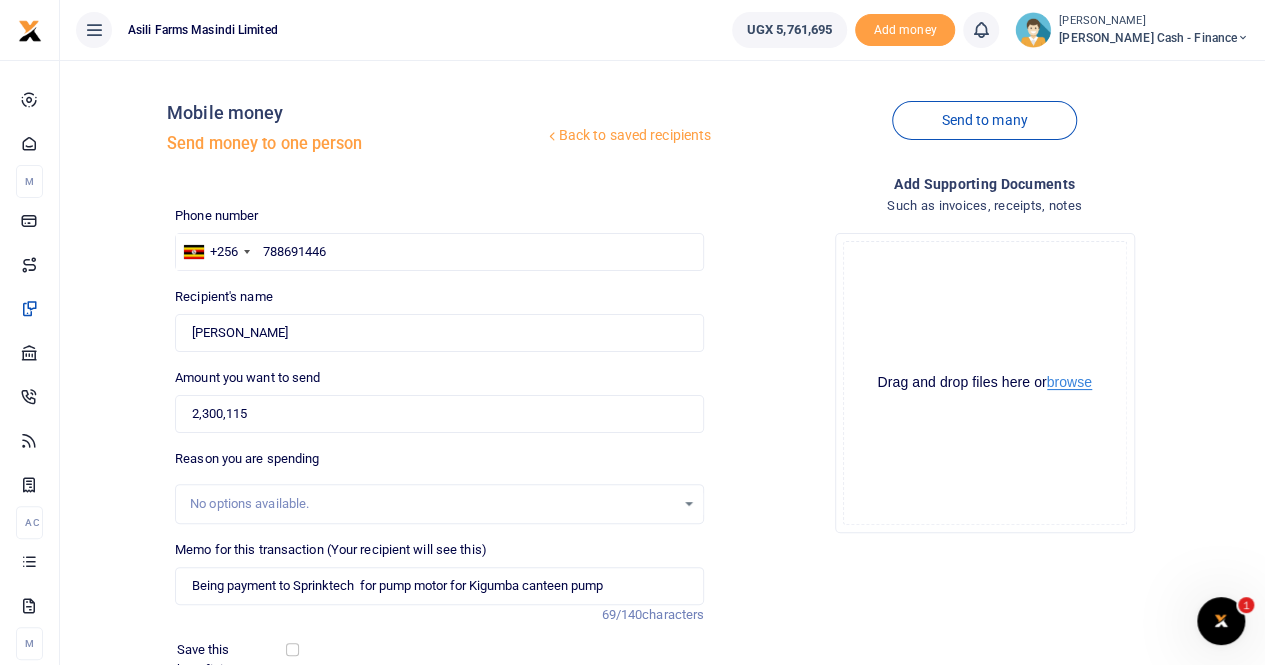 click on "browse" at bounding box center [1069, 382] 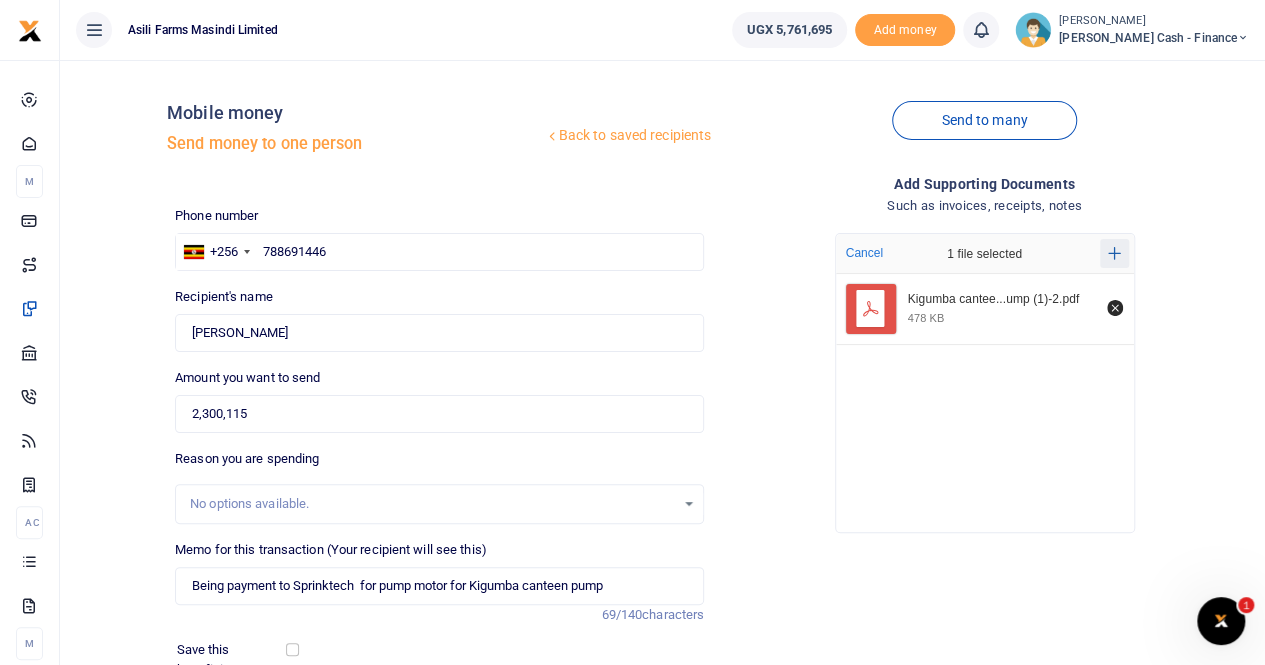 click 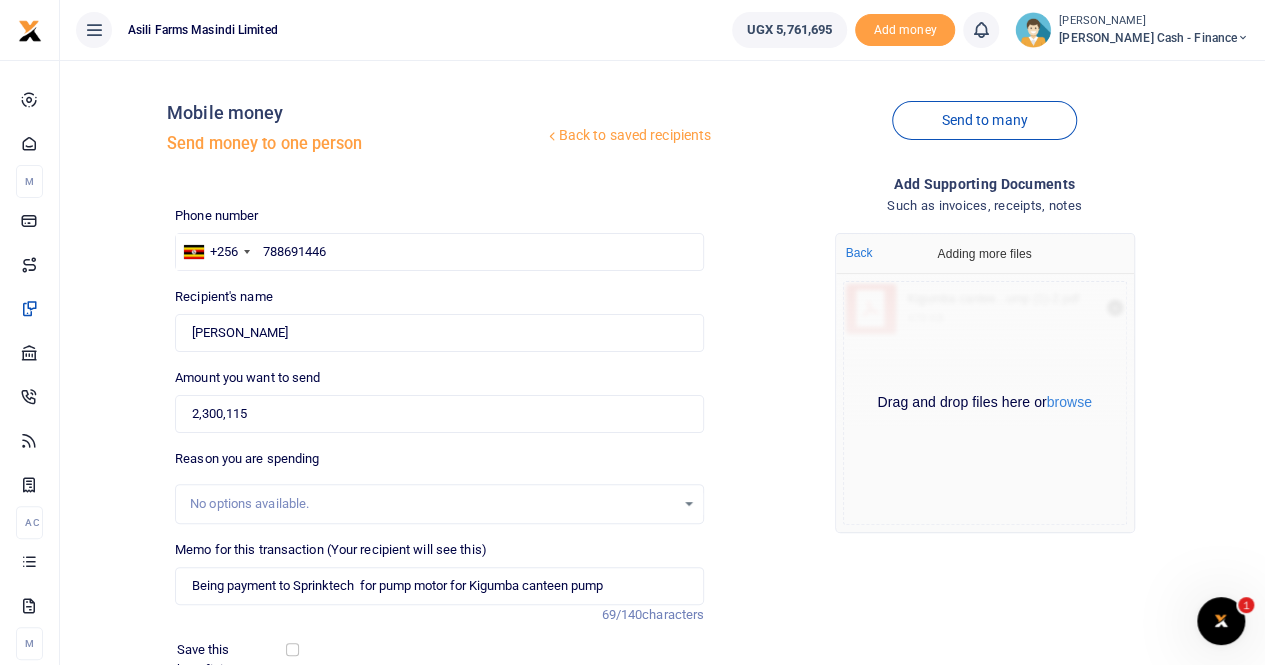 click on "Adding more files" at bounding box center (985, 254) 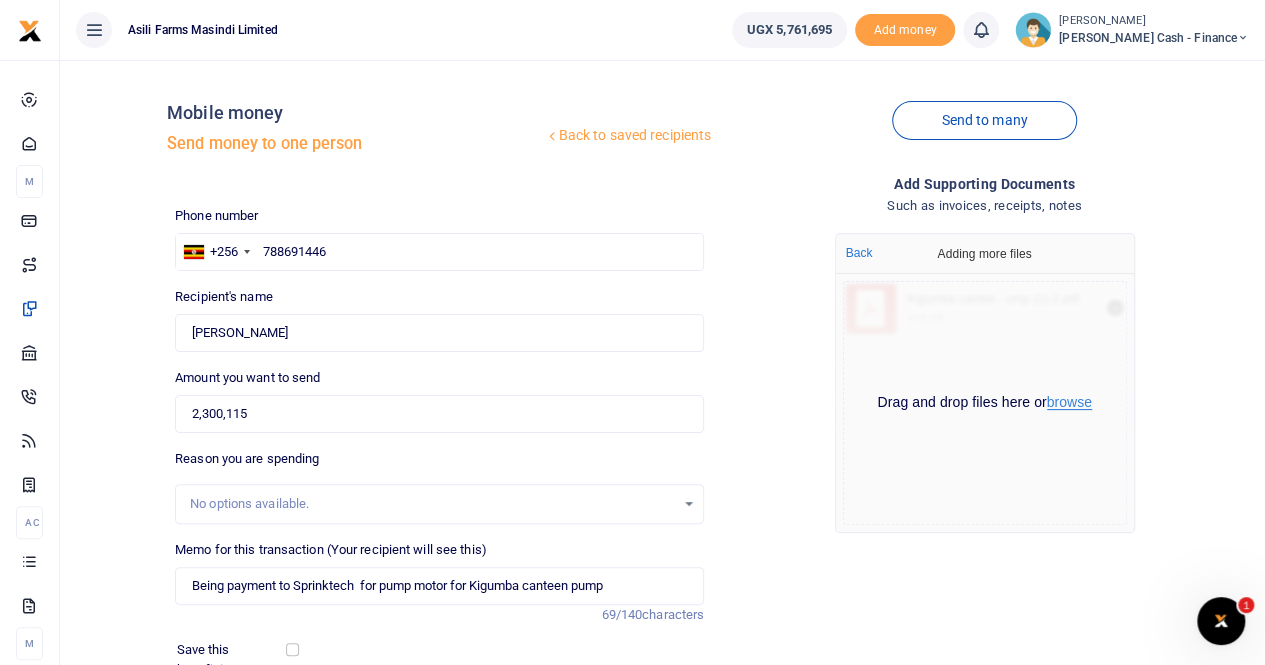 click on "browse" at bounding box center (1069, 402) 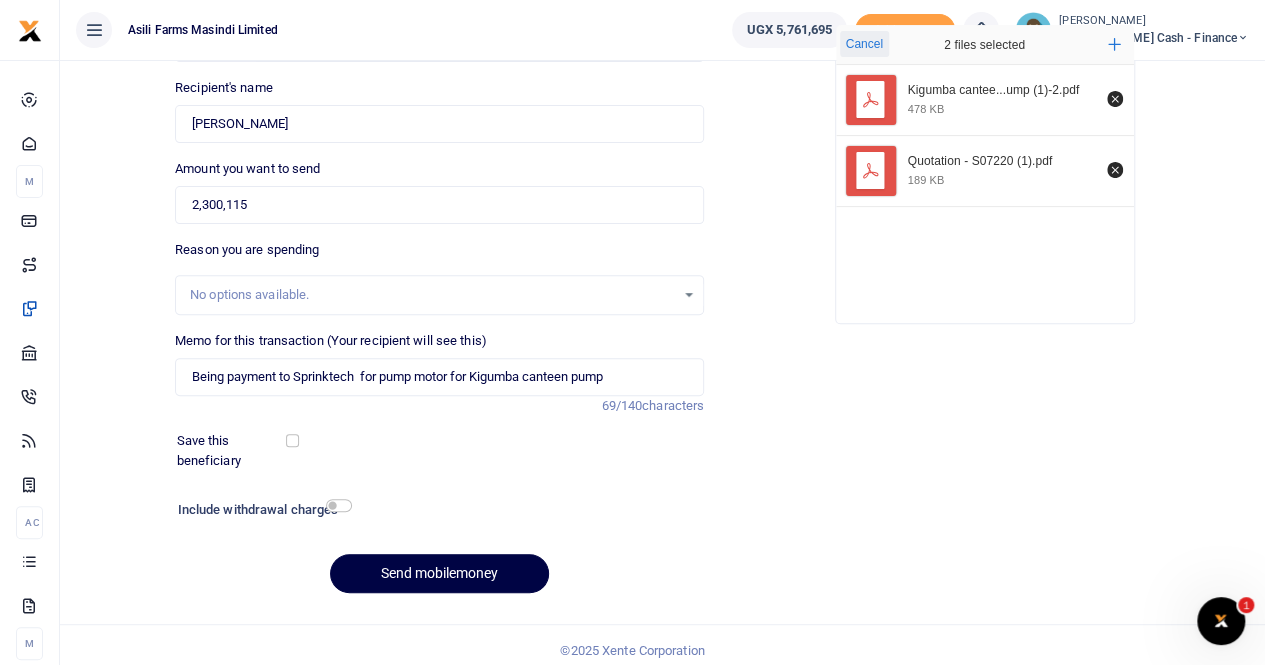 scroll, scrollTop: 218, scrollLeft: 0, axis: vertical 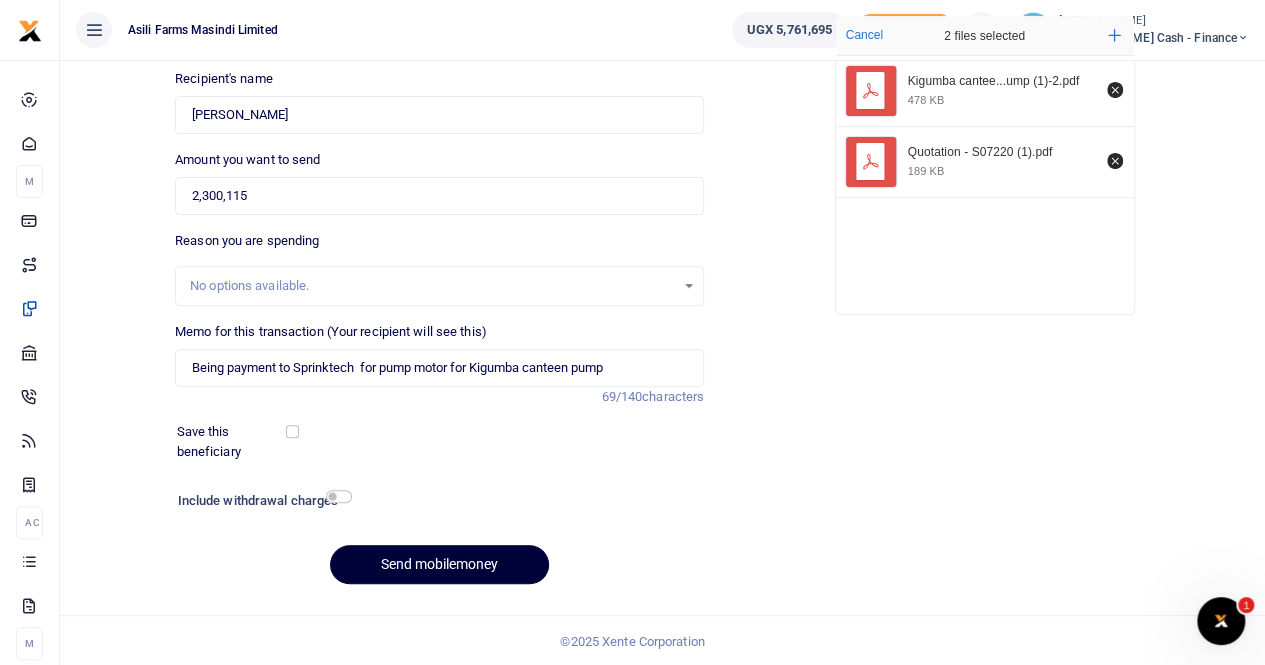 click on "Send mobilemoney" at bounding box center [439, 564] 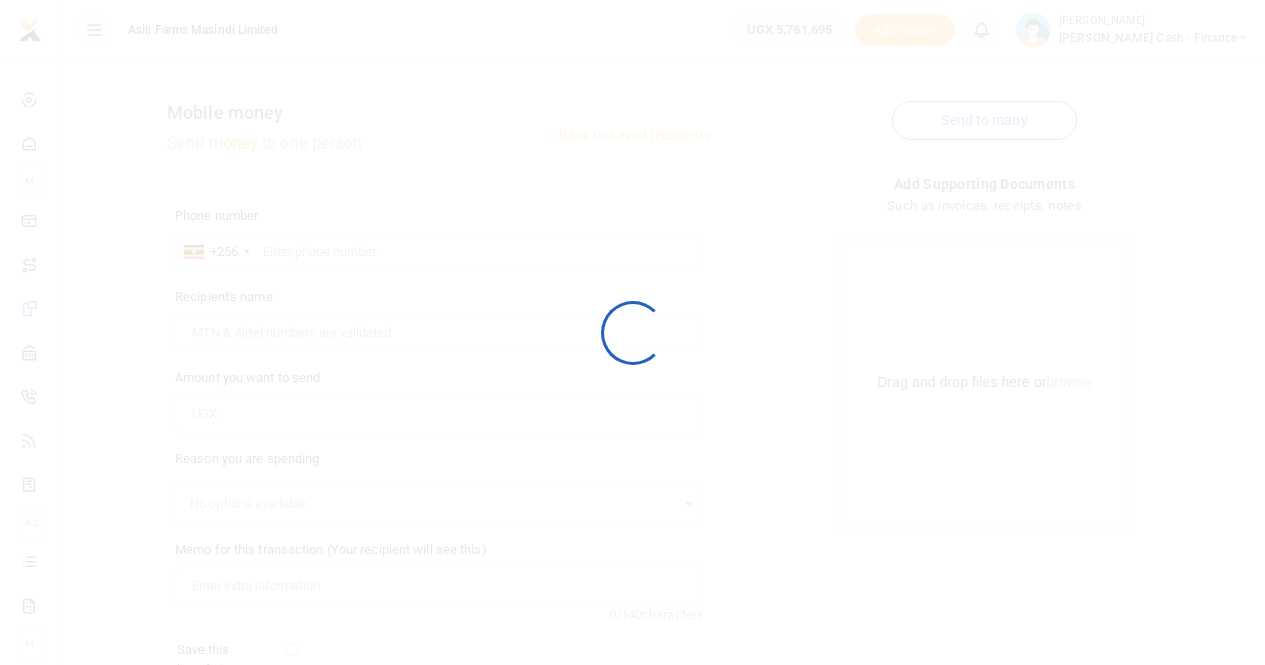 scroll, scrollTop: 217, scrollLeft: 0, axis: vertical 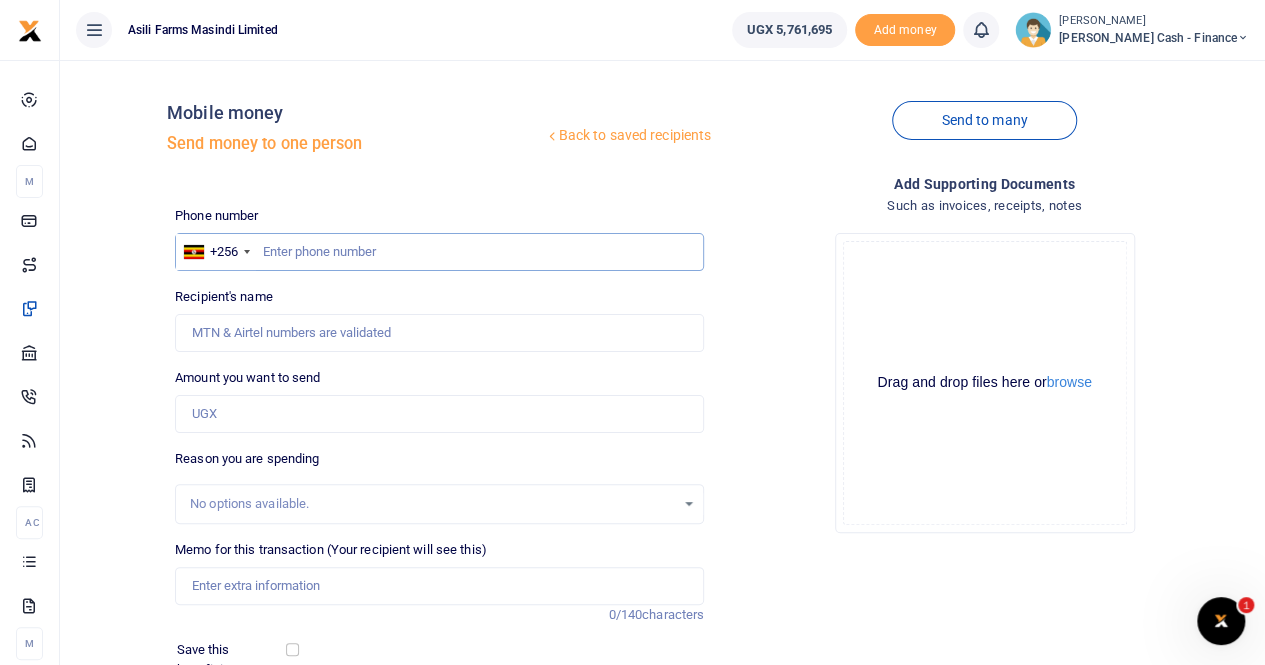 click at bounding box center [439, 252] 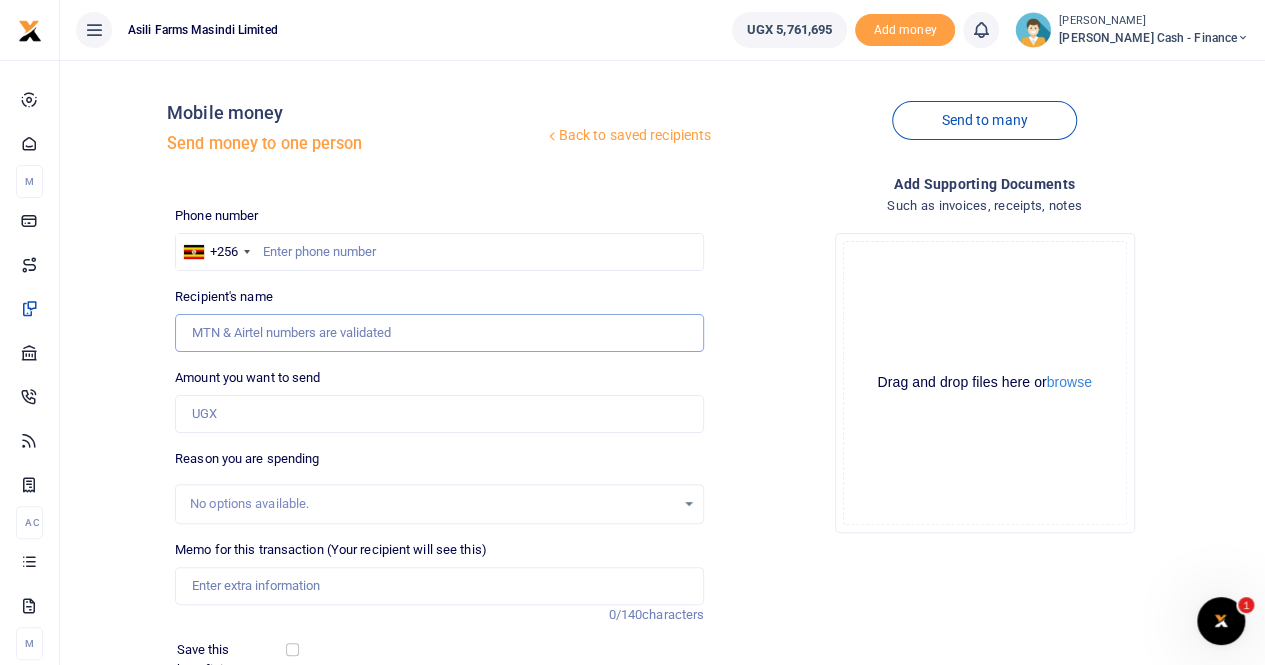 click on "Recipient's name" at bounding box center (439, 333) 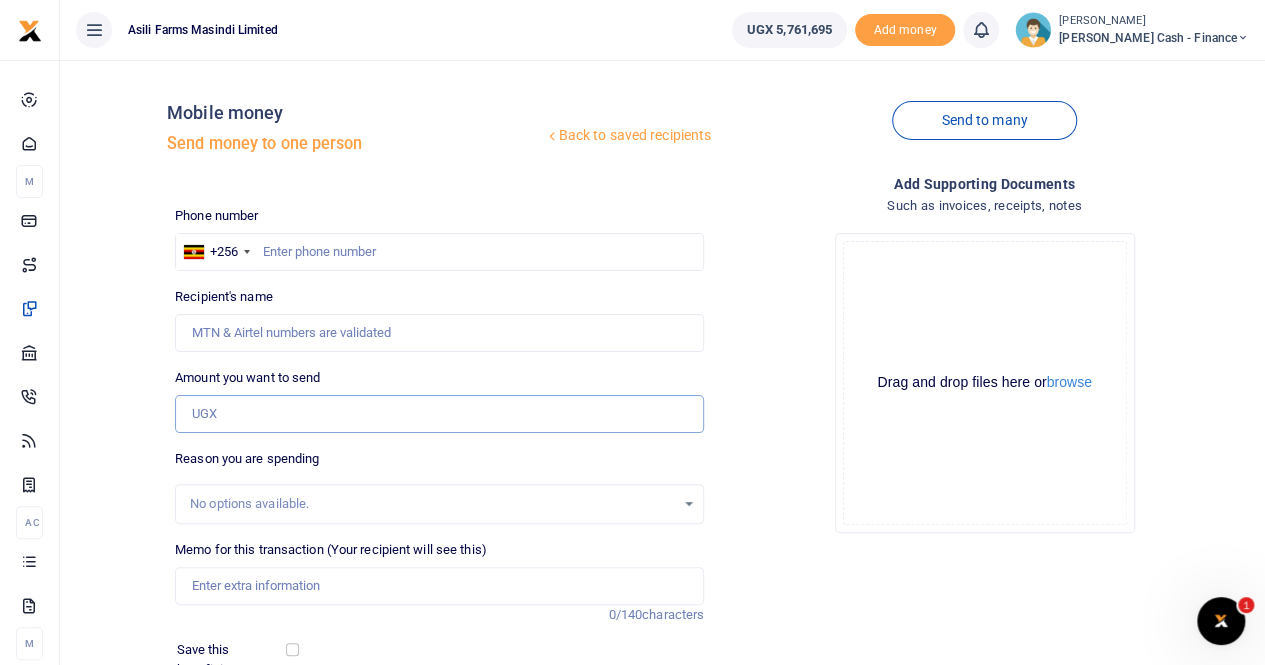 click on "Amount you want to send" at bounding box center (439, 414) 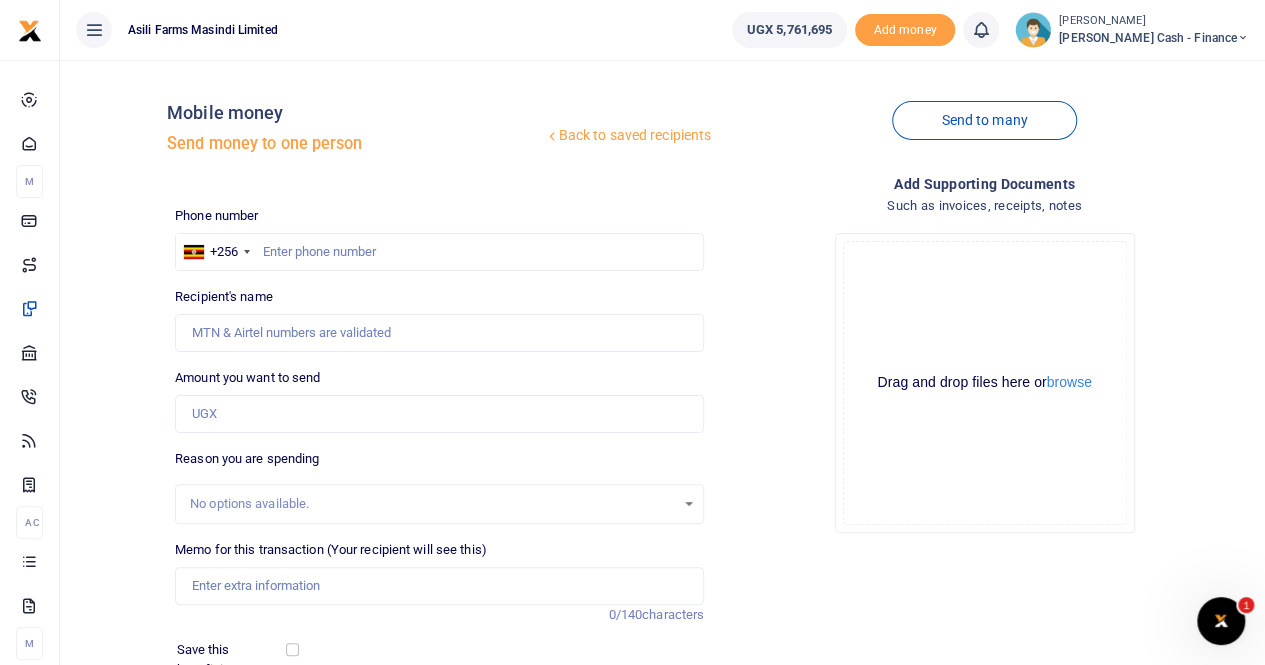 click on "Phone number
+256 [GEOGRAPHIC_DATA] +256
Phone is required.
Recipient's name
Name is required.
Amount you want to send
Amount is required." at bounding box center [439, 512] 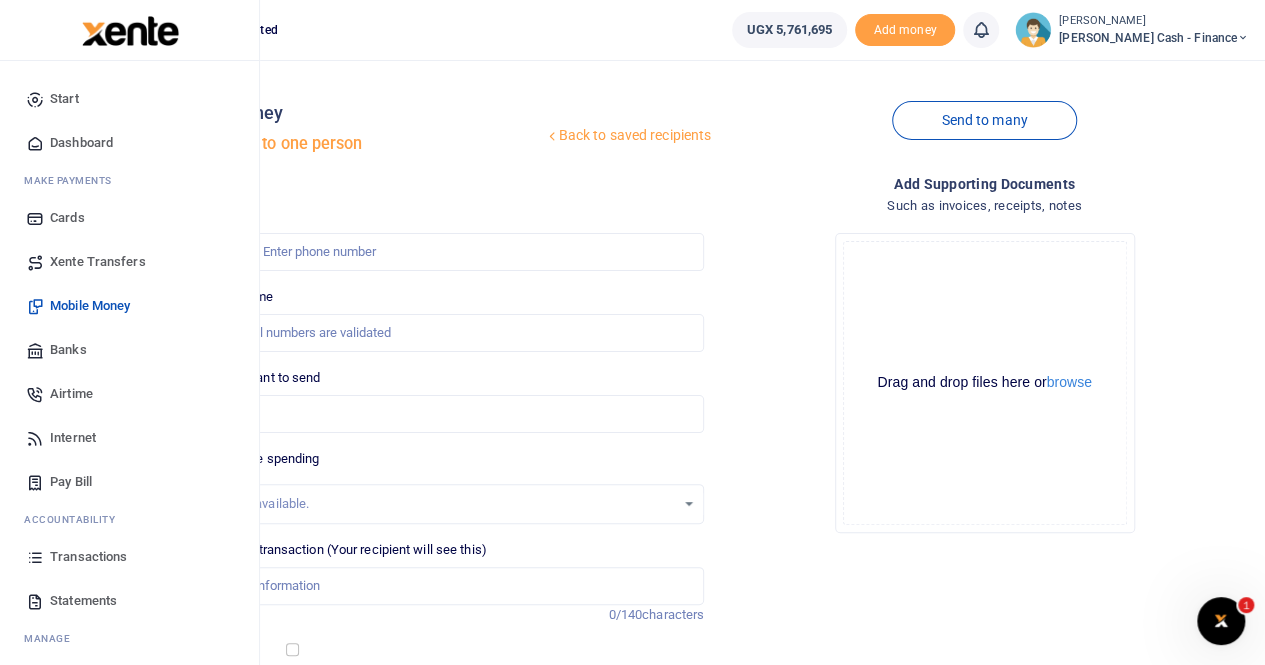 click on "Xente Transfers" at bounding box center (98, 262) 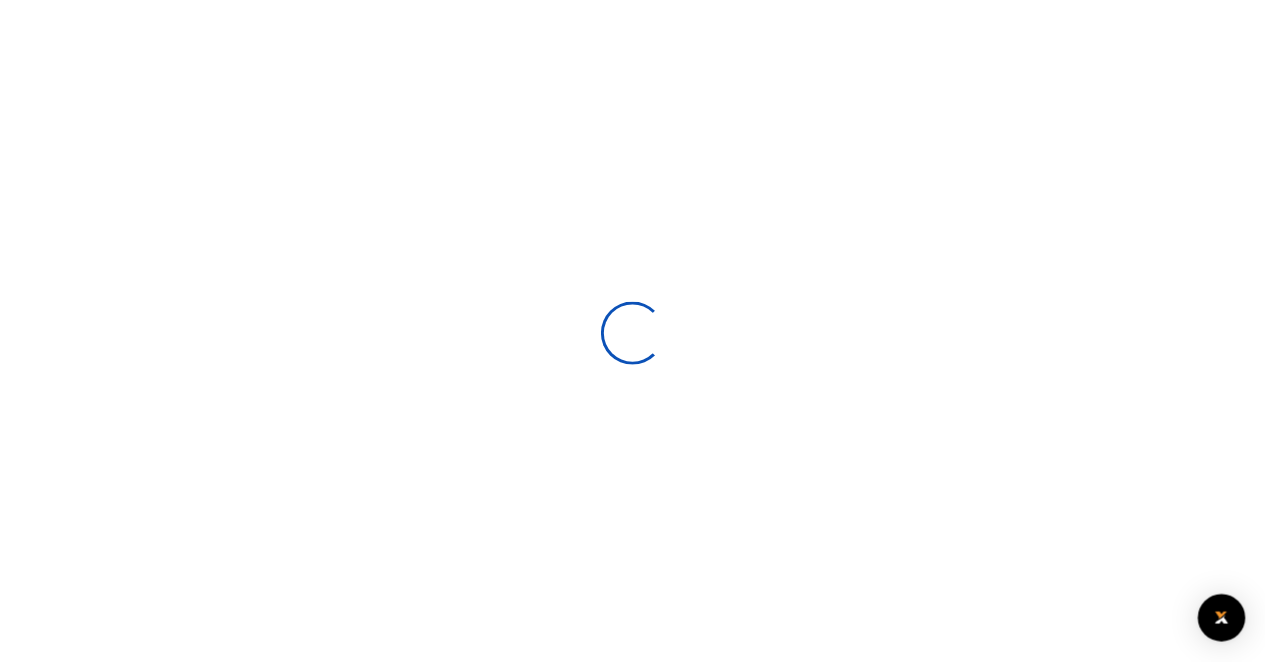 scroll, scrollTop: 0, scrollLeft: 0, axis: both 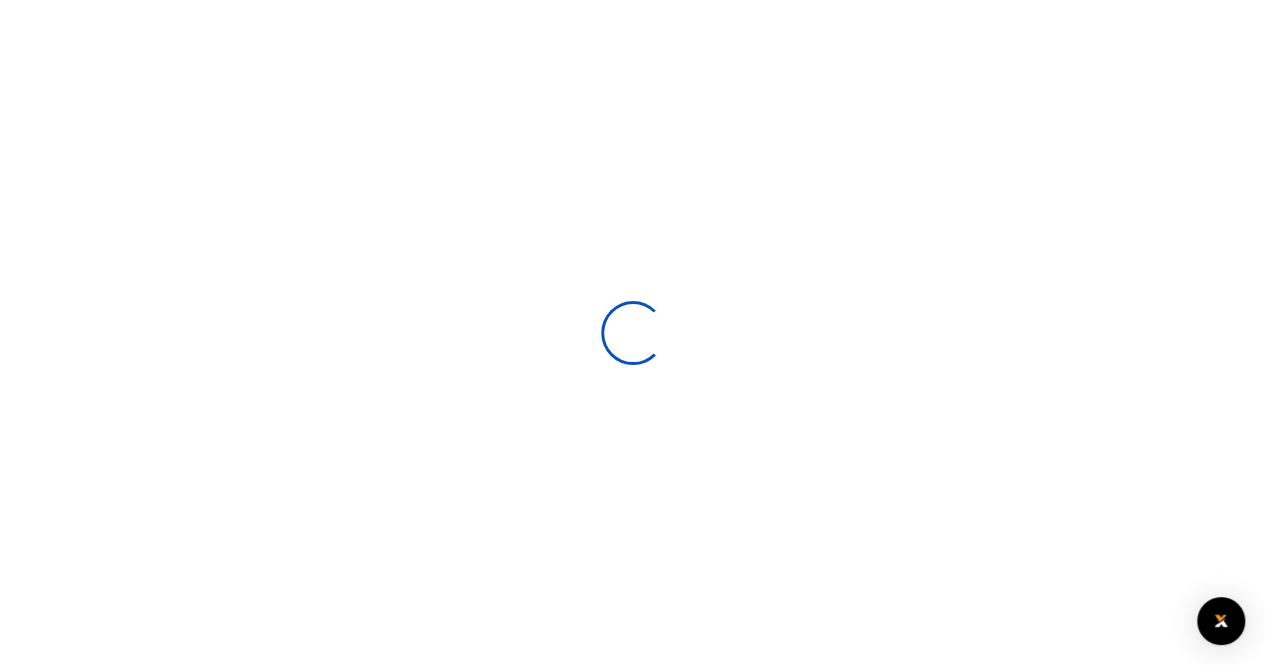select 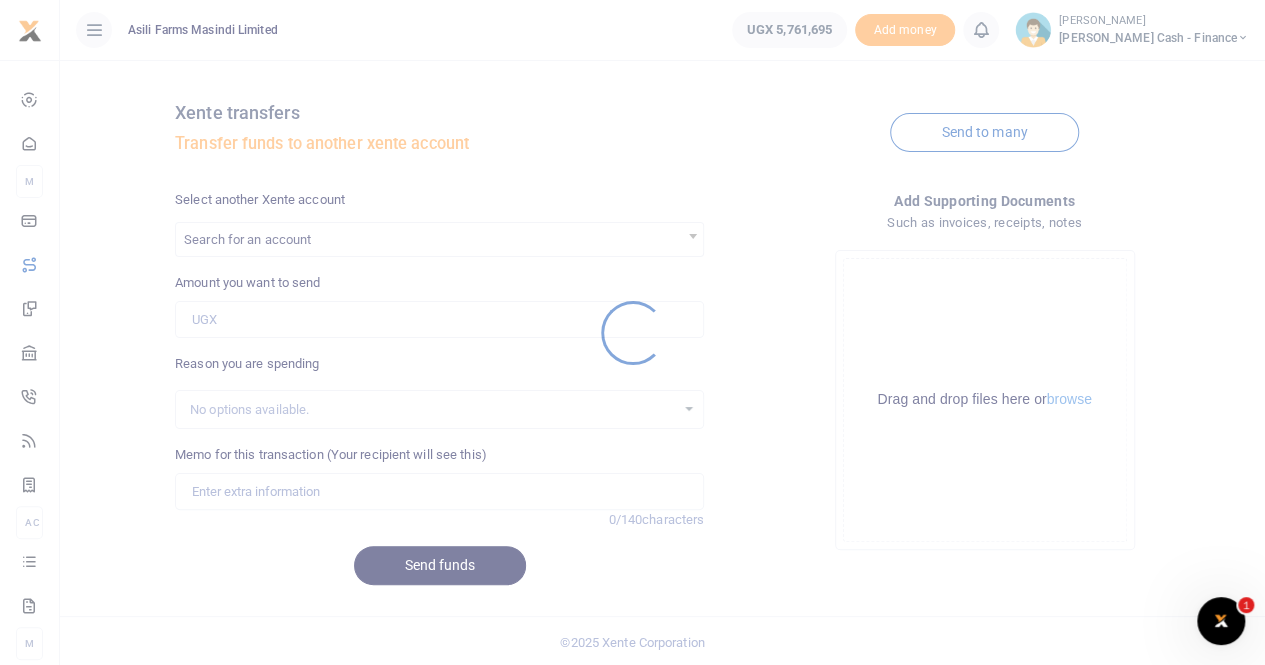 scroll, scrollTop: 0, scrollLeft: 0, axis: both 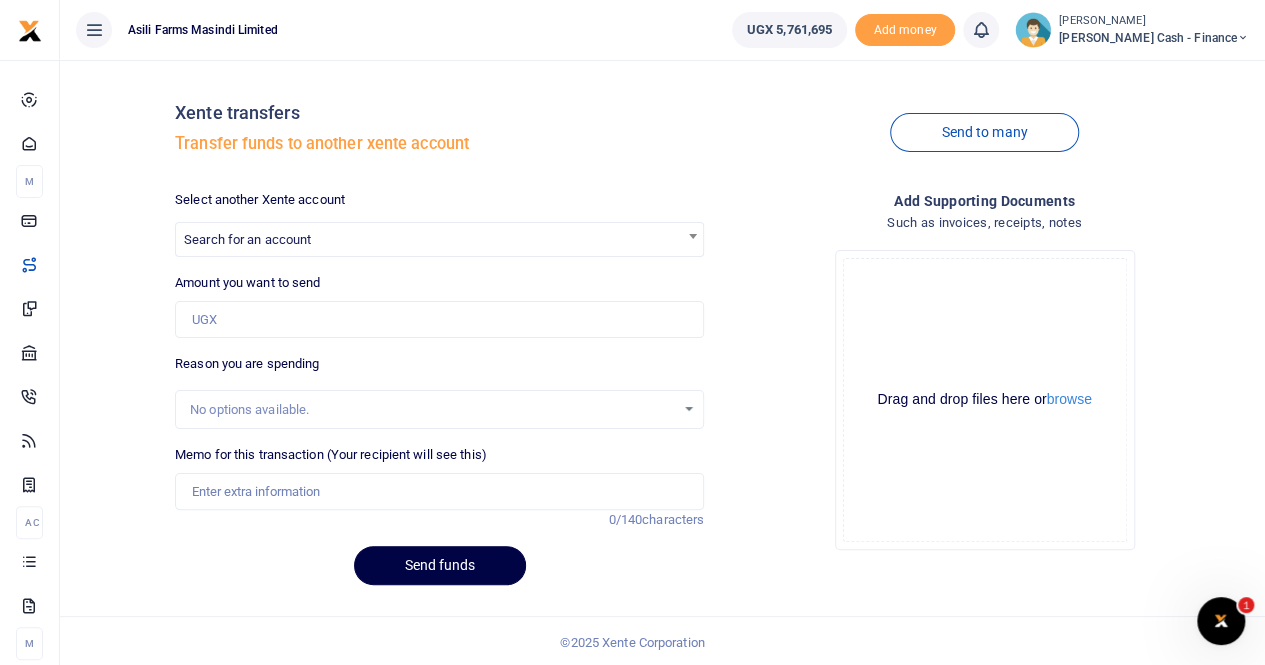 click on "Search for an account" at bounding box center [439, 238] 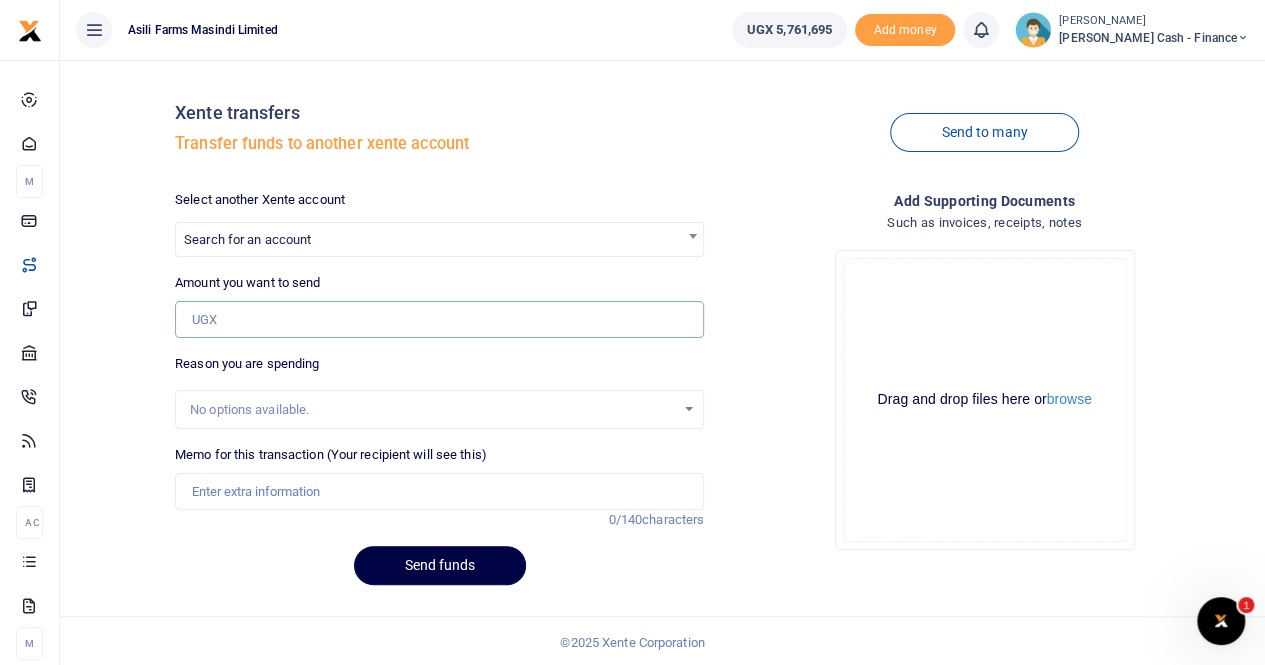 click on "Amount you want to send" at bounding box center [439, 320] 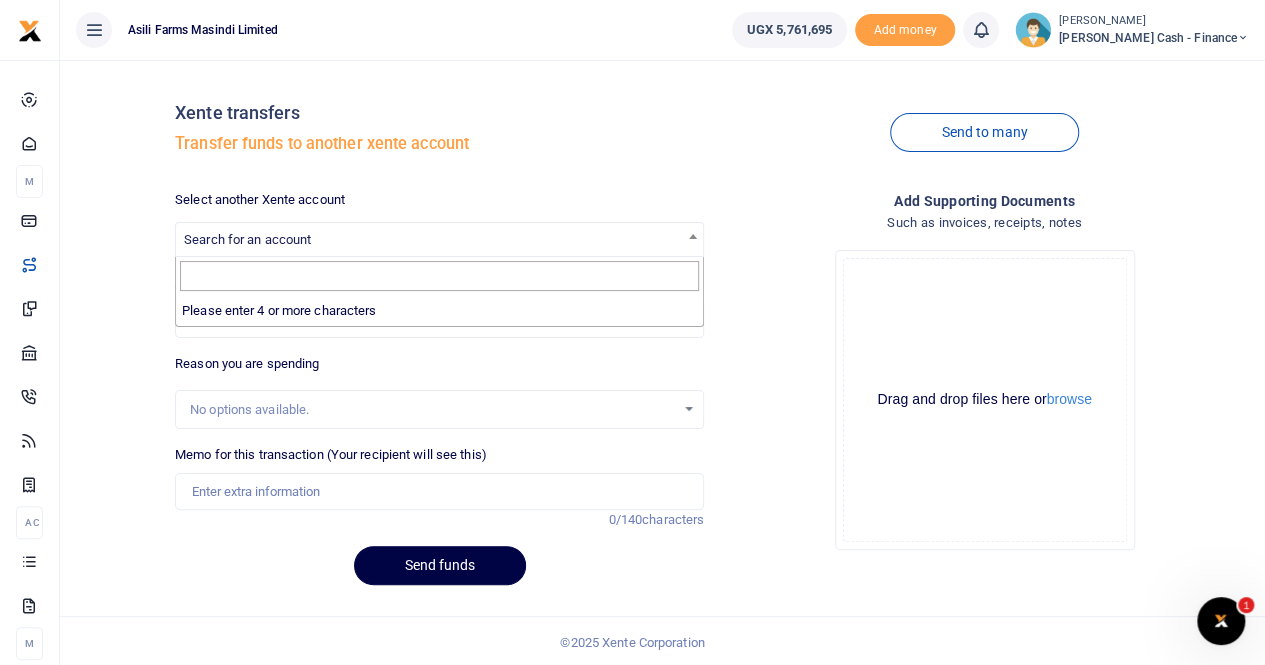 click on "Search for an account" at bounding box center [247, 239] 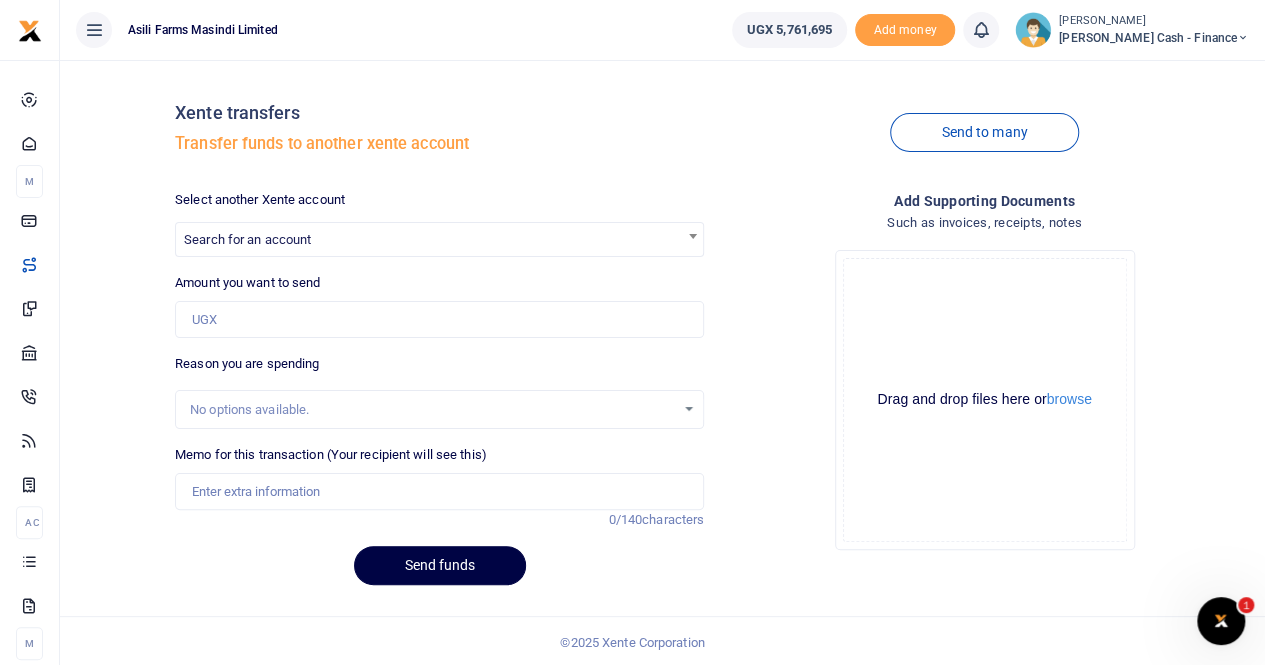 click on "Select another Xente account" at bounding box center (260, 200) 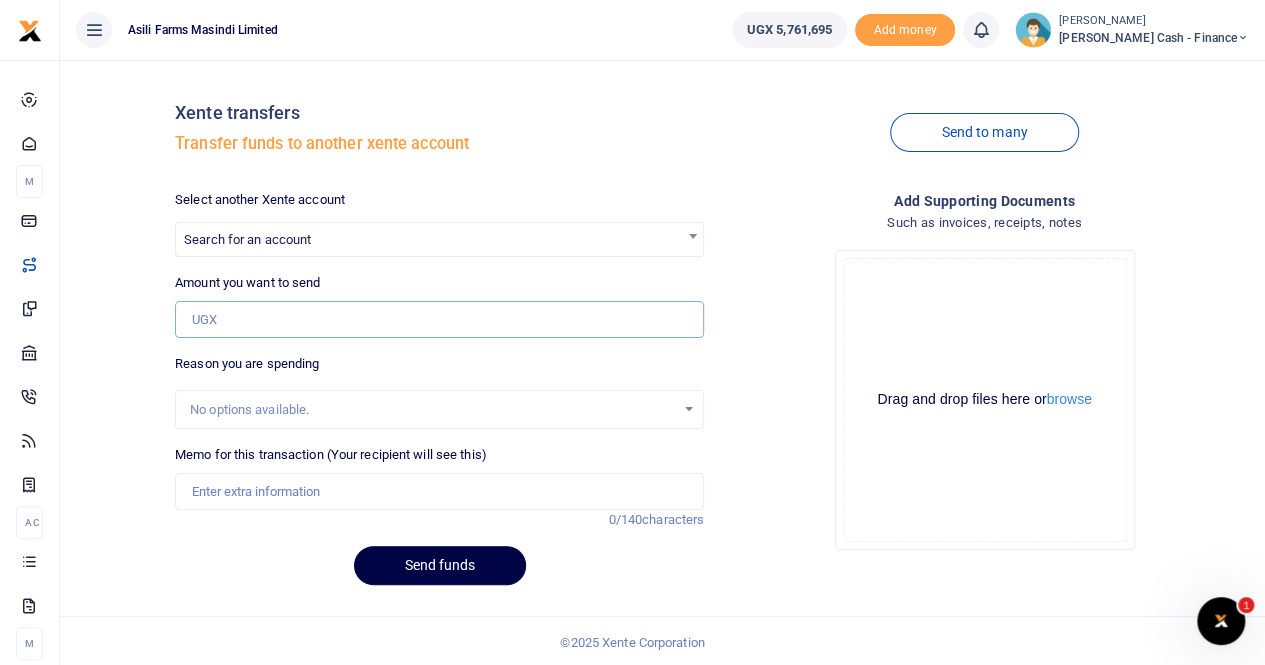 click on "Amount you want to send" at bounding box center (439, 320) 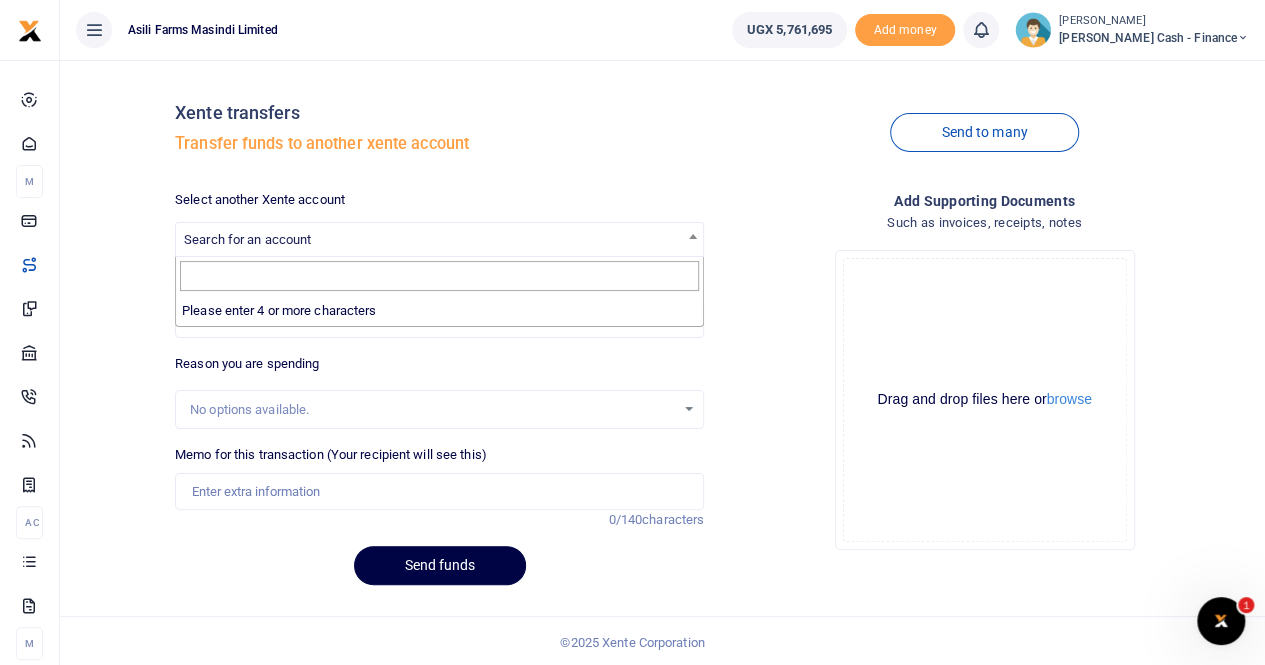 click on "Search for an account" at bounding box center (439, 238) 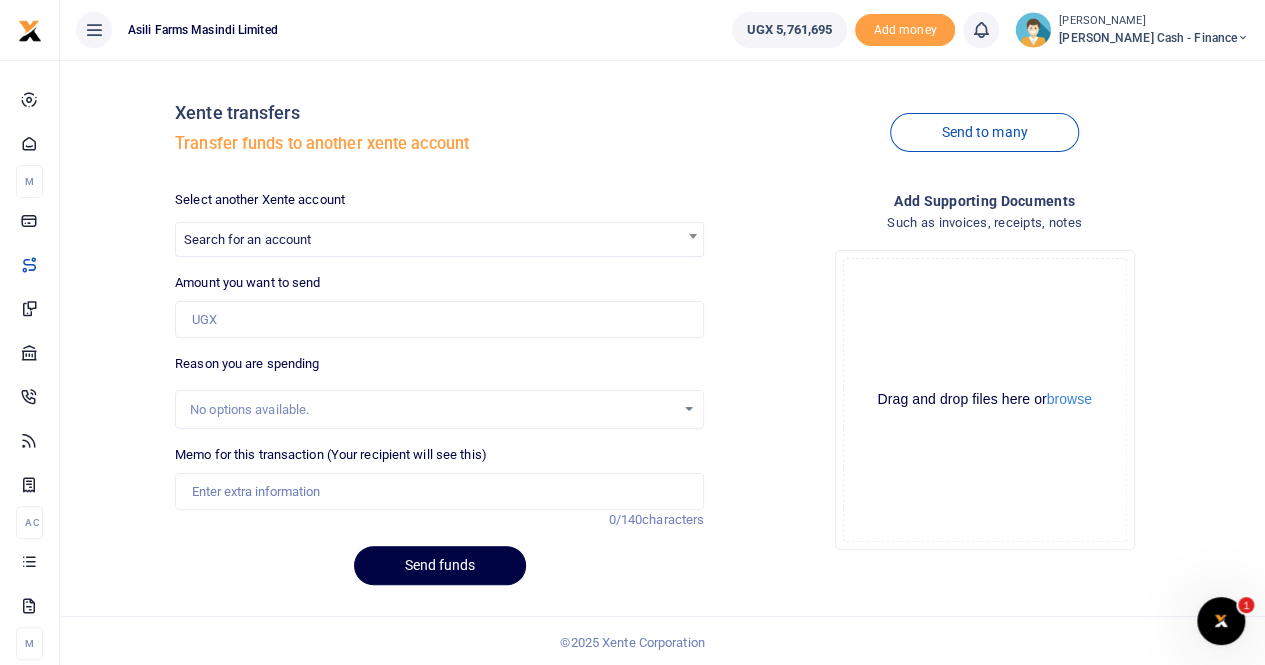 click on "Select another Xente account" at bounding box center (260, 200) 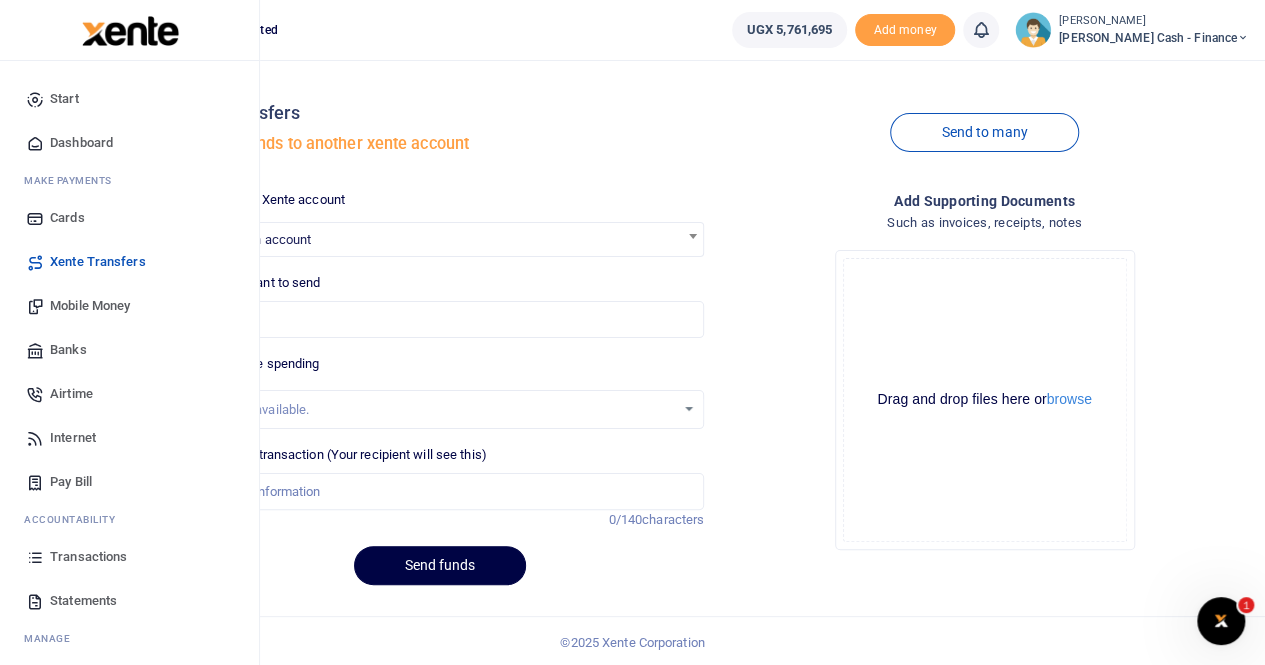 click on "Xente Transfers" at bounding box center (98, 262) 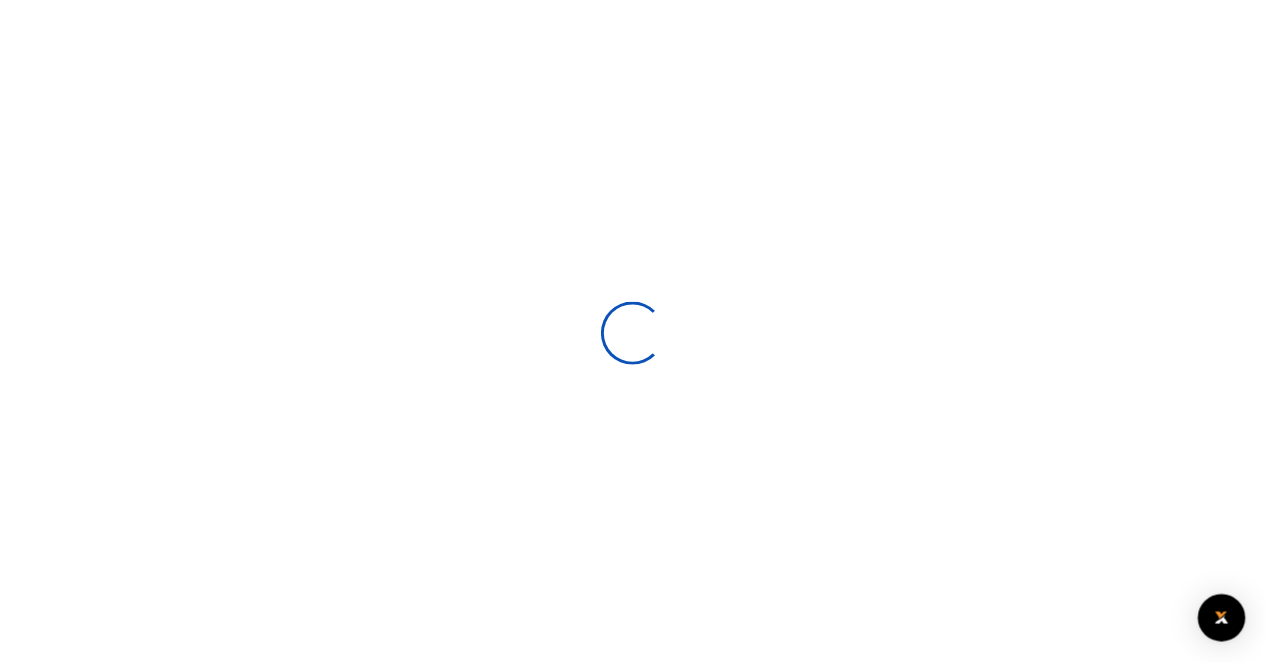 scroll, scrollTop: 0, scrollLeft: 0, axis: both 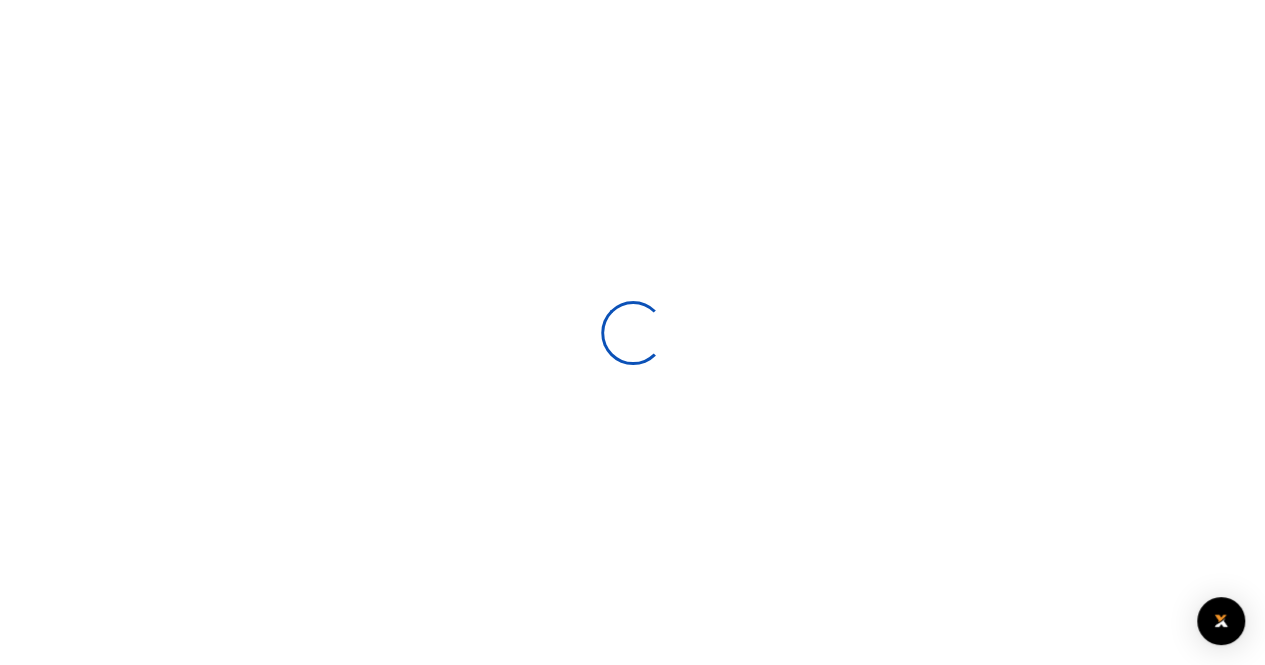 select 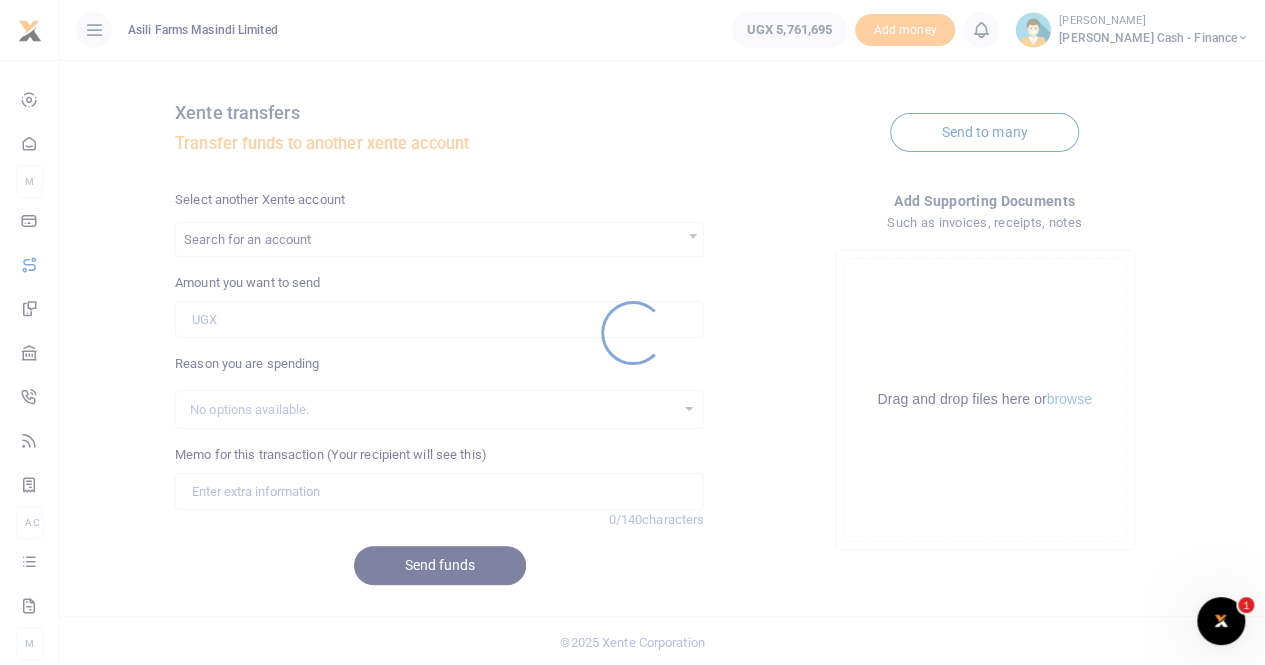 scroll, scrollTop: 0, scrollLeft: 0, axis: both 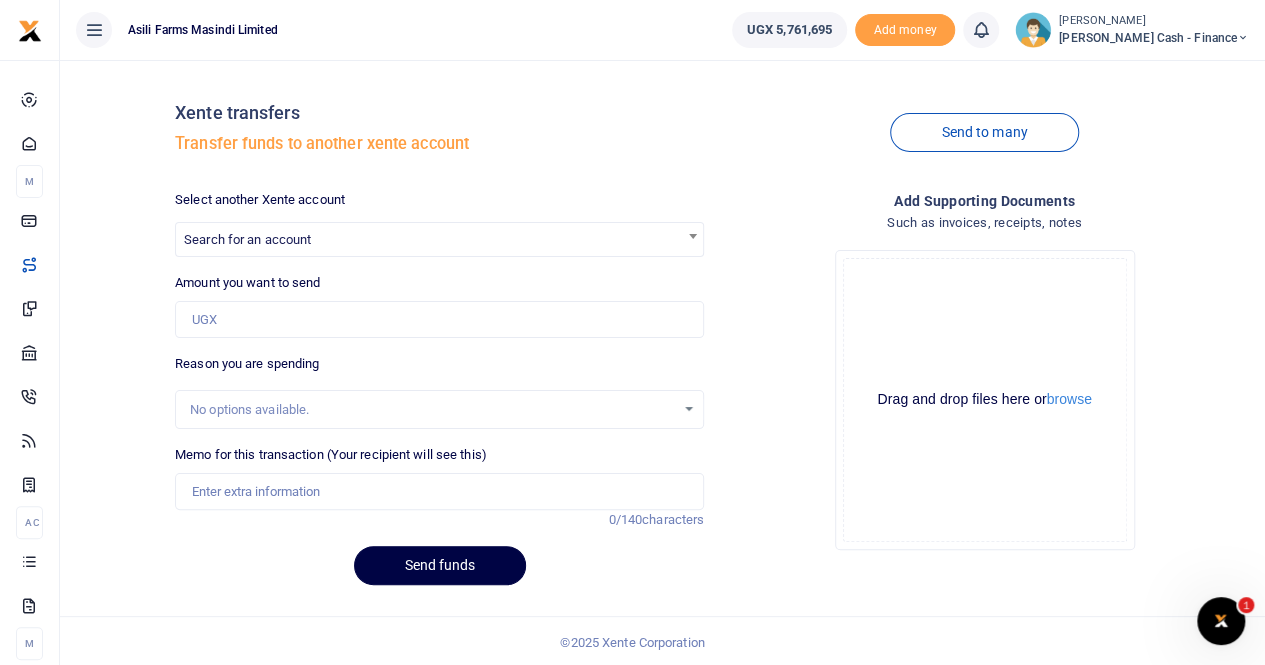click on "Select another Xente account" at bounding box center (260, 200) 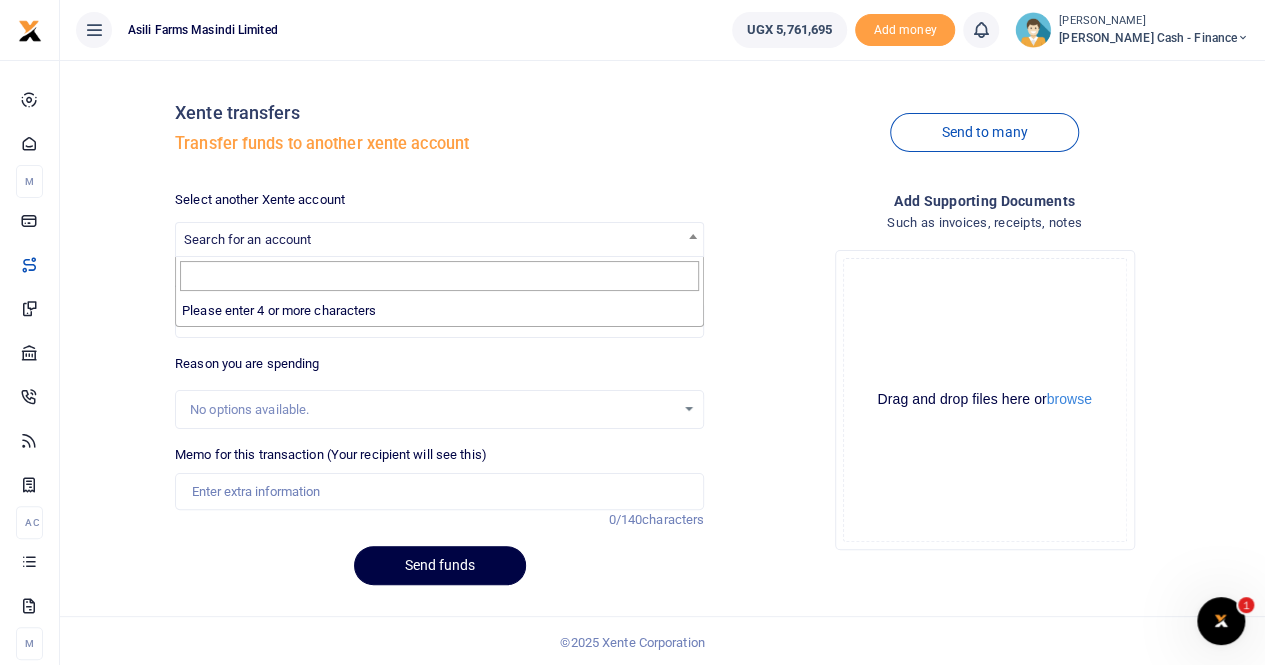 click at bounding box center (693, 236) 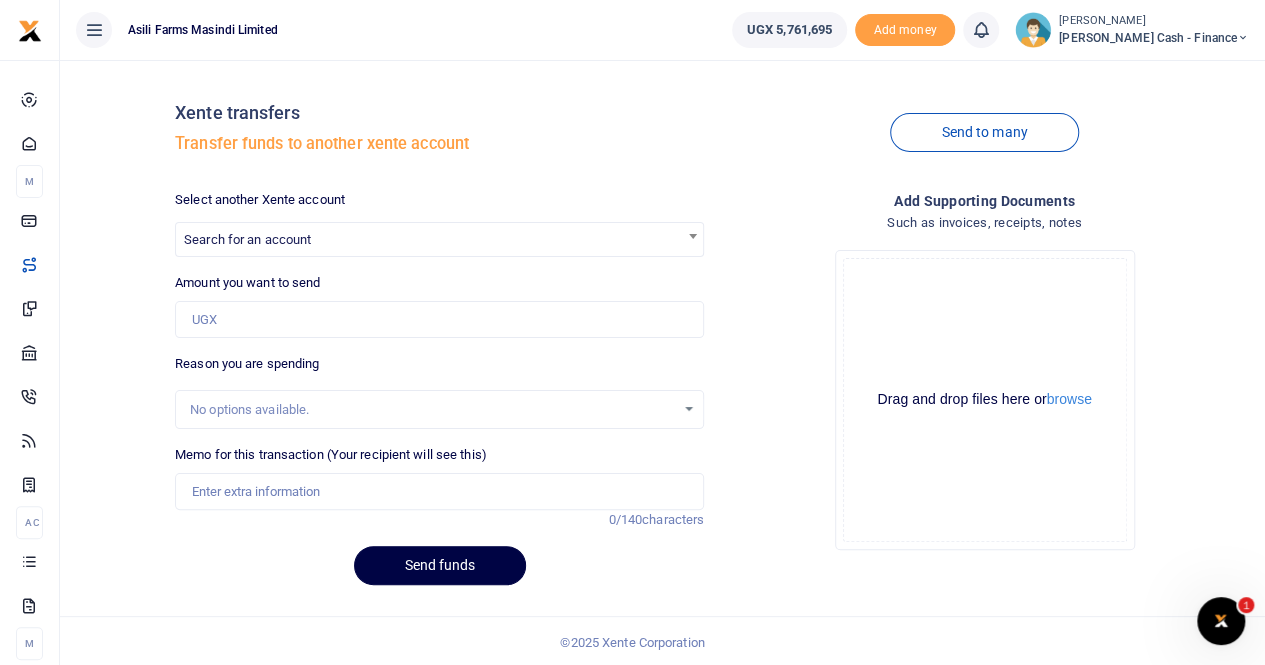 click at bounding box center (693, 236) 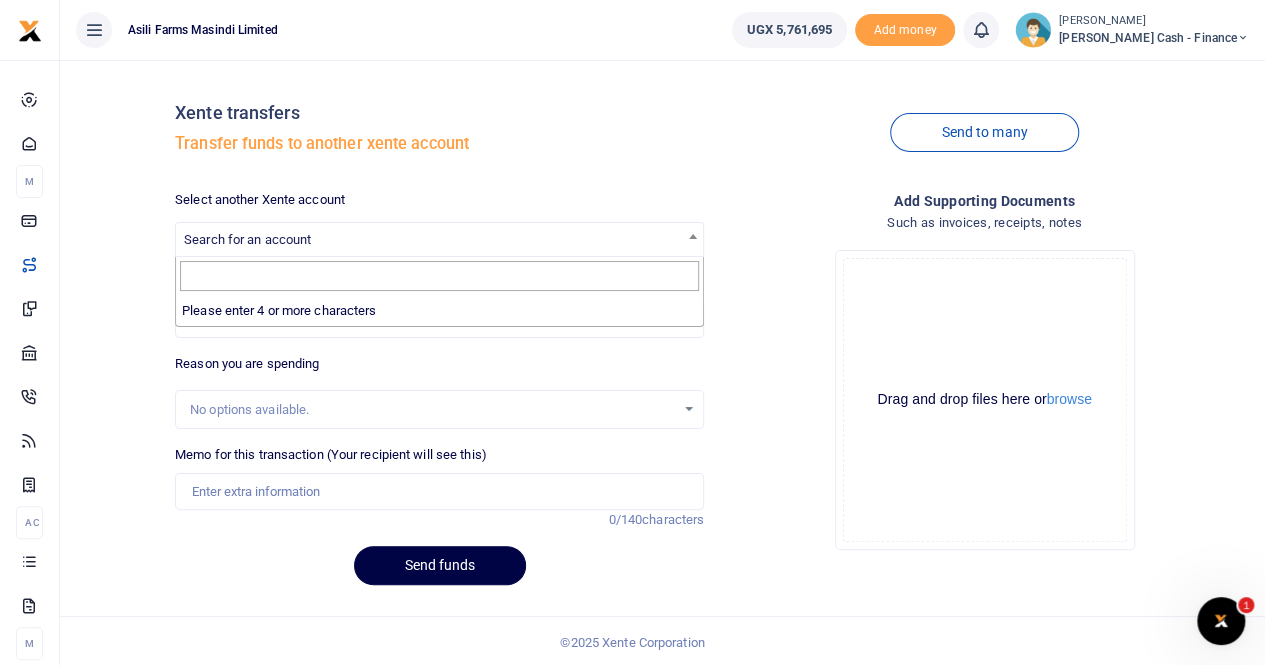 click at bounding box center [693, 236] 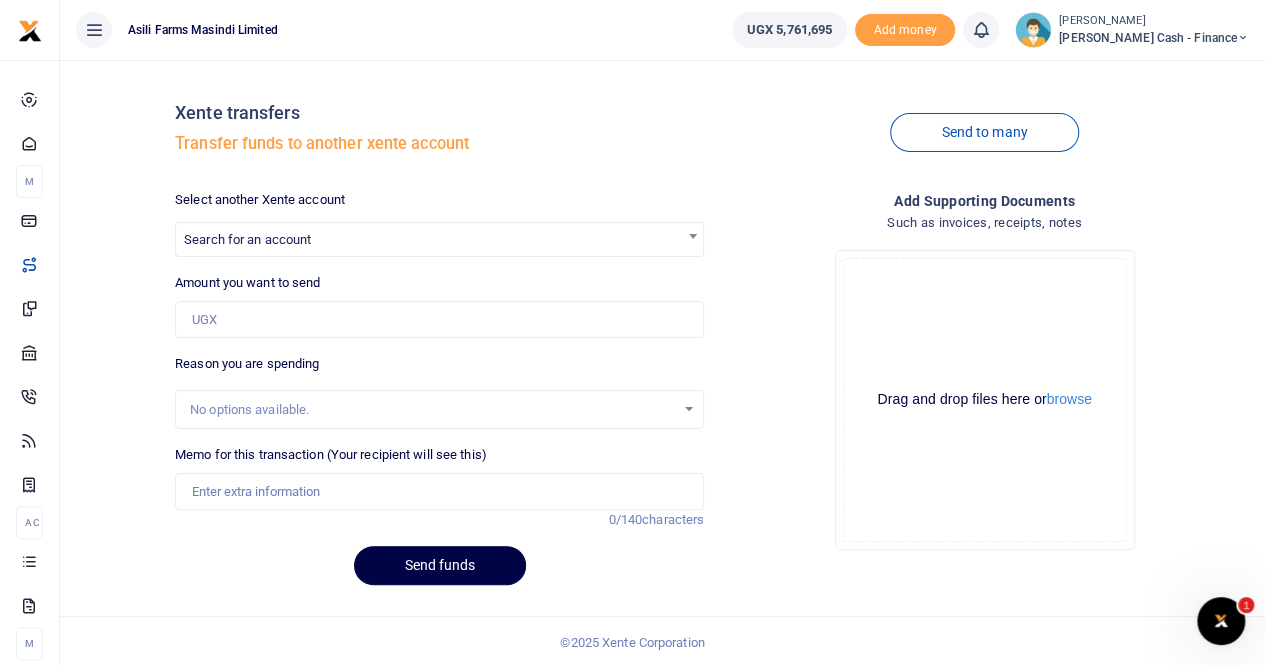 click at bounding box center [693, 236] 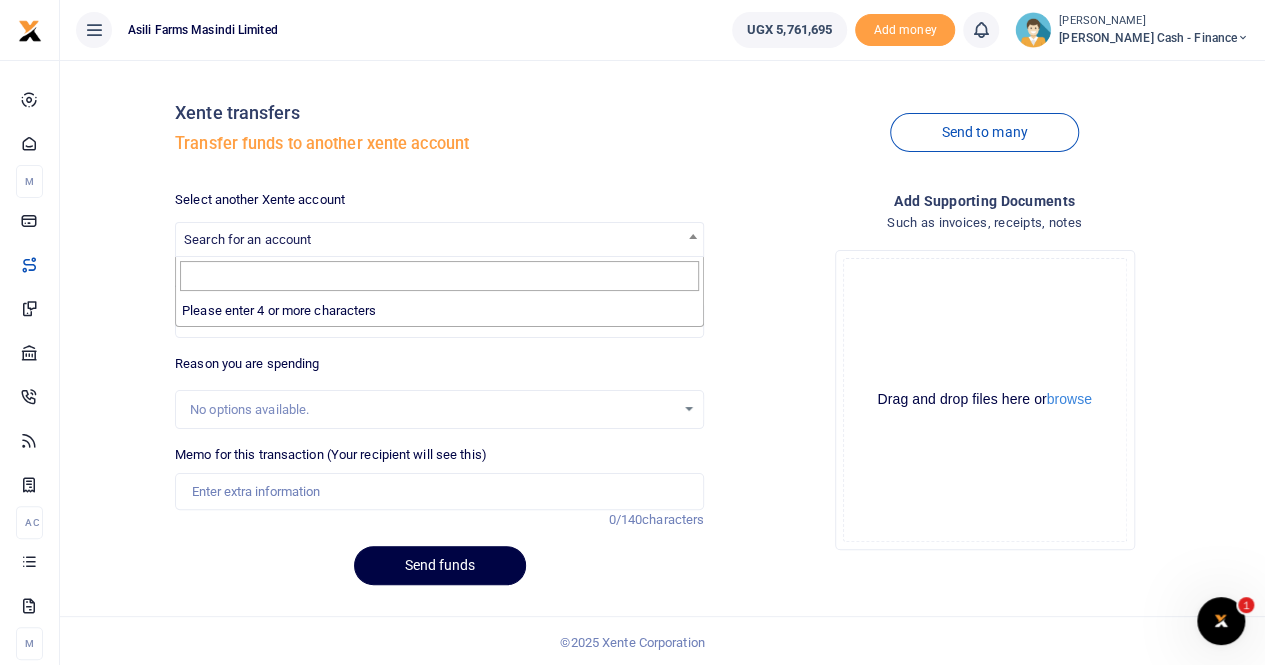 click at bounding box center (693, 236) 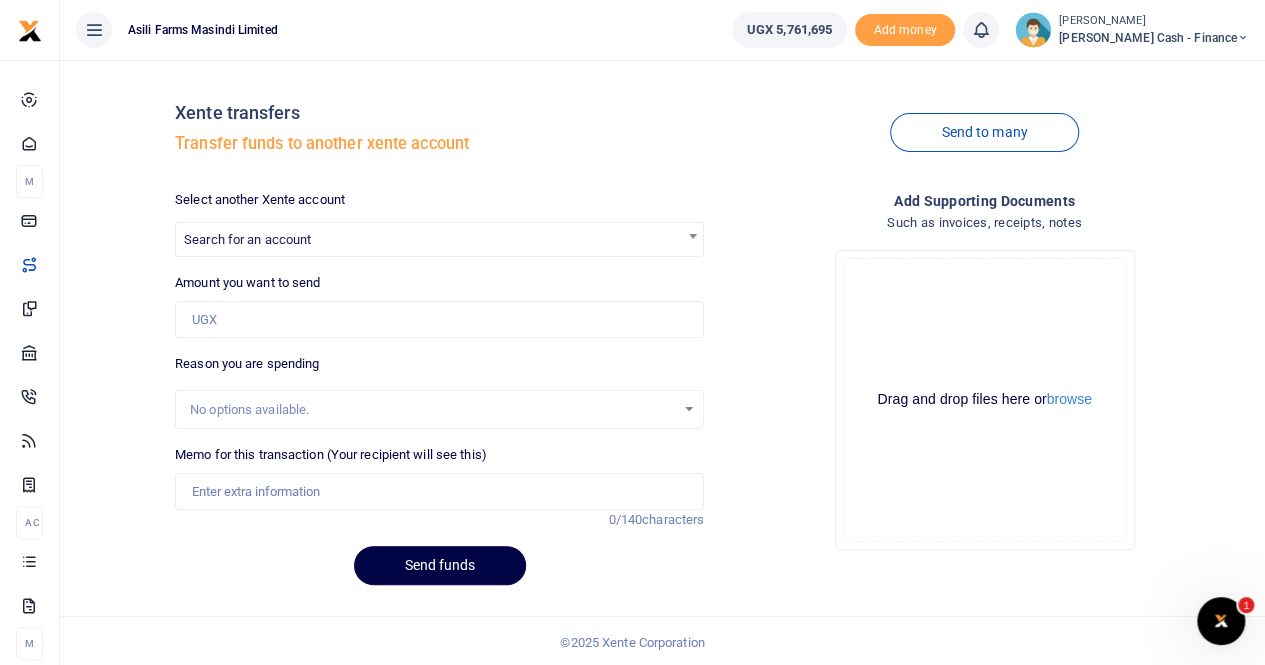 click at bounding box center (693, 236) 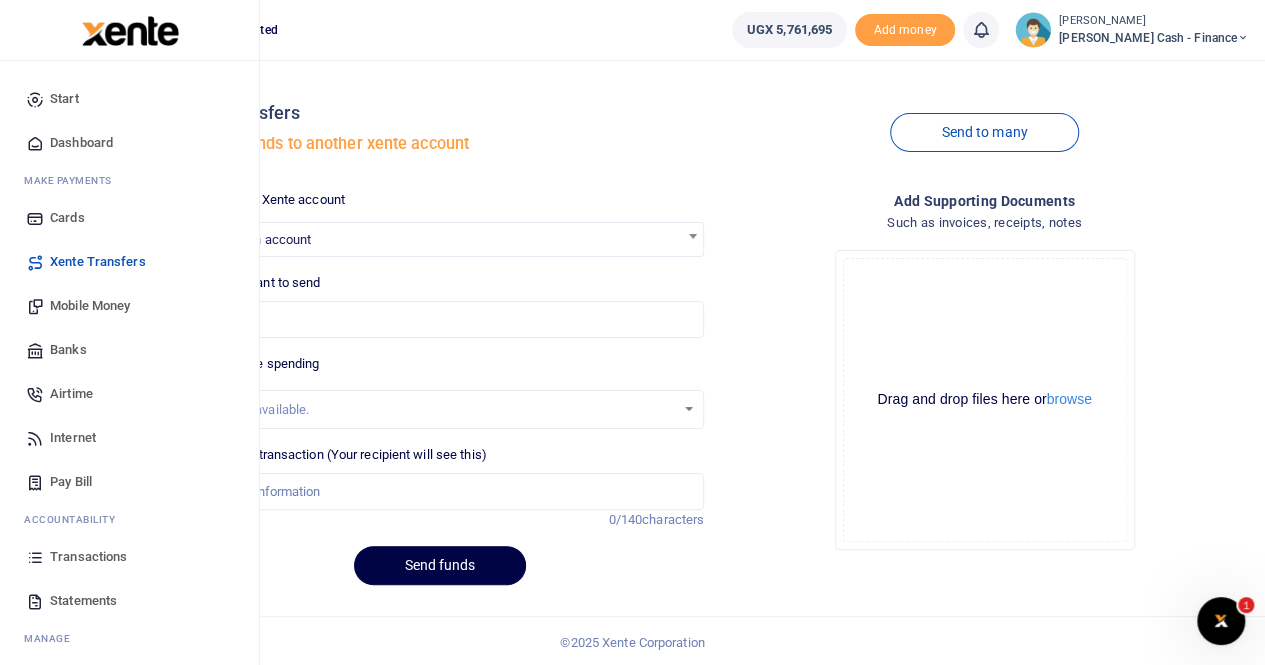 click on "Xente Transfers" at bounding box center [98, 262] 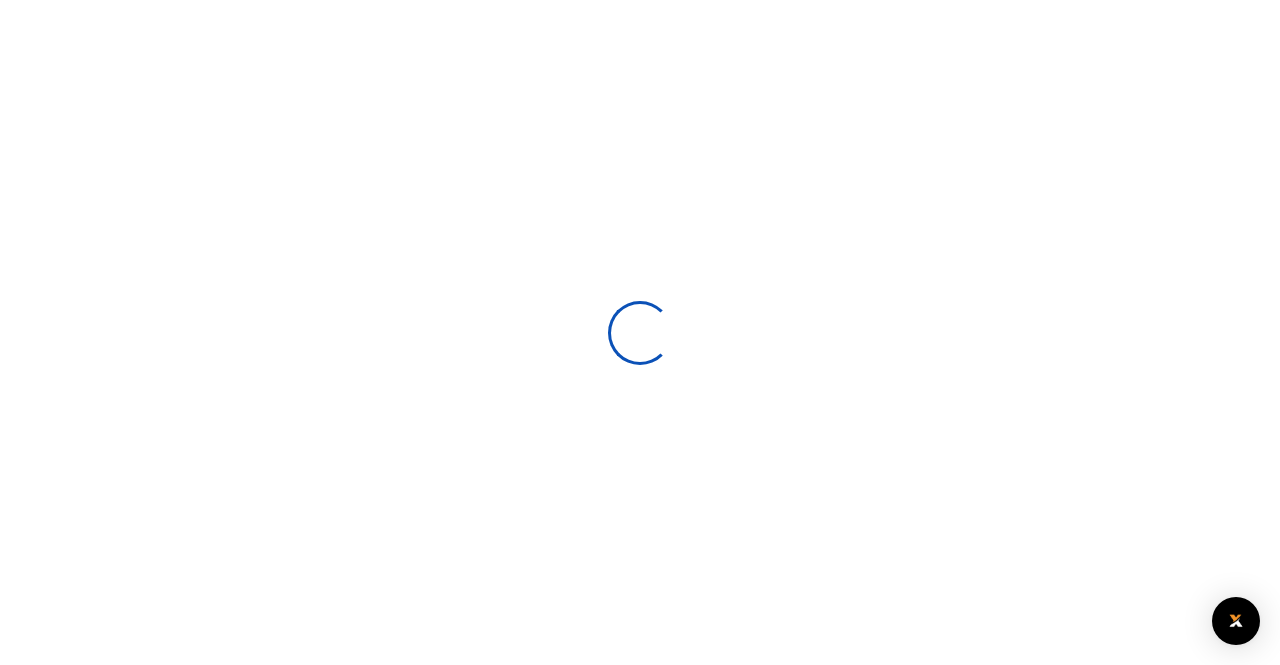 select 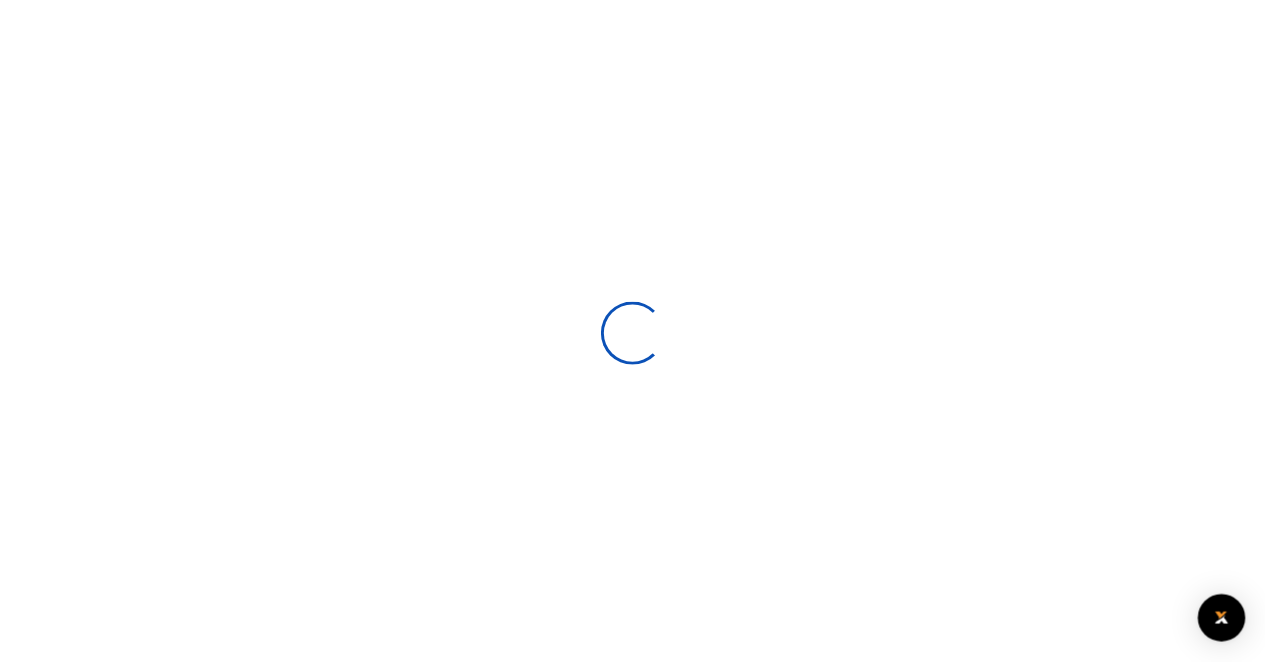 scroll, scrollTop: 0, scrollLeft: 0, axis: both 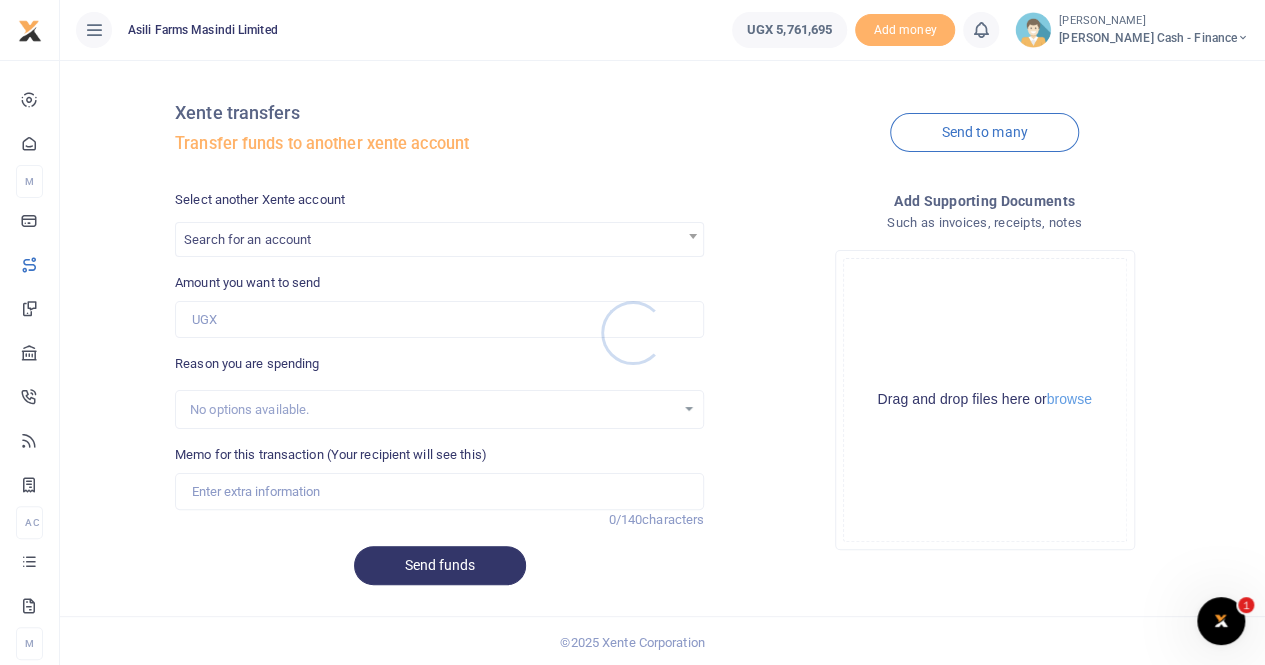 click at bounding box center [632, 332] 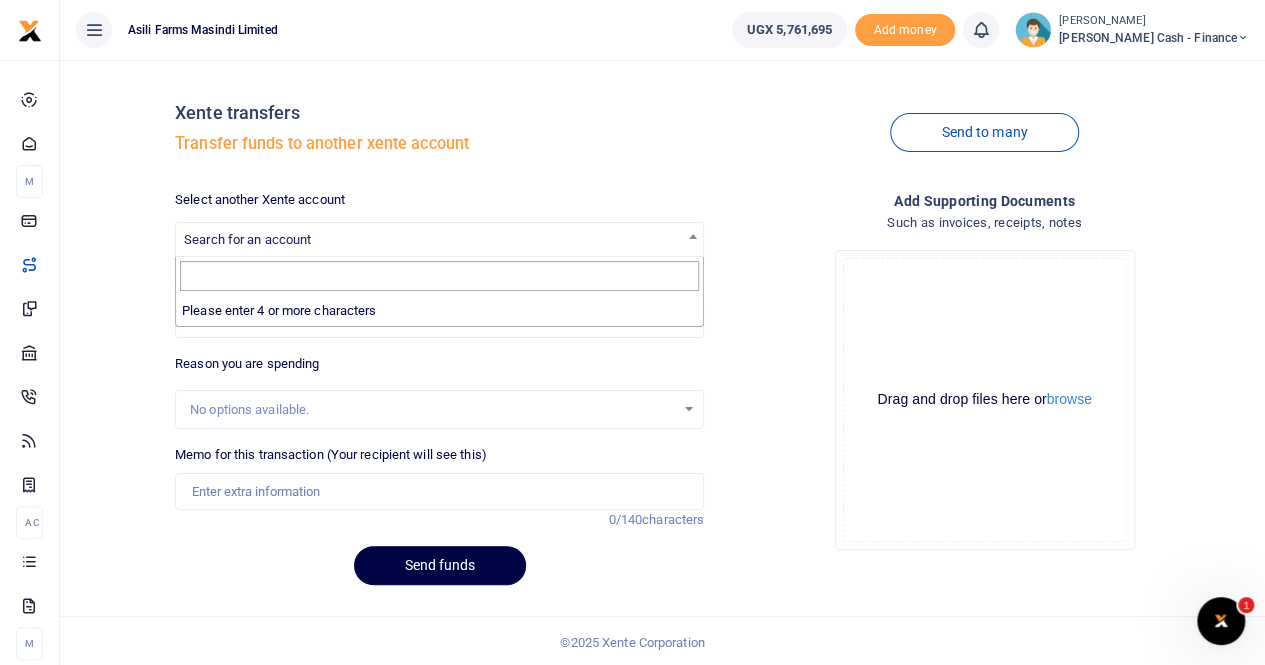 click at bounding box center [693, 236] 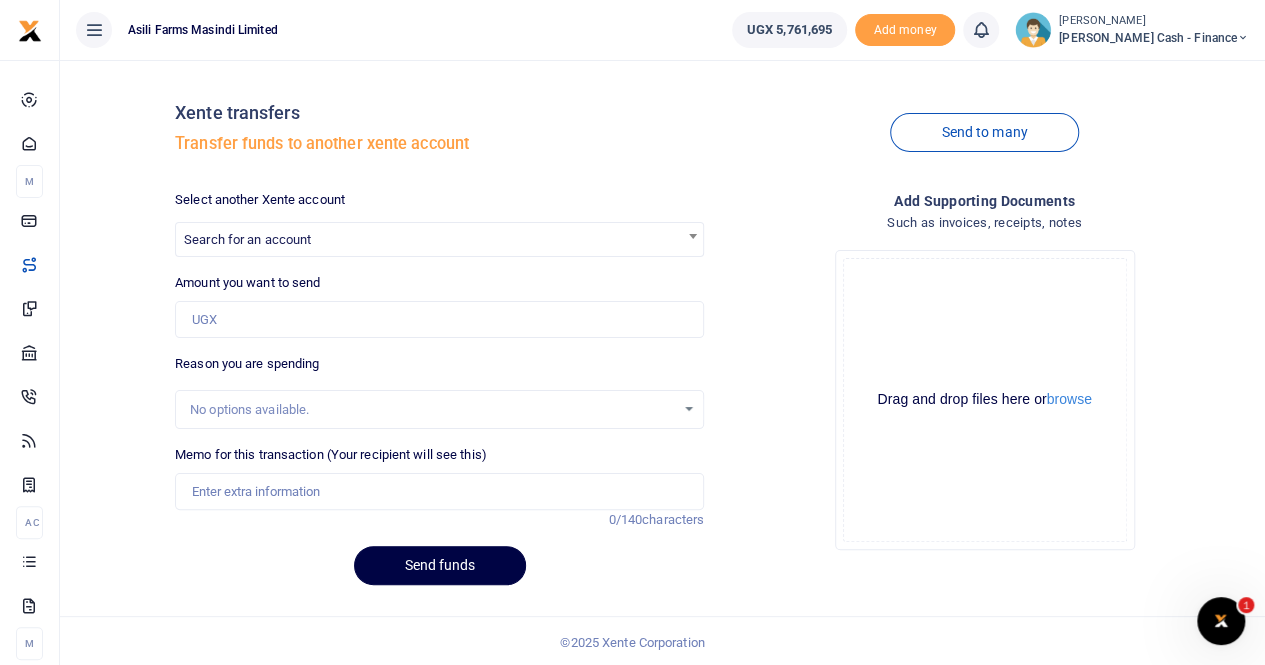 click at bounding box center (693, 236) 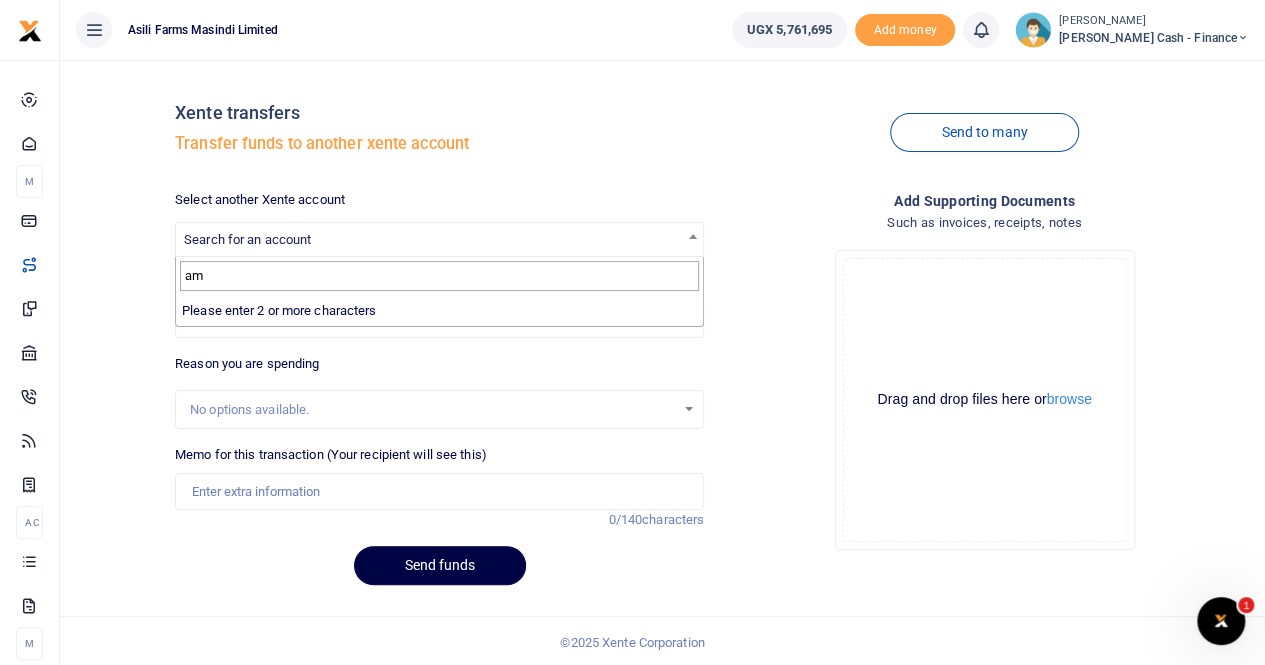 type on "a" 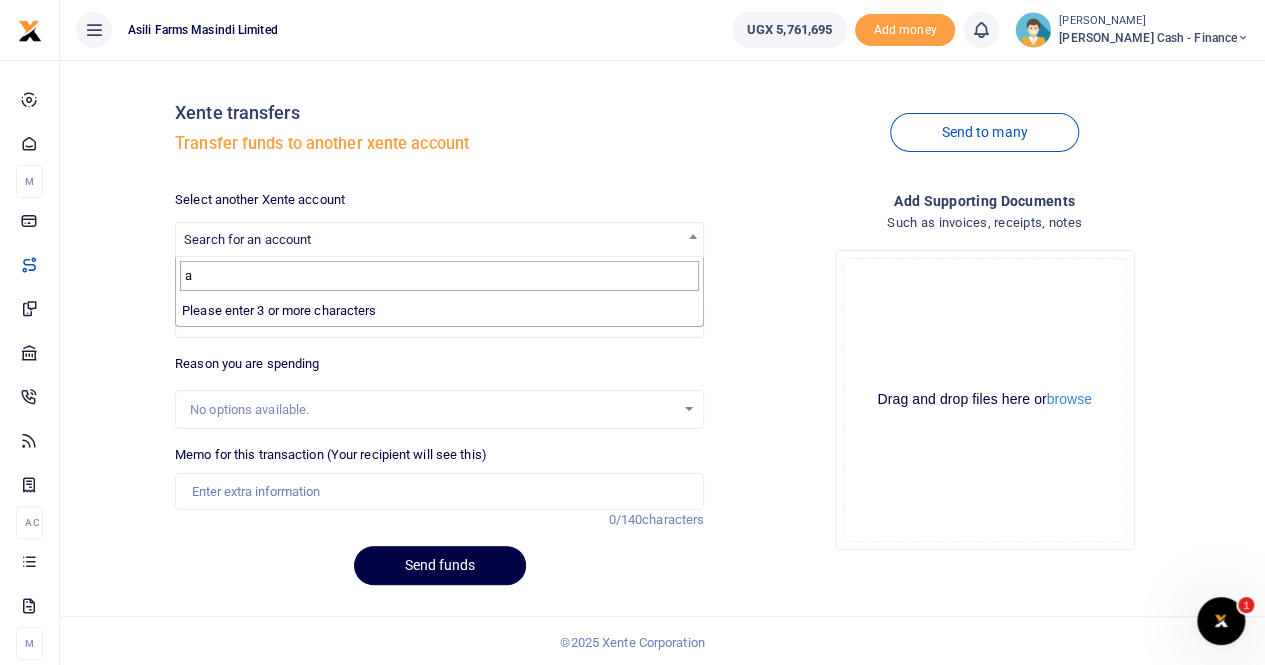 type 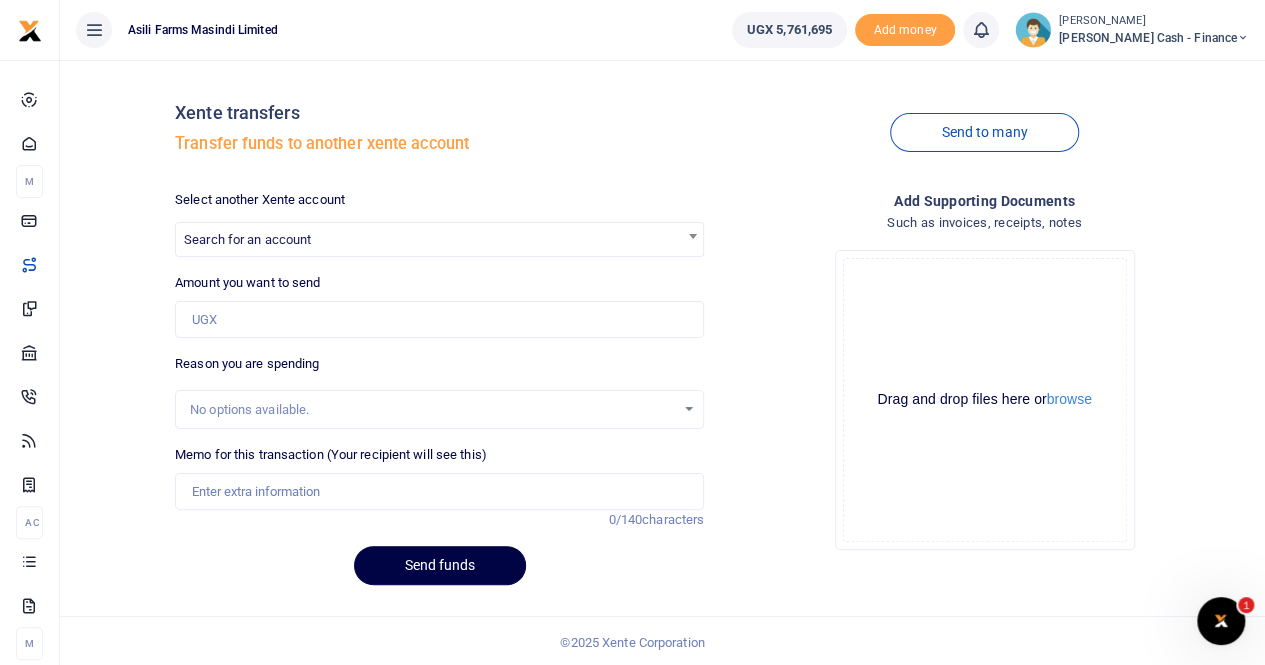 click on "Xente transfers
Transfer funds to another xente account" at bounding box center (439, 133) 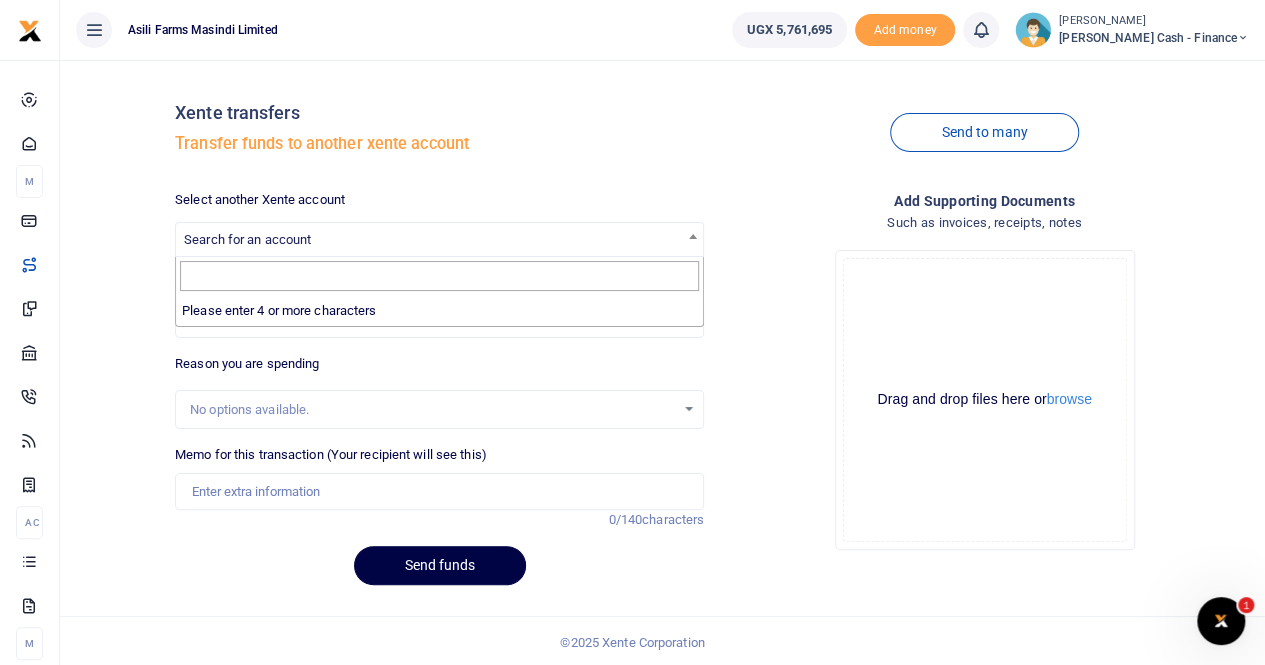 click at bounding box center (693, 236) 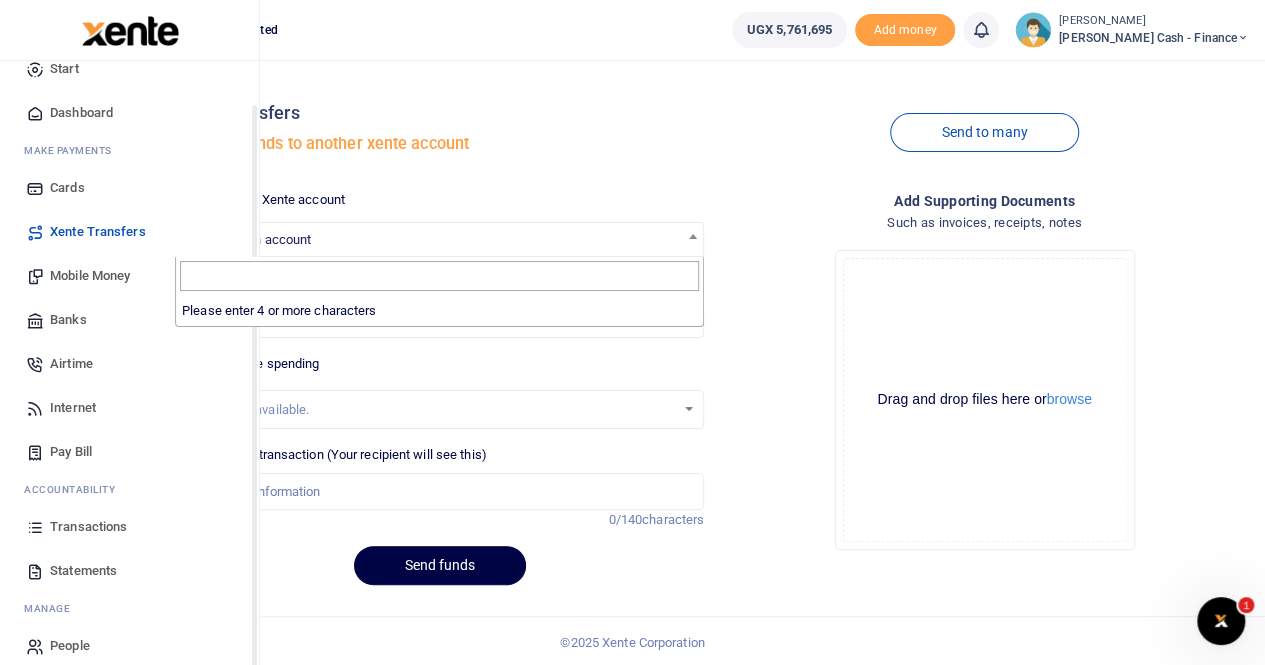 scroll, scrollTop: 48, scrollLeft: 0, axis: vertical 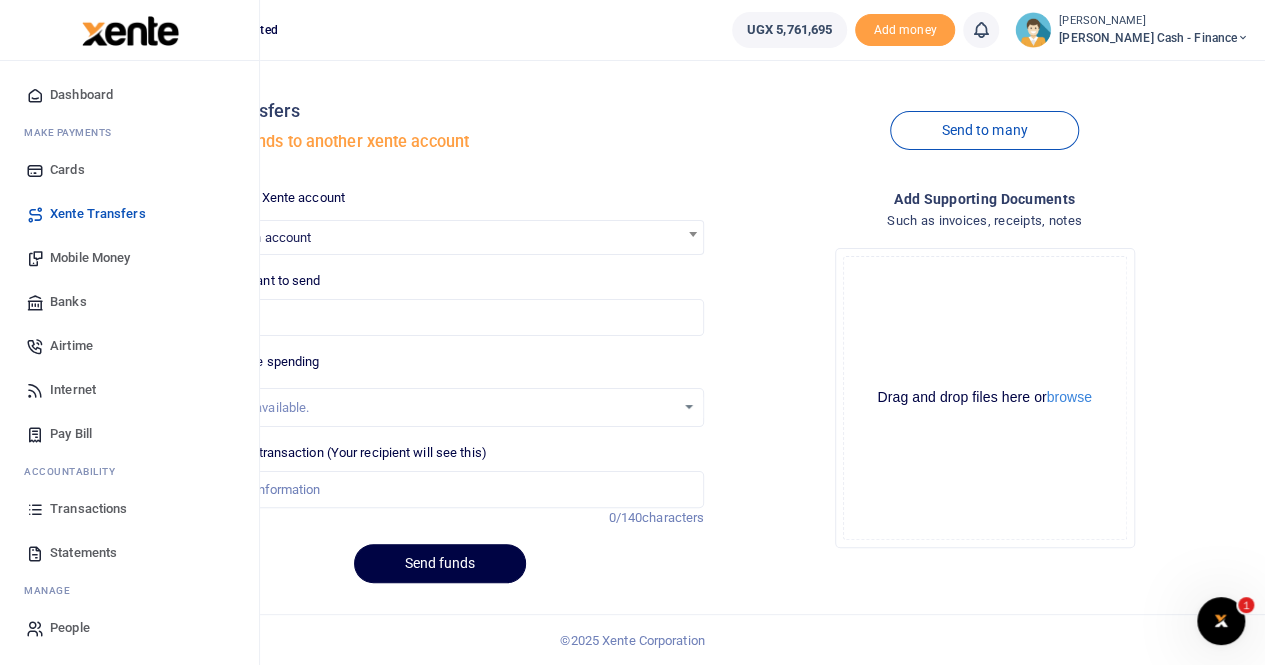 click on "Xente Transfers" at bounding box center (98, 214) 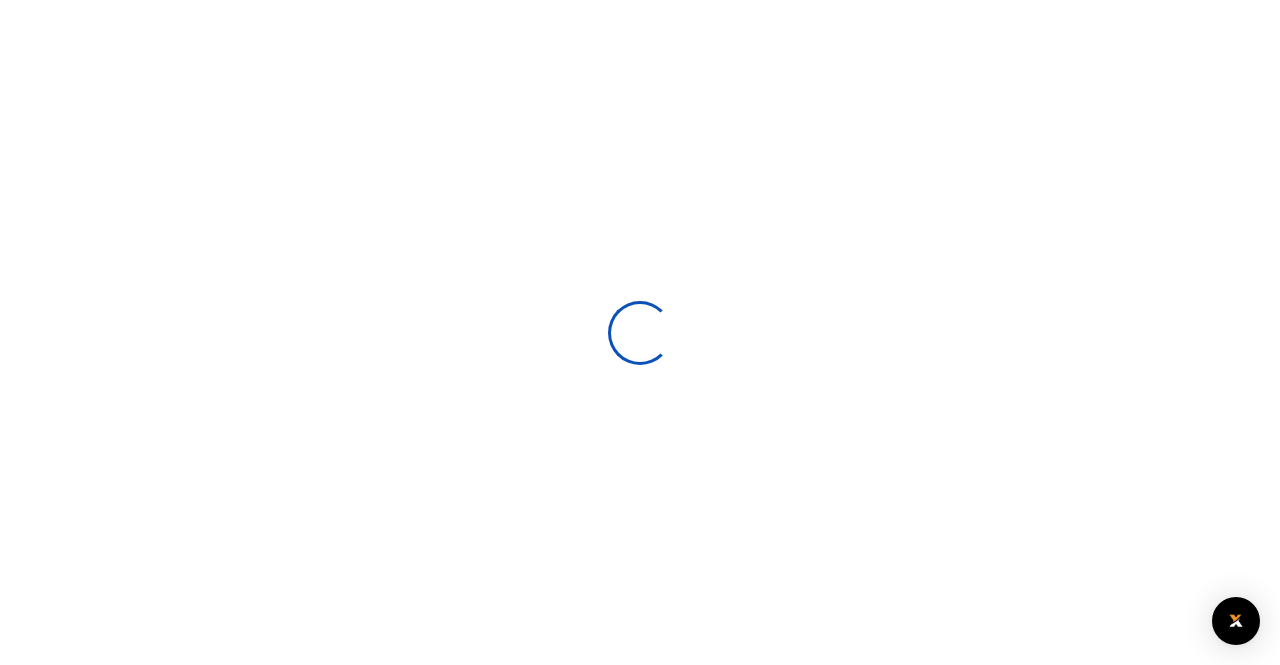 select 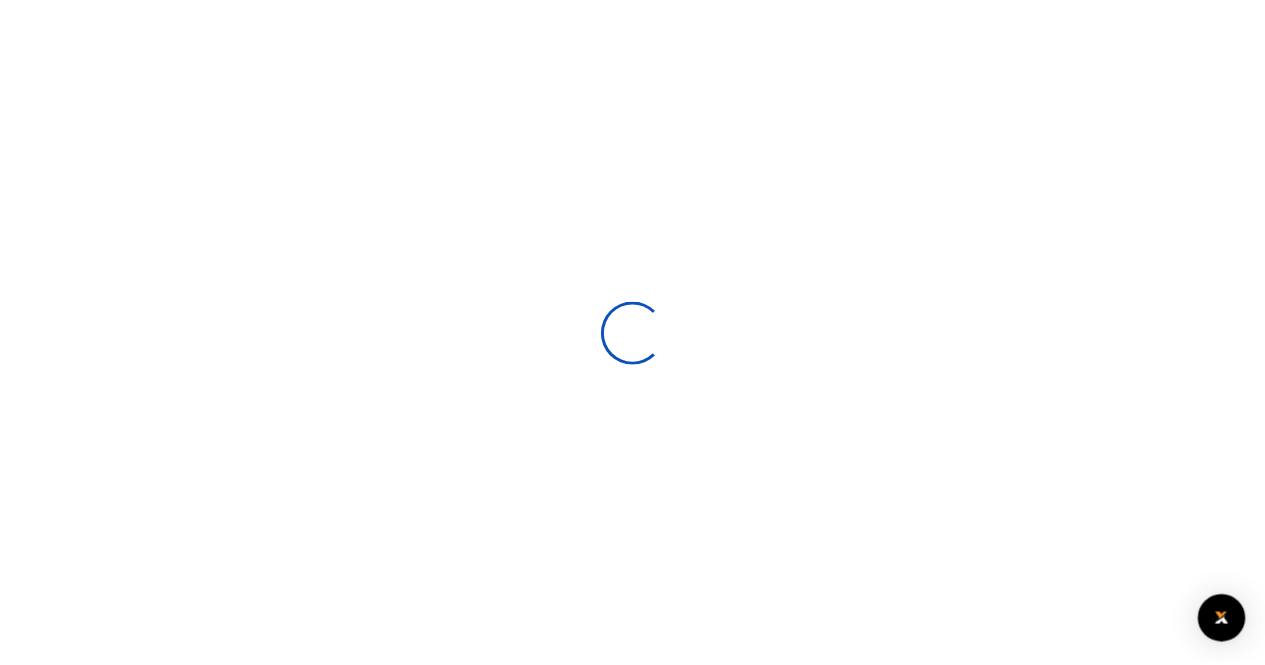 scroll, scrollTop: 0, scrollLeft: 0, axis: both 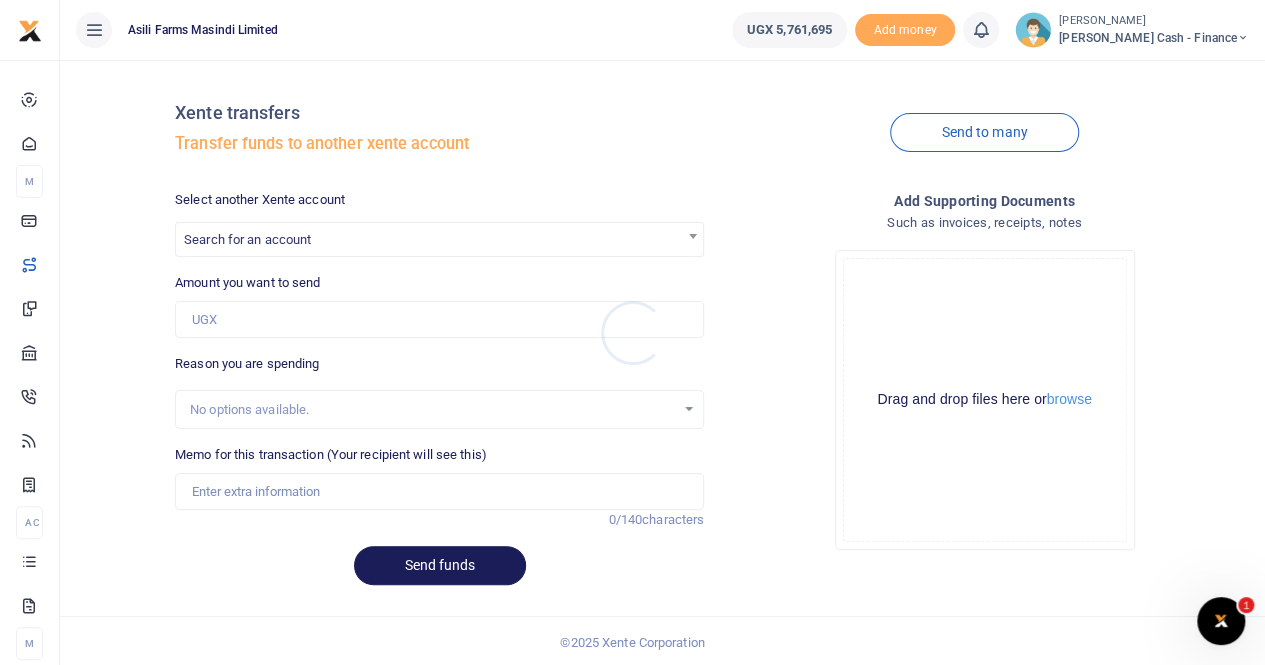 click at bounding box center [632, 332] 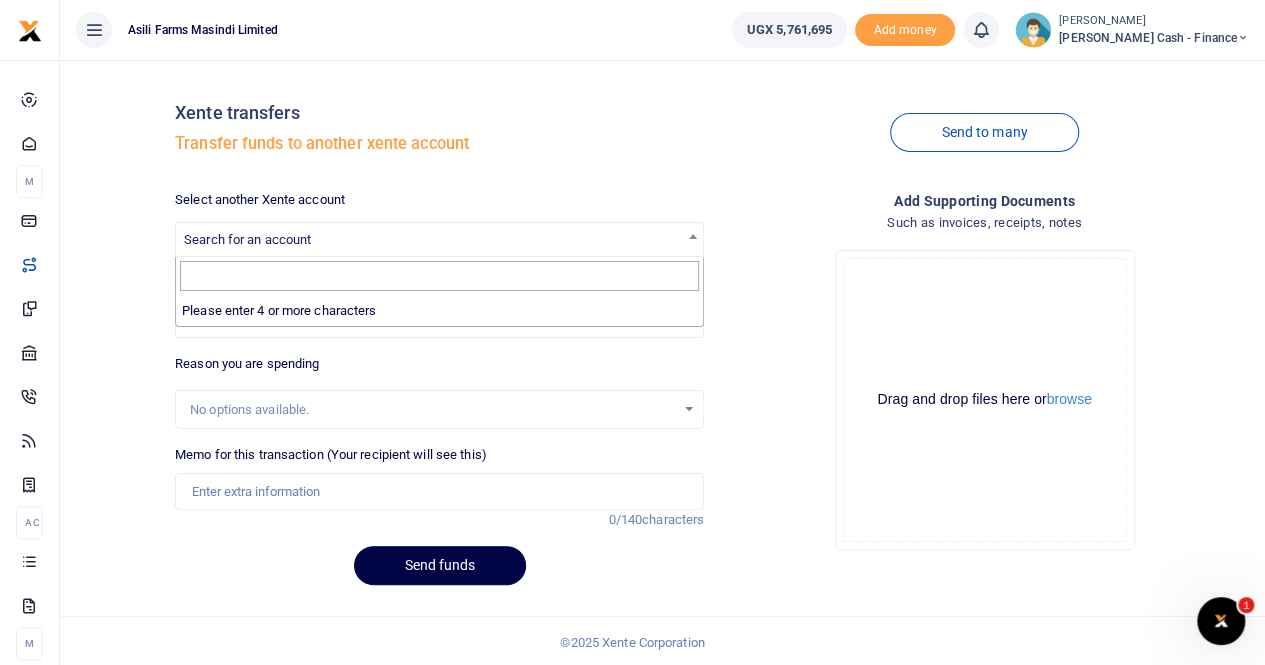 click on "Search for an account" at bounding box center (247, 239) 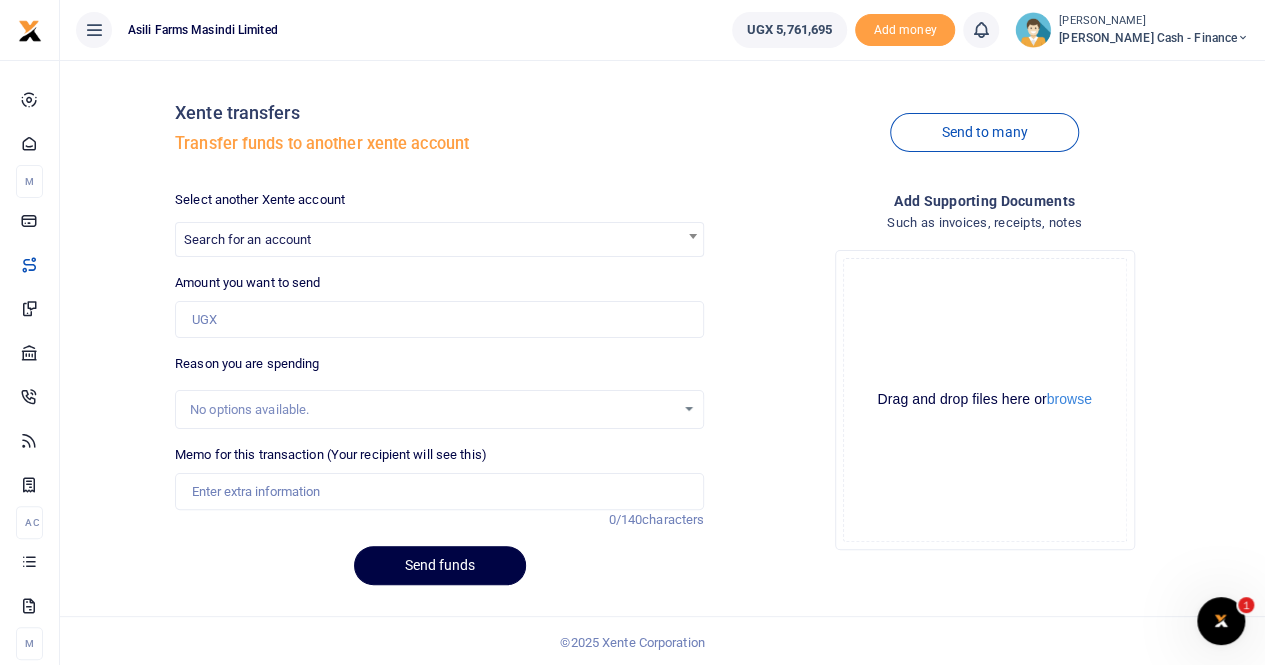 click on "Search for an account" at bounding box center (247, 239) 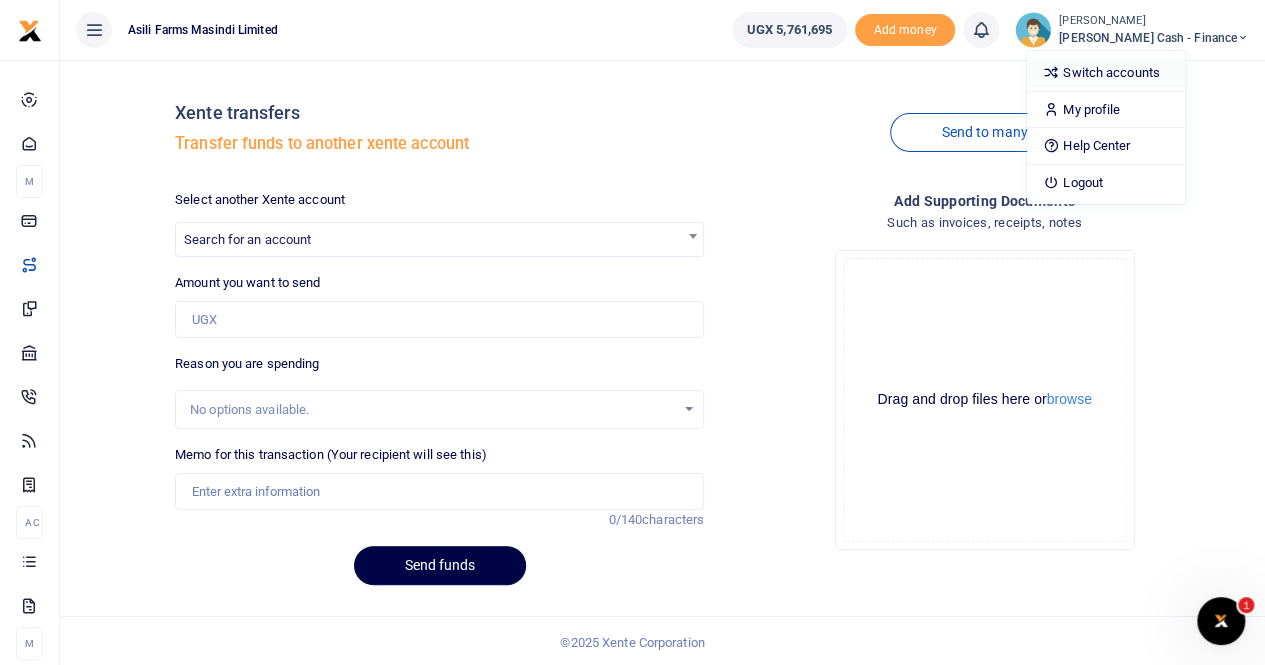 click on "Switch accounts" at bounding box center (1106, 73) 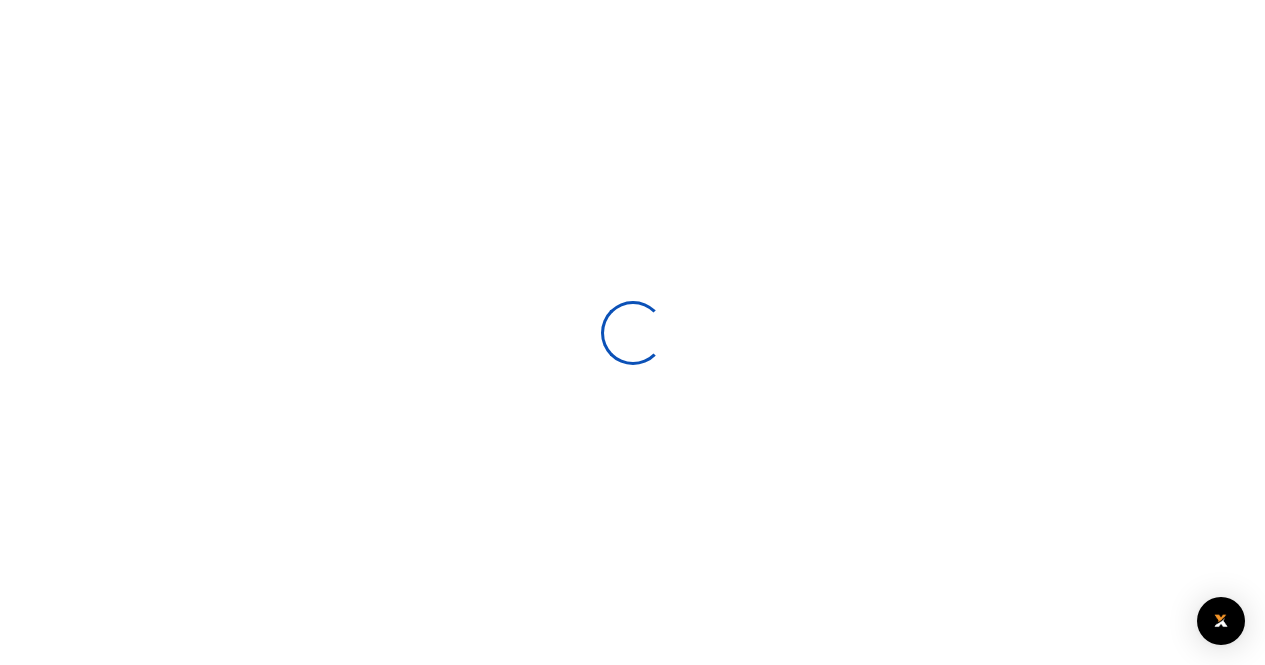 scroll, scrollTop: 0, scrollLeft: 0, axis: both 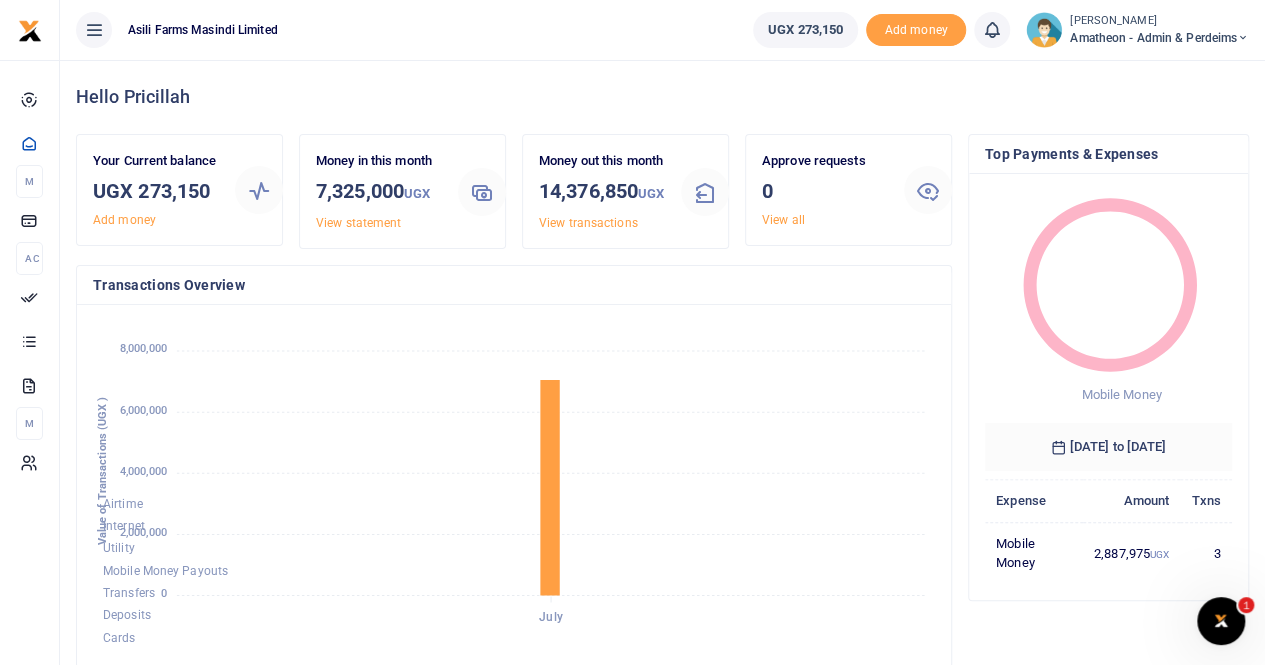 click on "Amatheon  - Admin &  Perdeims" at bounding box center [1159, 38] 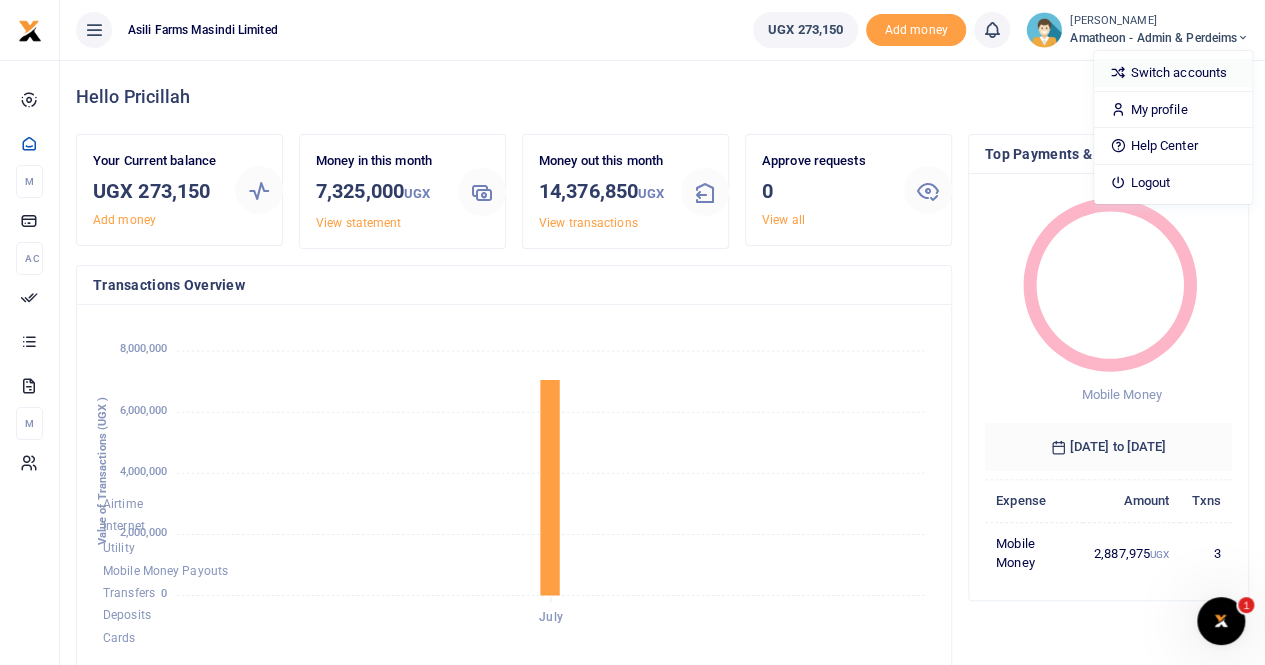 click on "Switch accounts" at bounding box center (1173, 73) 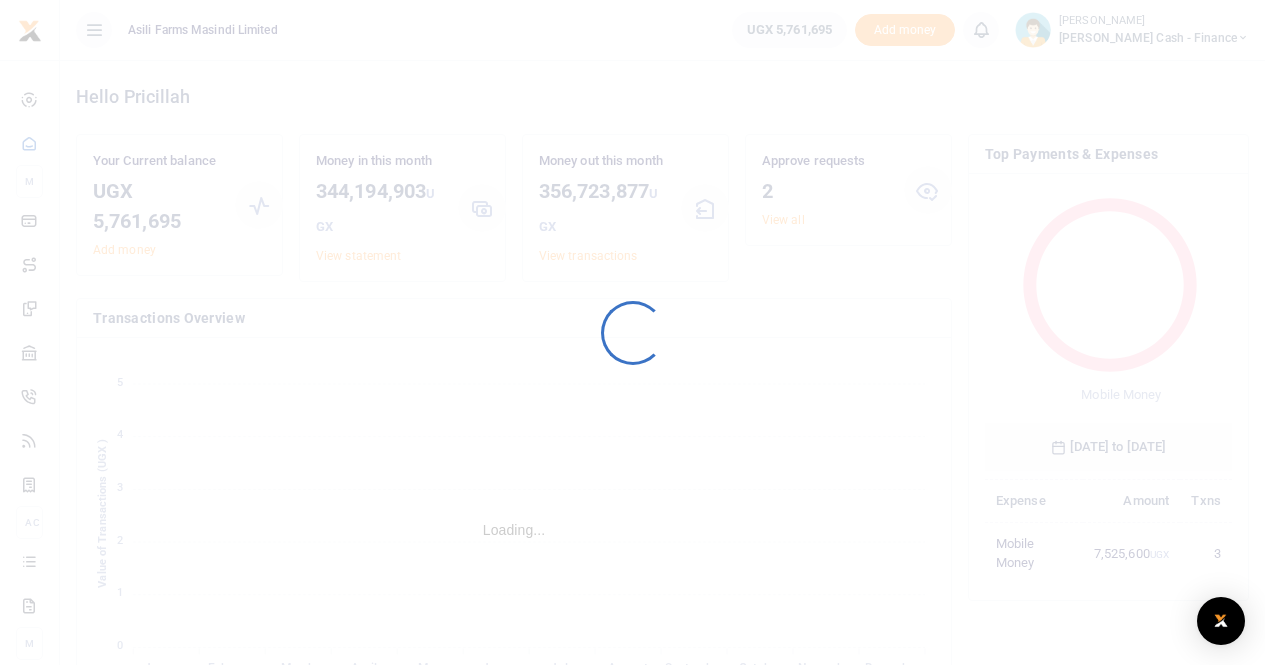 scroll, scrollTop: 0, scrollLeft: 0, axis: both 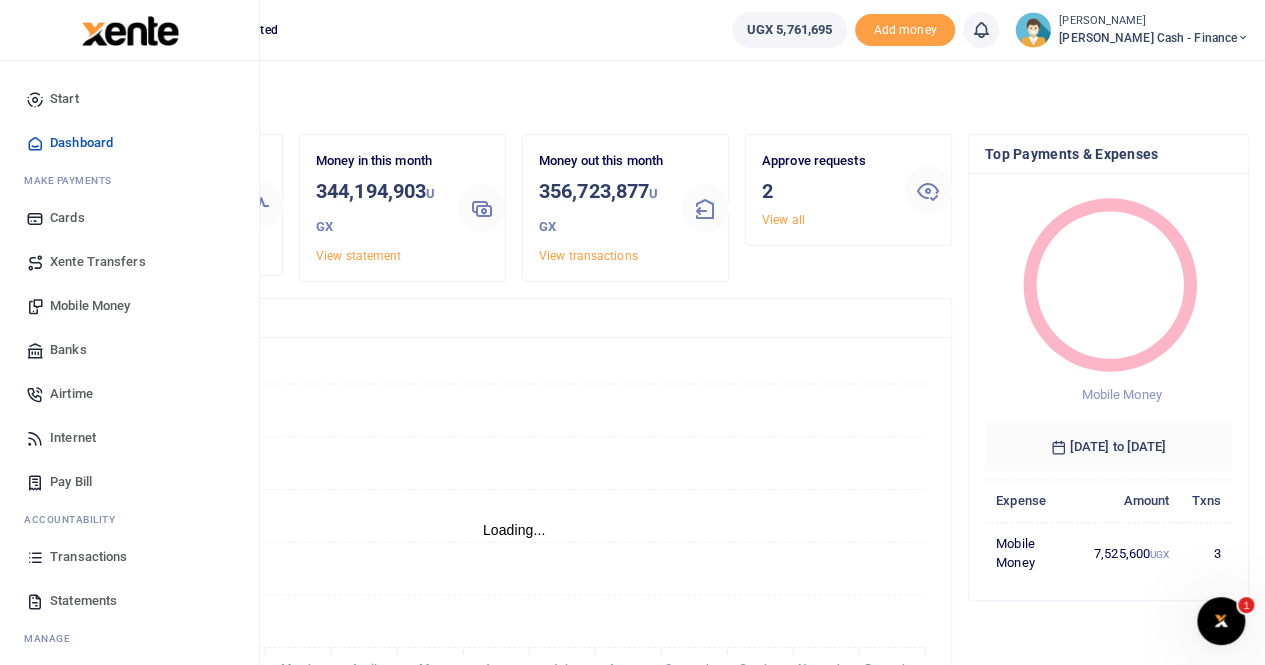 click on "Xente Transfers" at bounding box center [98, 262] 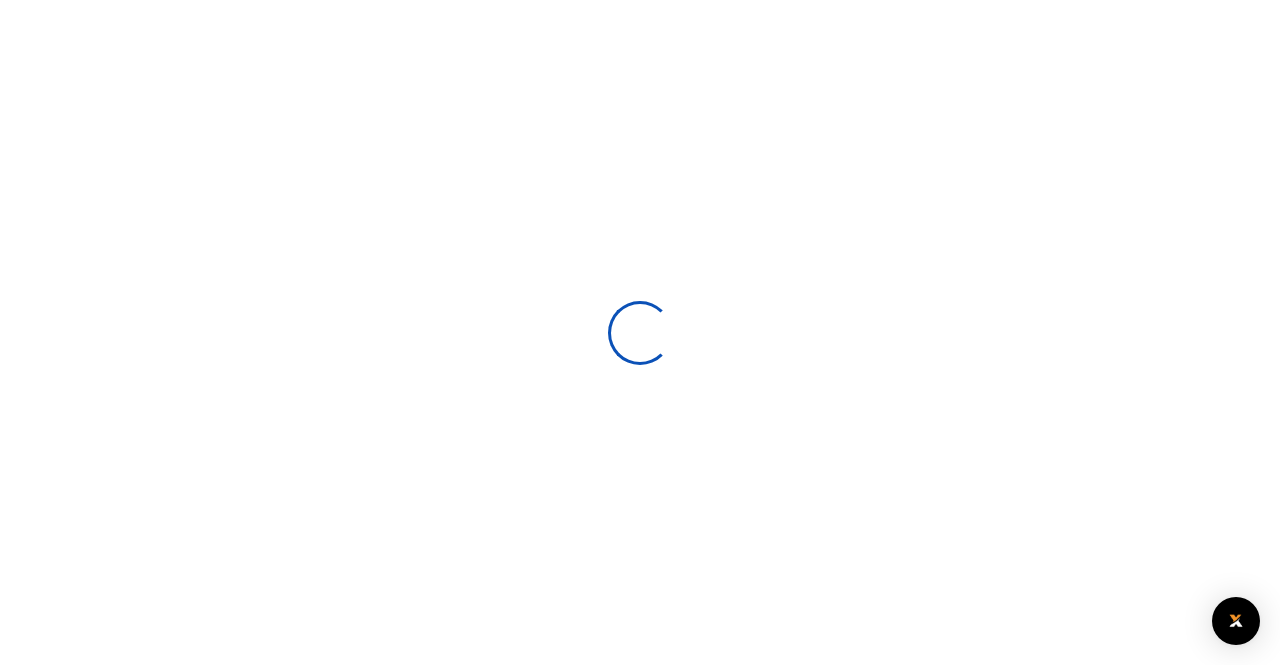 select 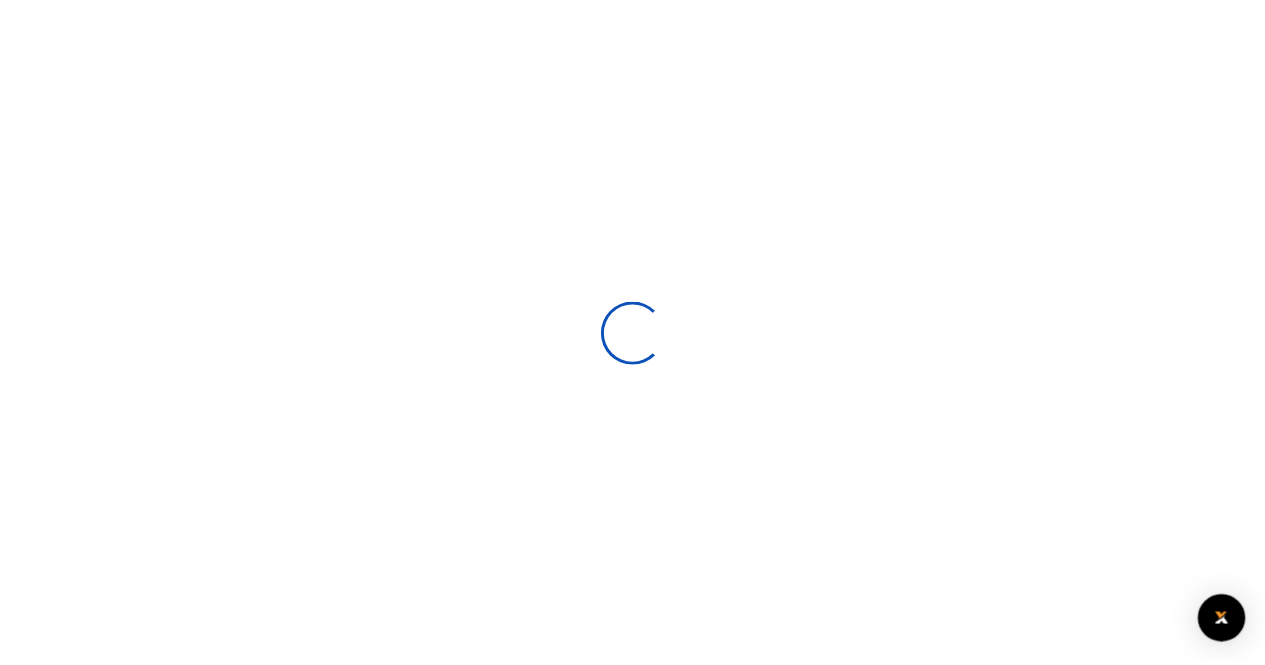 scroll, scrollTop: 0, scrollLeft: 0, axis: both 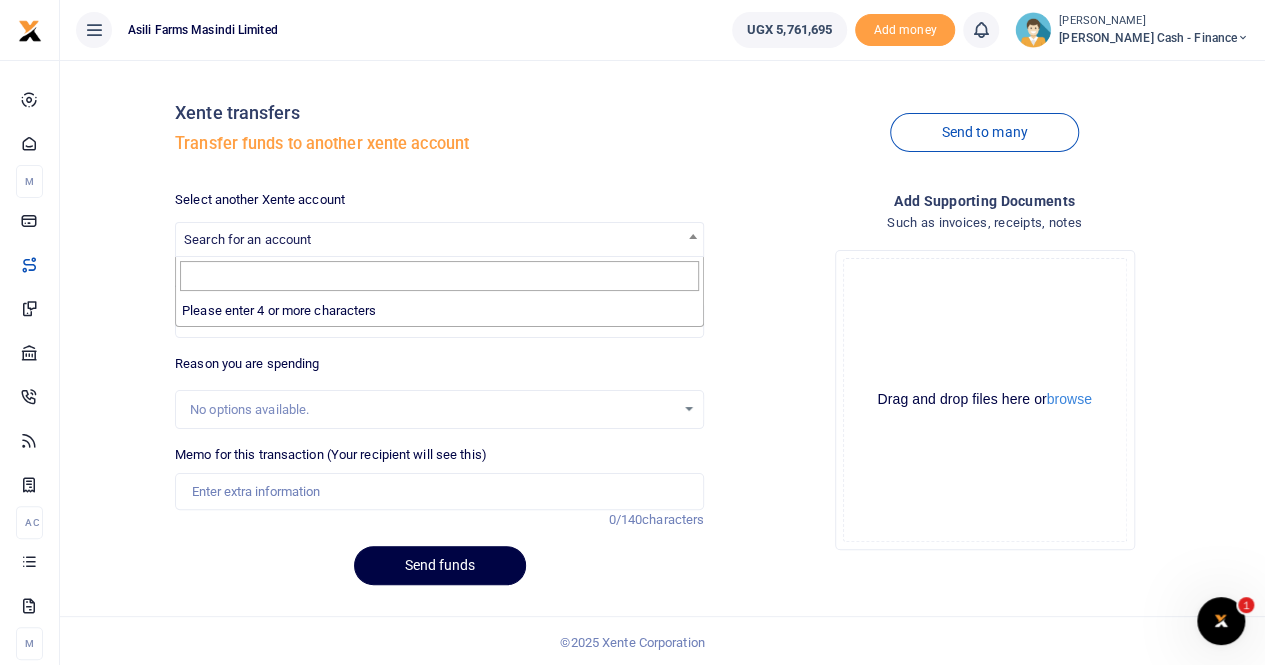 click on "Search for an account" at bounding box center [439, 238] 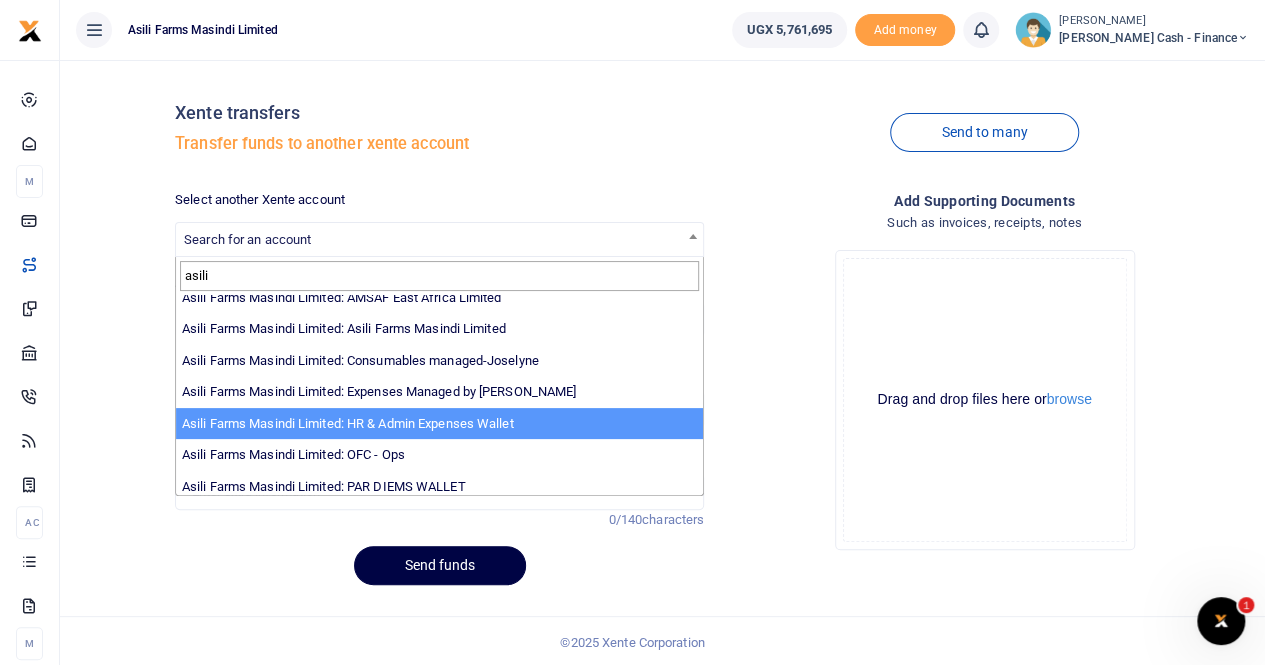 scroll, scrollTop: 146, scrollLeft: 0, axis: vertical 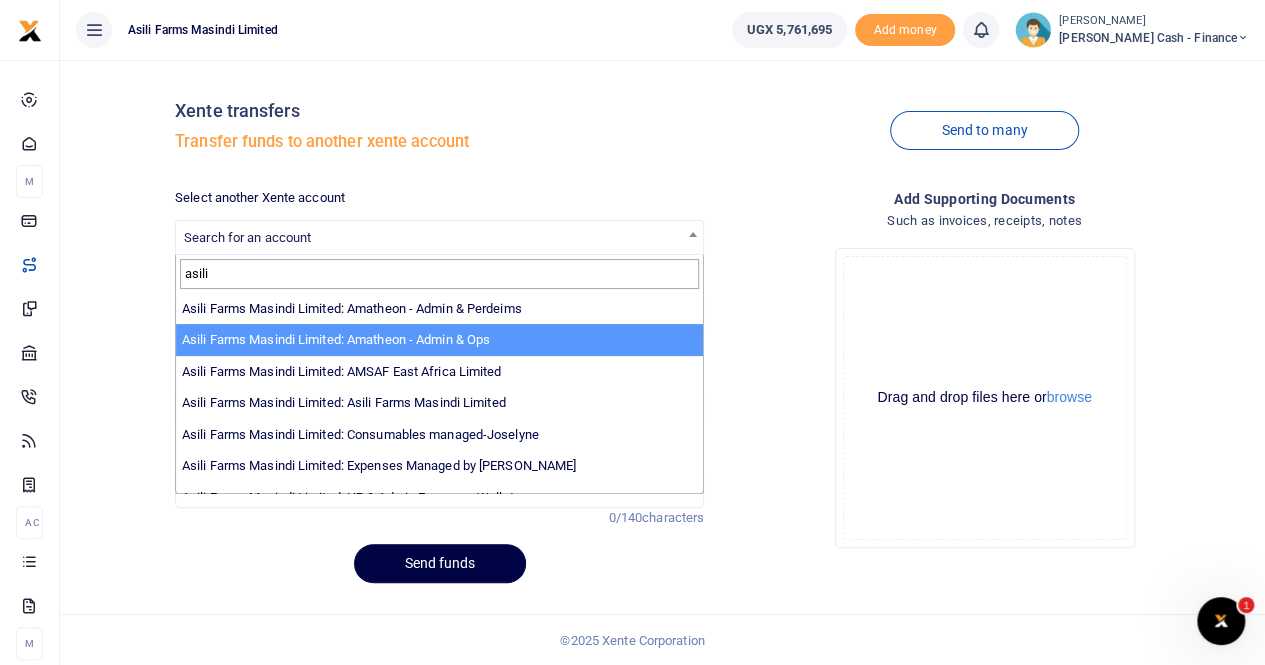 type on "asili" 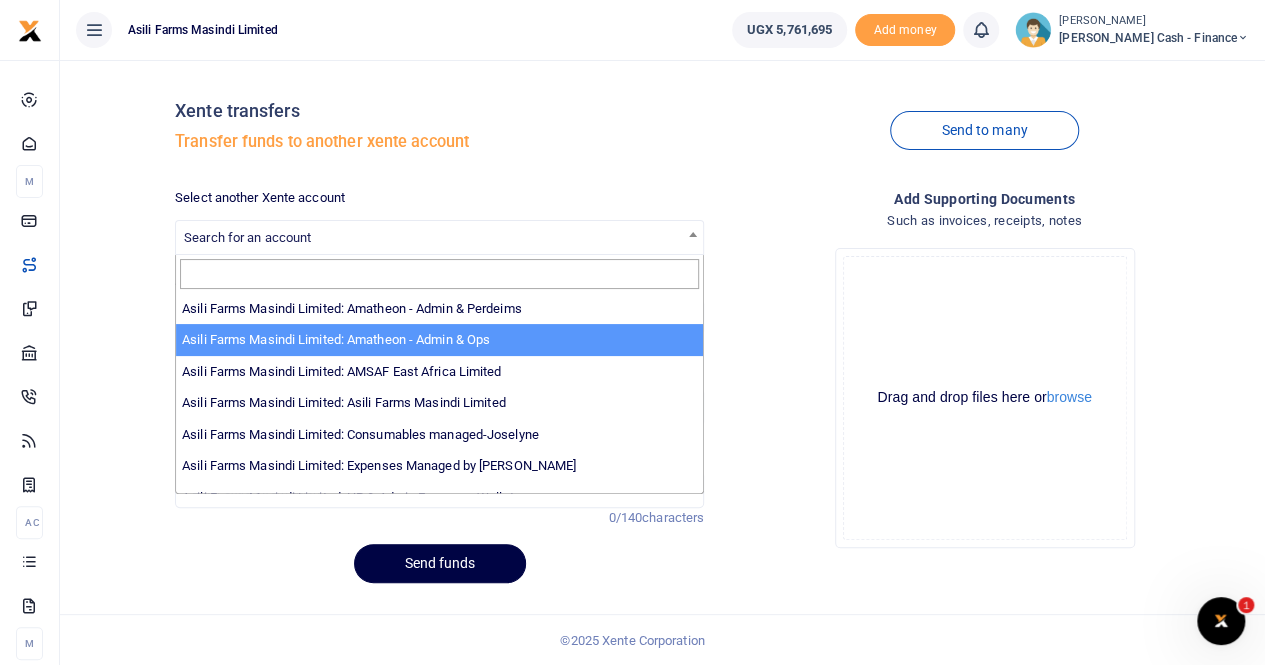 select on "3989" 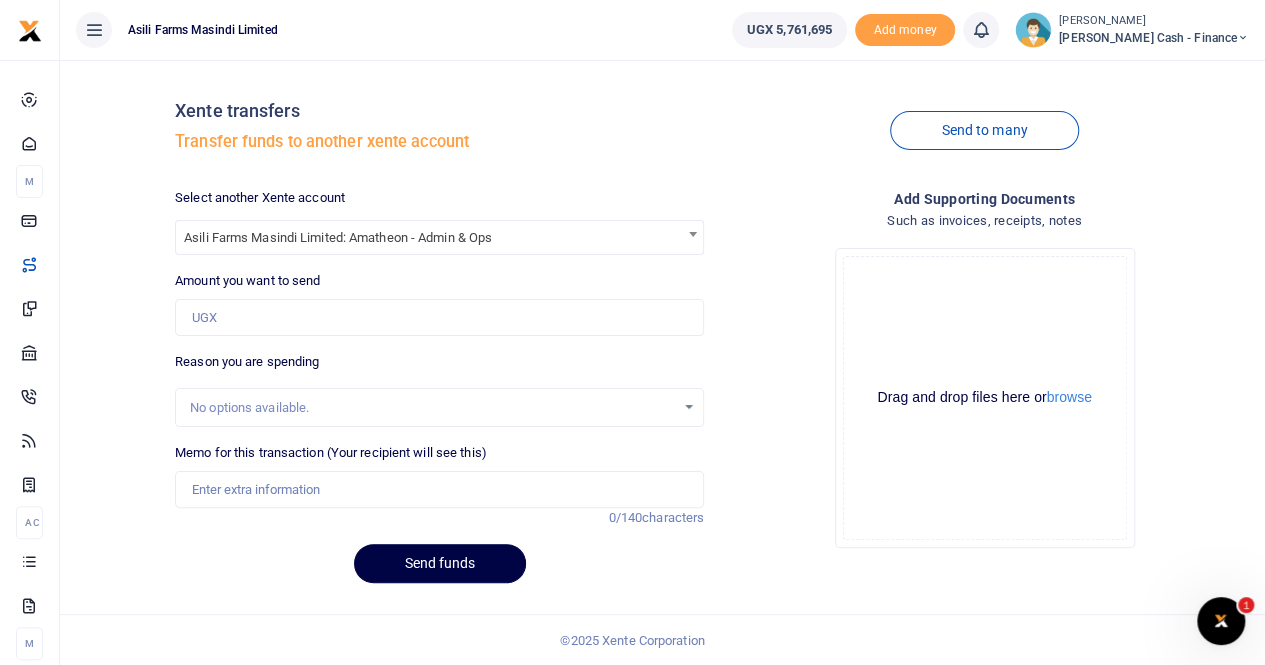 click on "No options available." at bounding box center [432, 408] 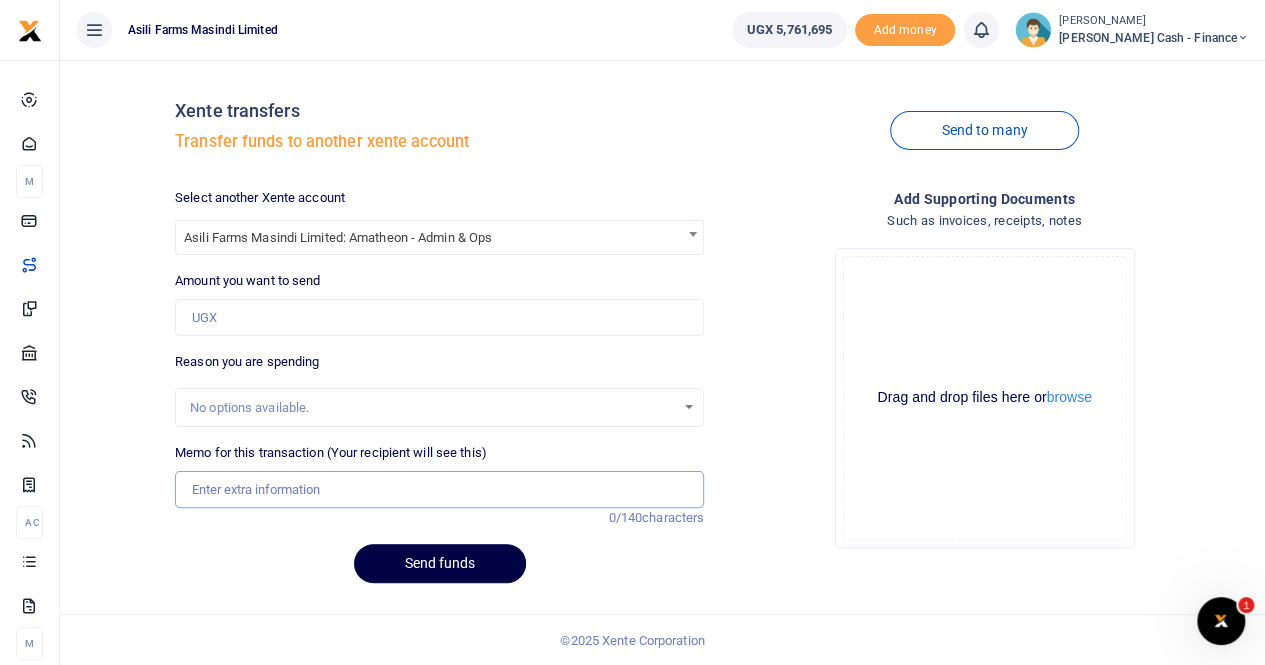 click on "Memo for this transaction (Your recipient will see this)" at bounding box center (439, 490) 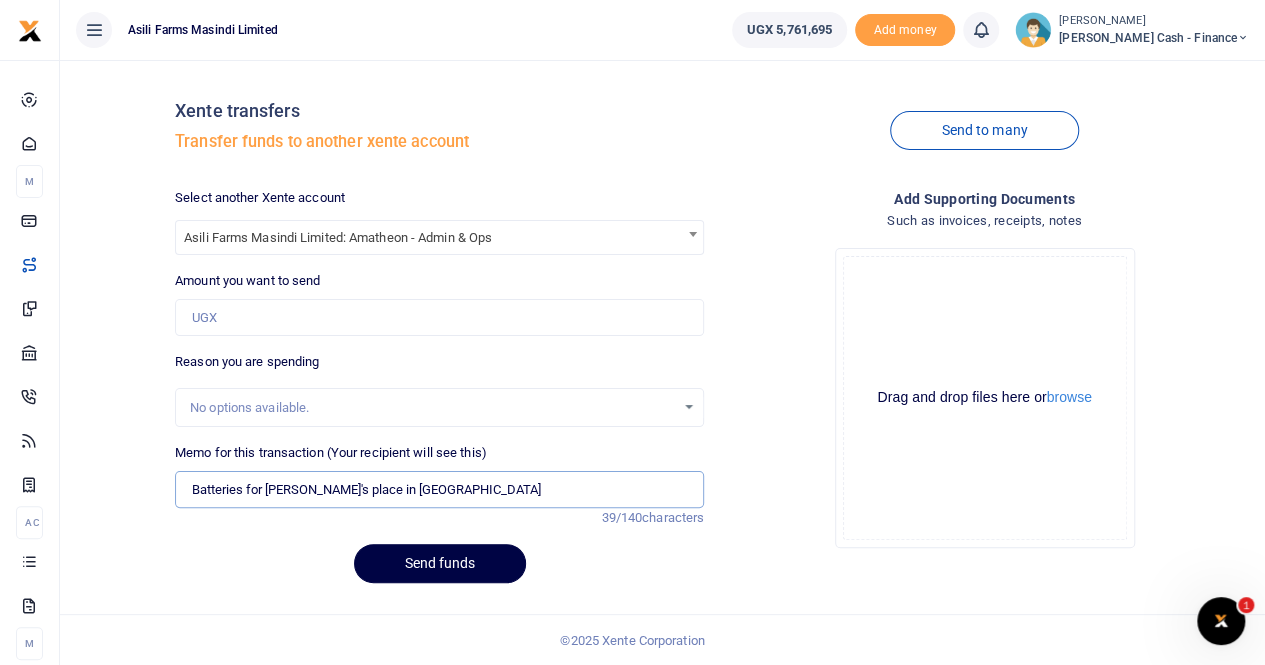 click on "Batteries for Cliff's place in Lulyango" at bounding box center (439, 490) 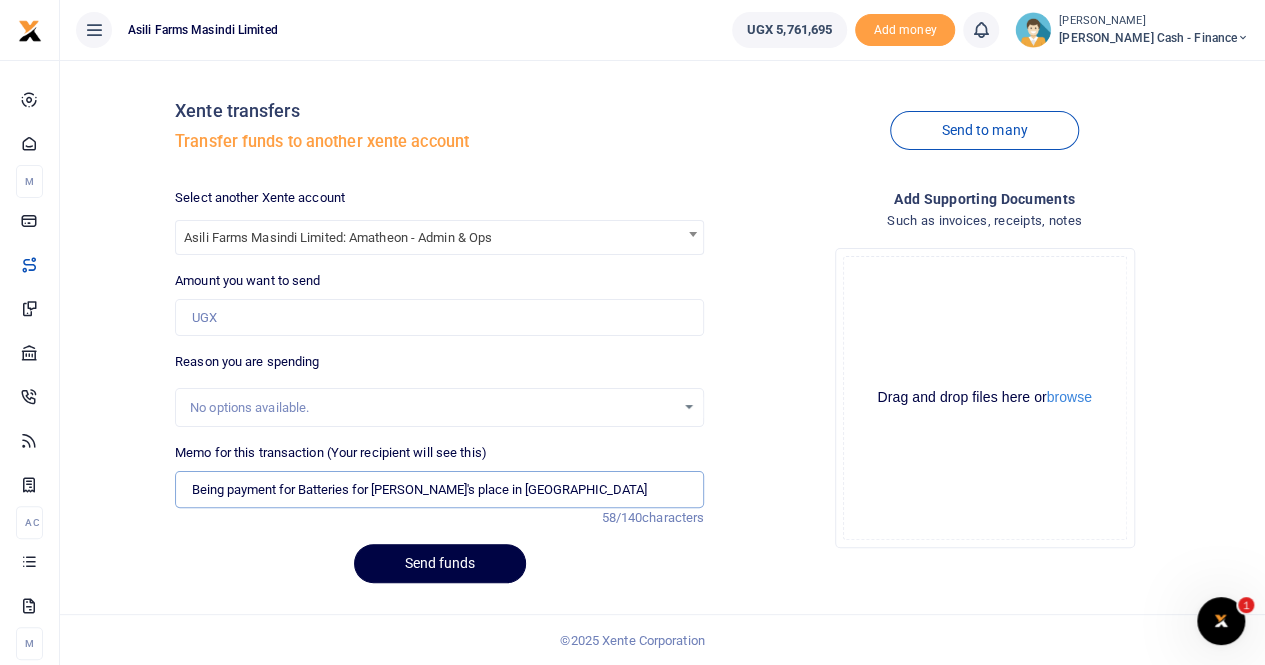 type on "Being payment for Batteries for Cliff's place in Lulyango" 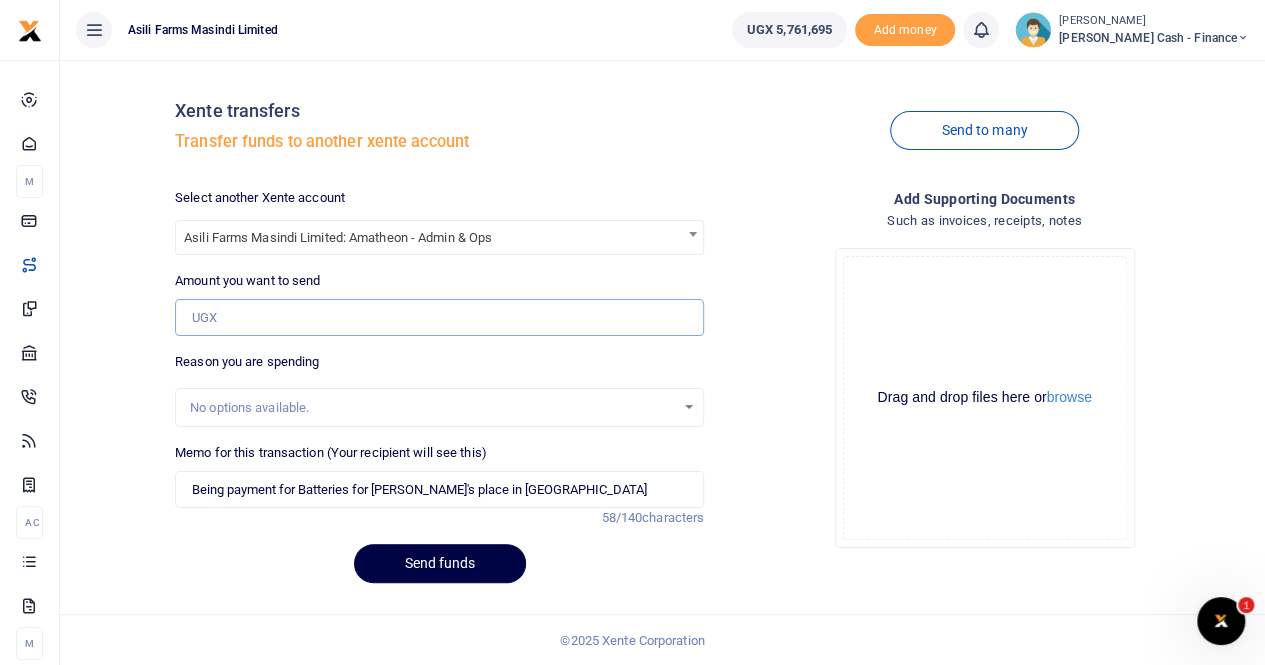 click on "Amount you want to send" at bounding box center (439, 318) 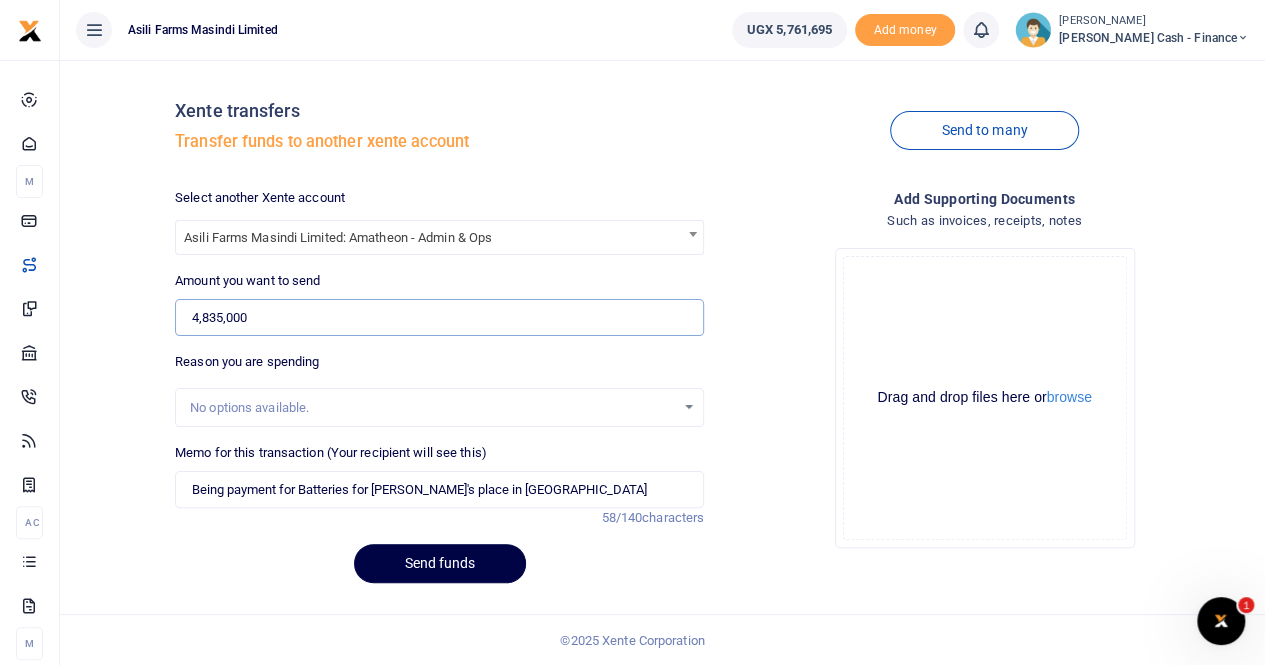 type on "4,835,000" 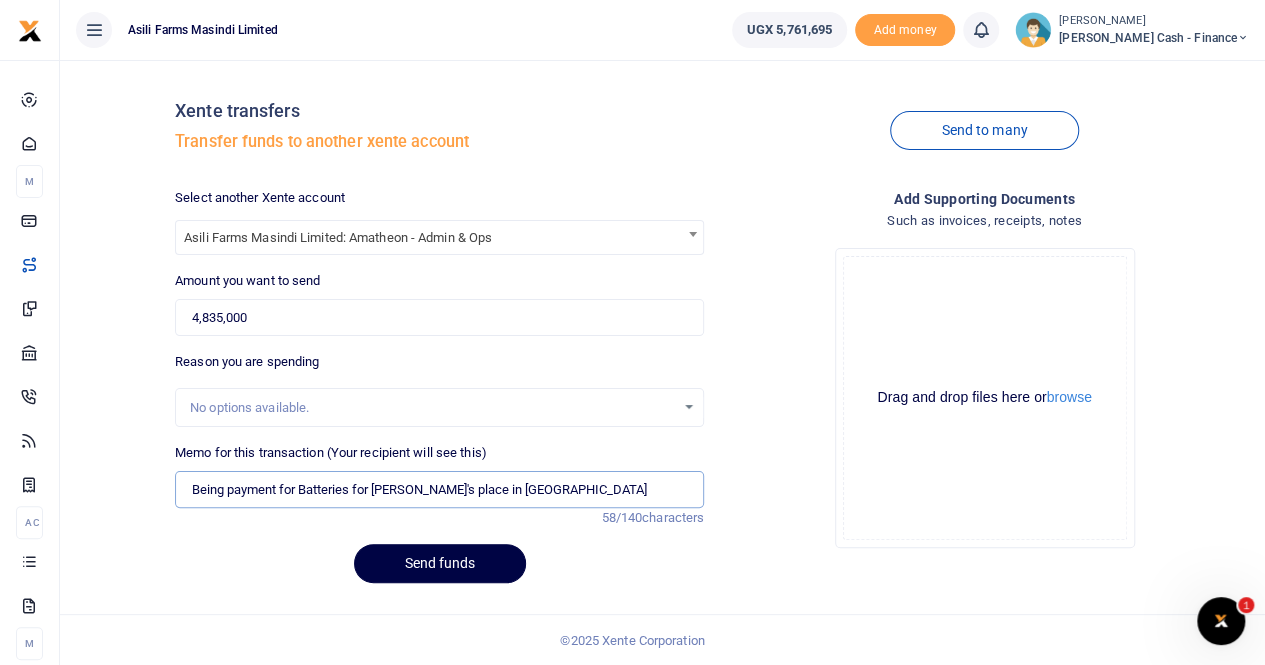 click on "Being payment for Batteries for Cliff's place in Lulyango" at bounding box center [439, 490] 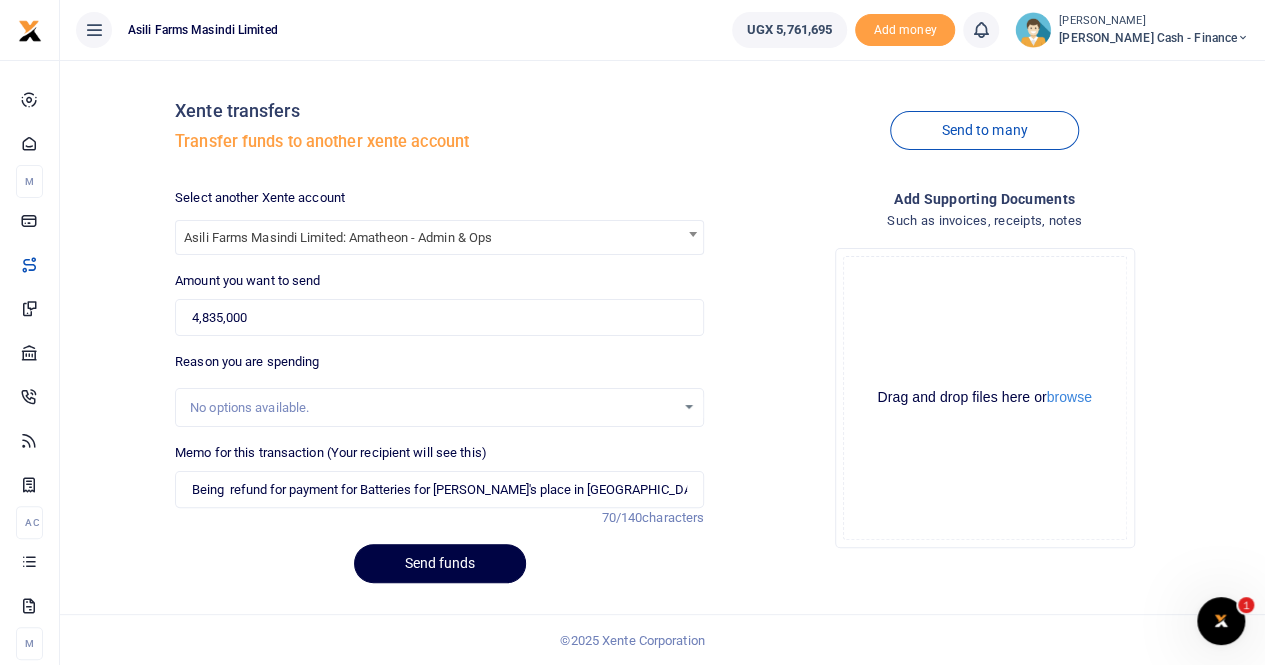 click on "Add supporting Documents" at bounding box center (984, 199) 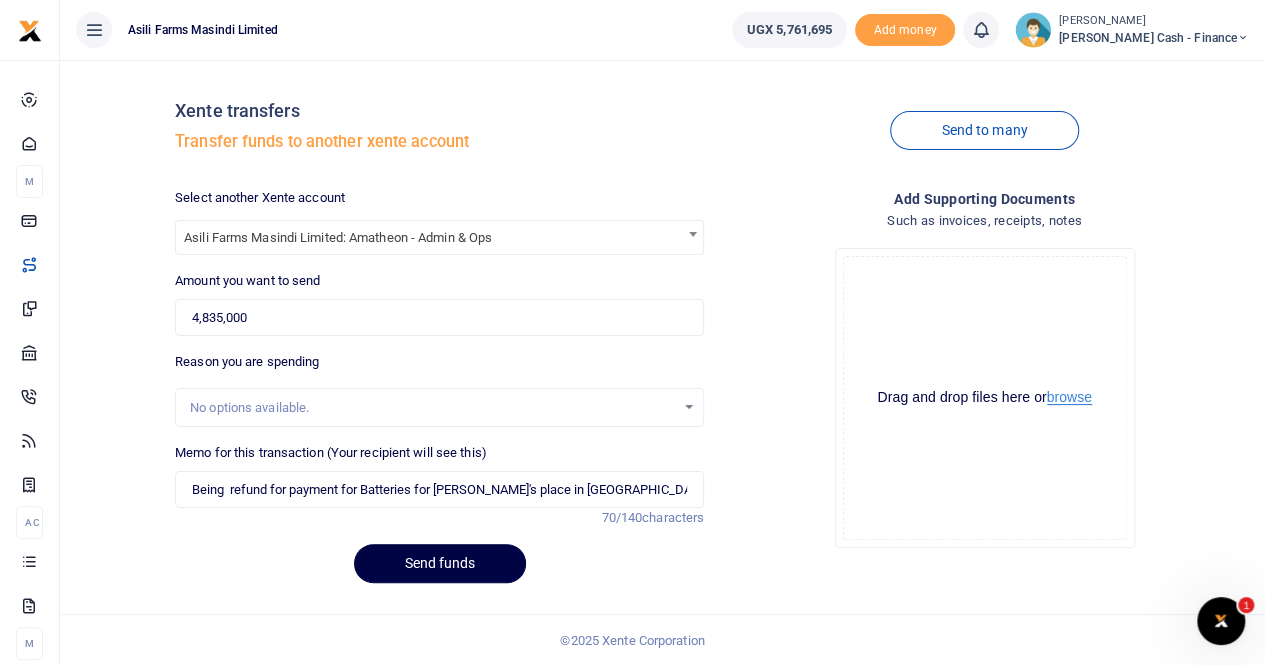 click on "browse" at bounding box center [1069, 397] 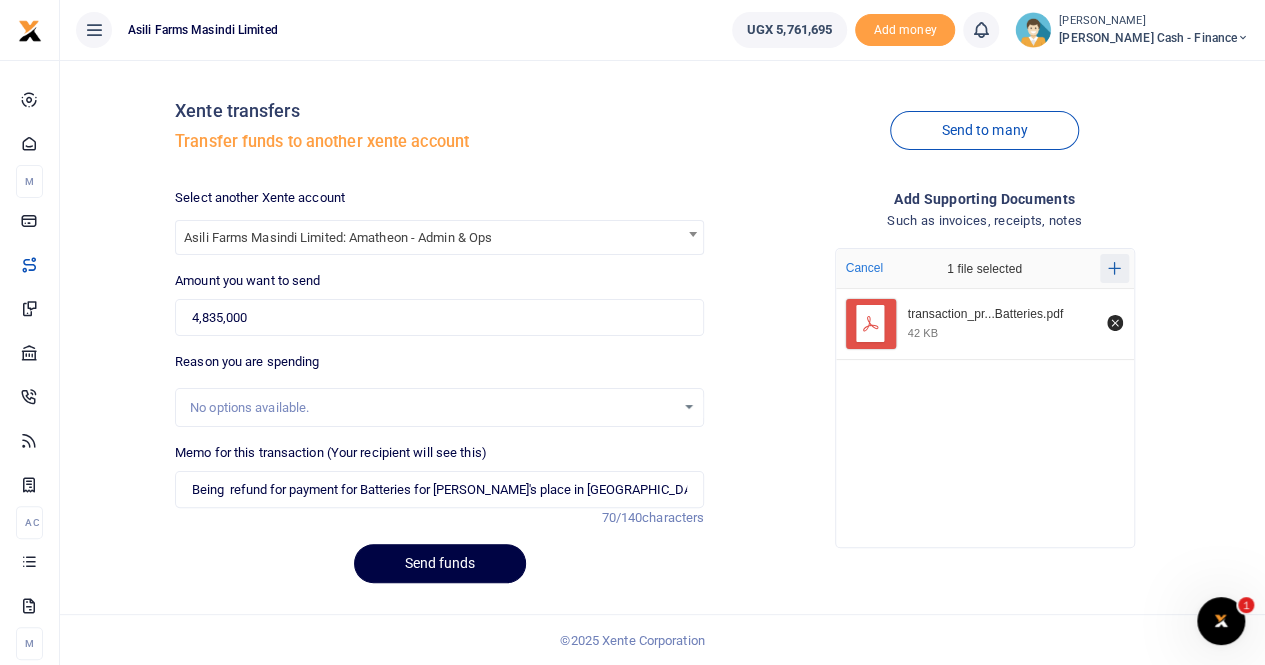 click 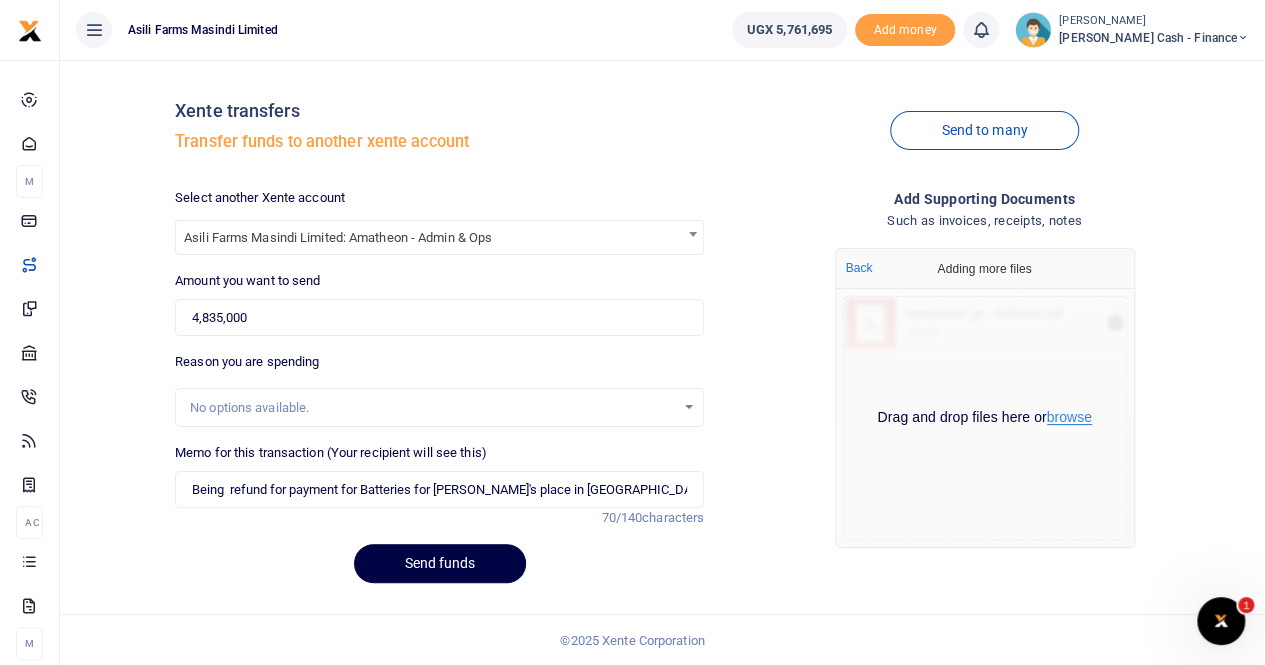 click on "browse" at bounding box center (1069, 417) 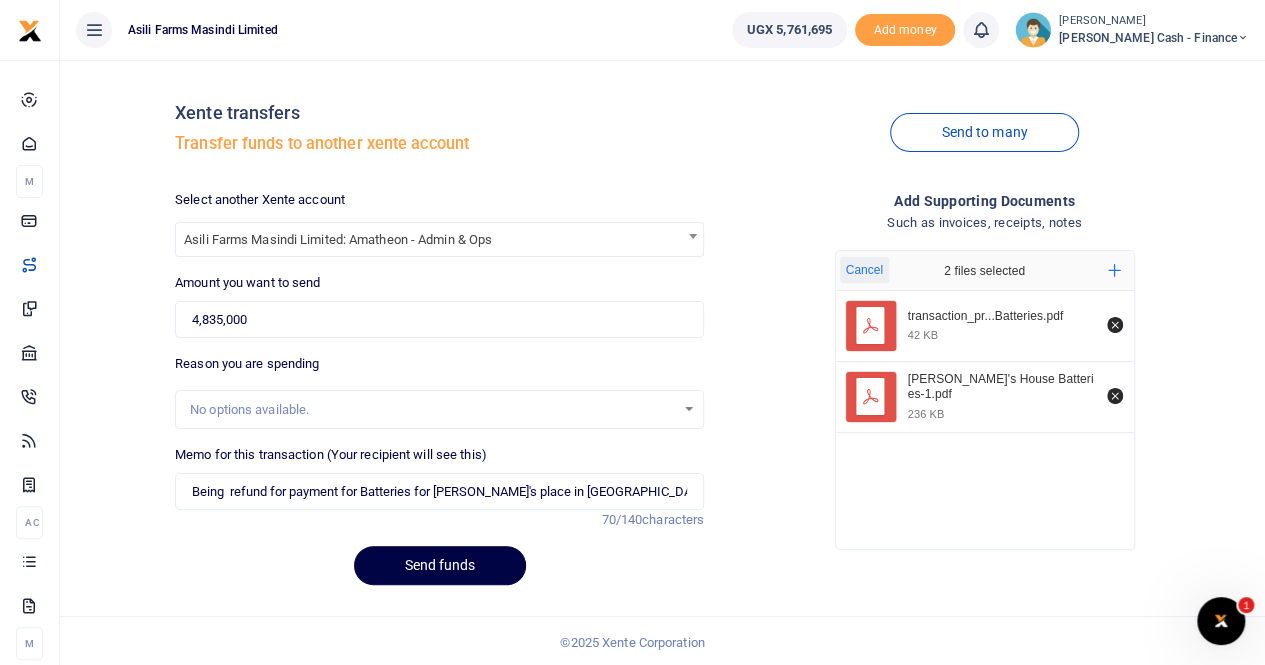 scroll, scrollTop: 2, scrollLeft: 0, axis: vertical 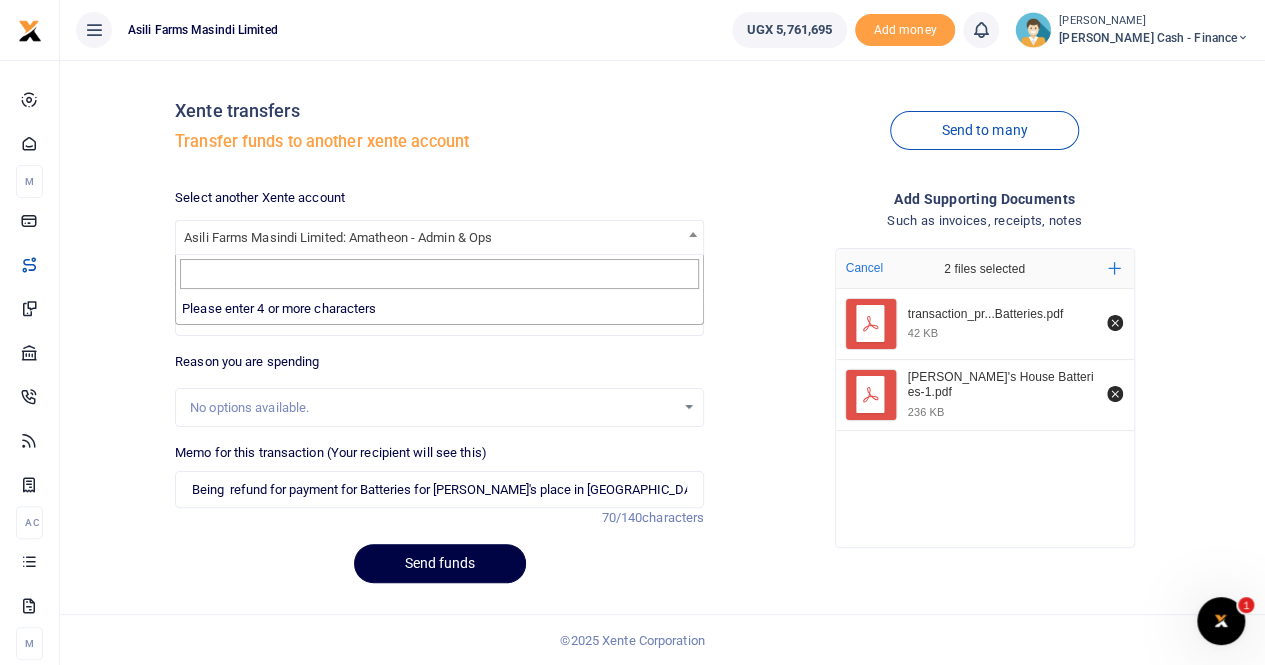 drag, startPoint x: 506, startPoint y: 235, endPoint x: 315, endPoint y: 243, distance: 191.16747 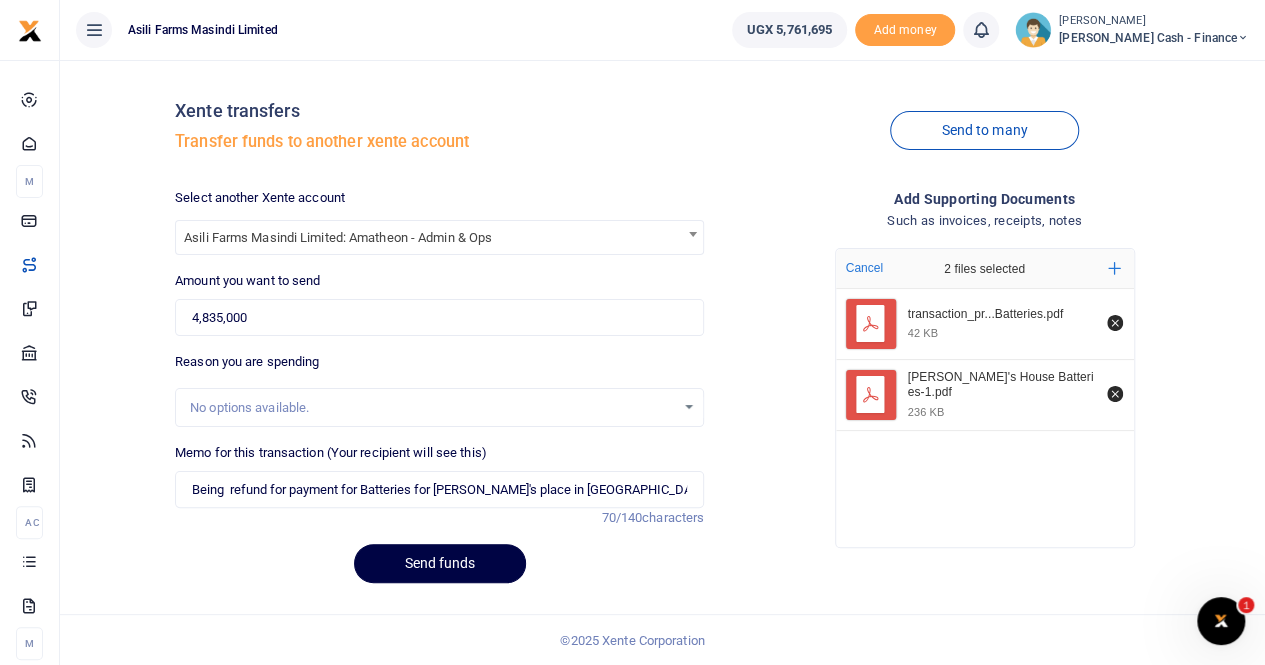 click on "Asili Farms Masindi Limited: Amatheon - Admin & Ops" at bounding box center (439, 236) 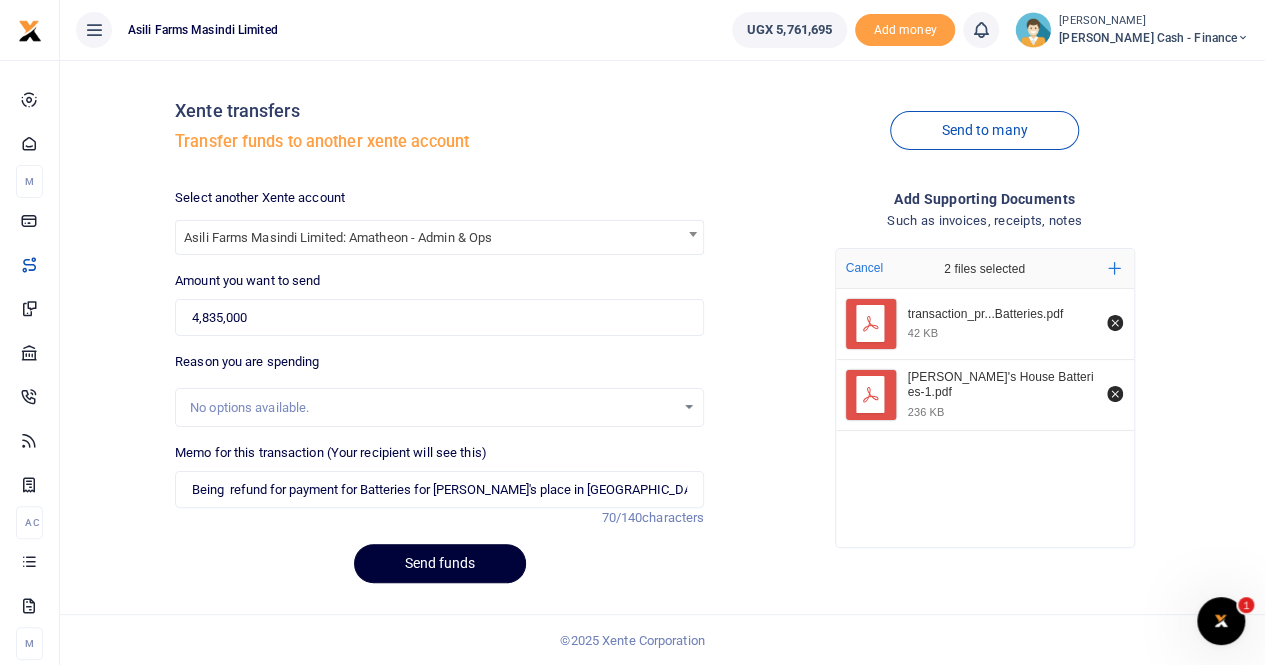 click on "Send funds" at bounding box center (440, 563) 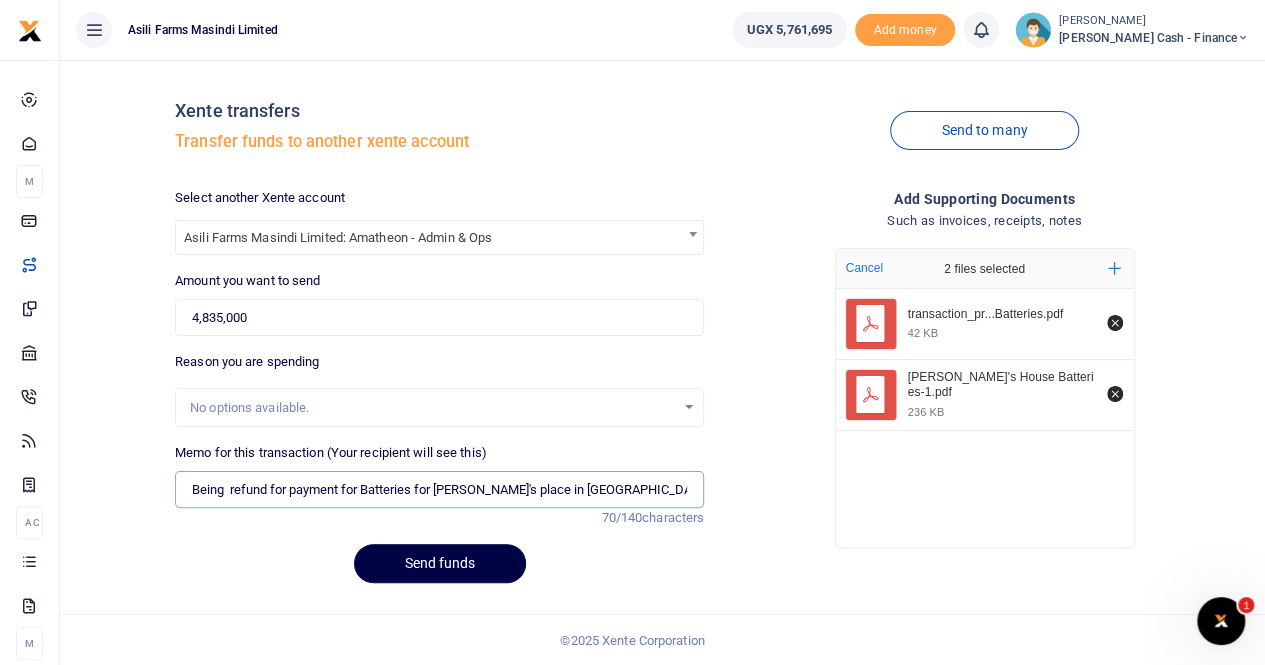 click on "Being  refund for payment for Batteries for Cliff's place in Lulyango" at bounding box center (439, 490) 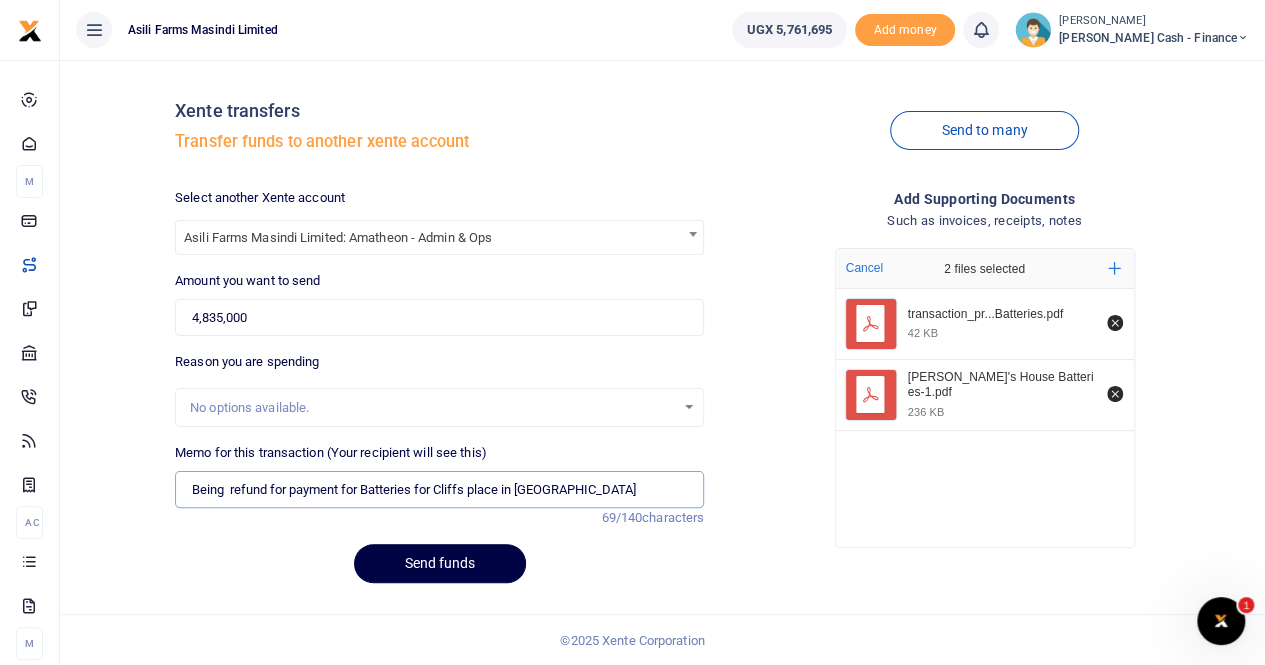 click on "Being  refund for payment for Batteries for Cliffs place in Lulyango" at bounding box center [439, 490] 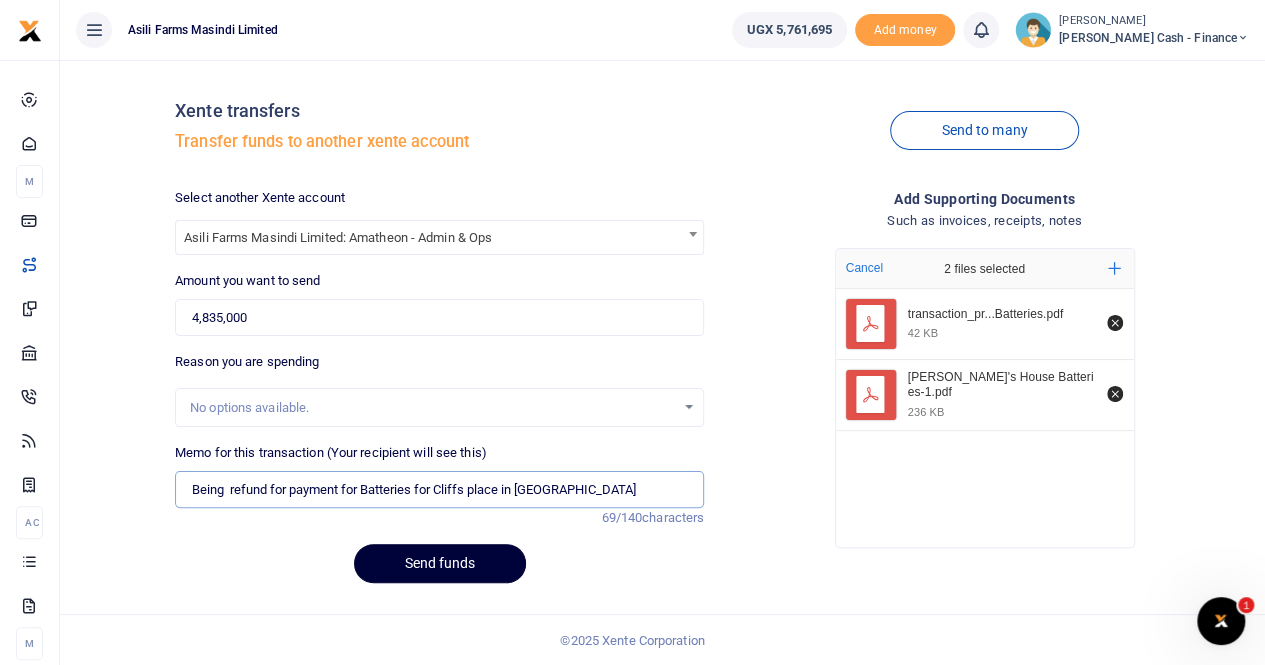 type on "Being  refund for payment for Batteries for Cliffs place in Lulyango" 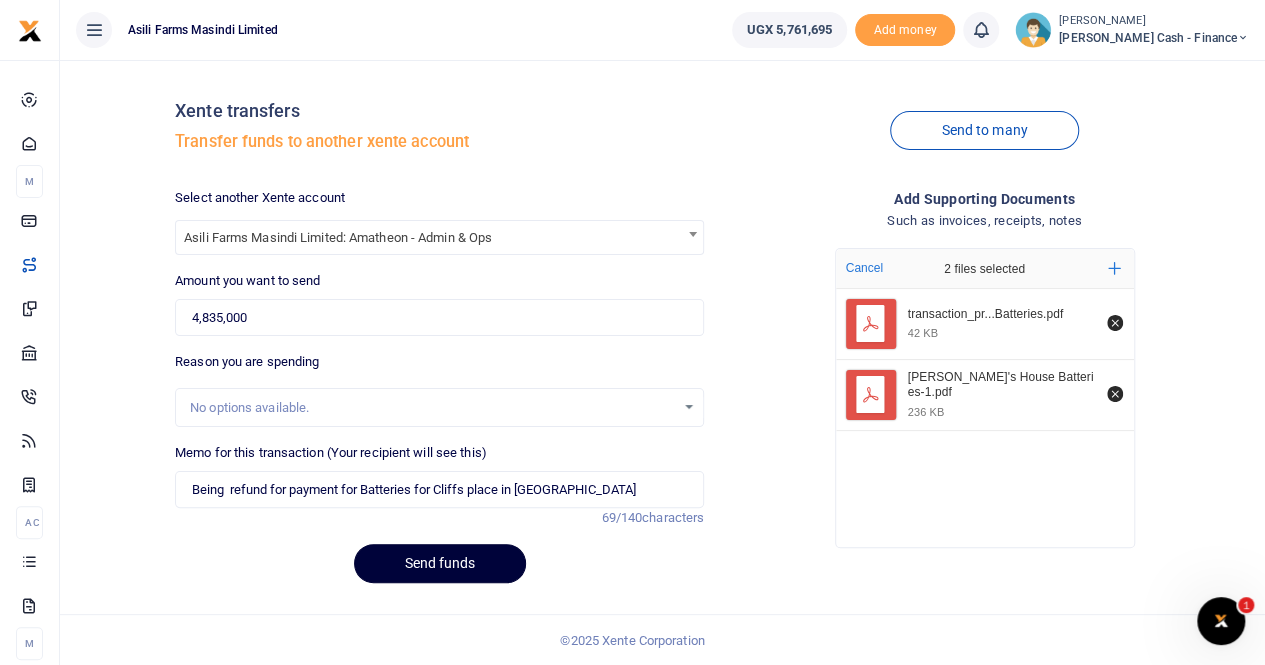 click on "Send funds" at bounding box center (440, 563) 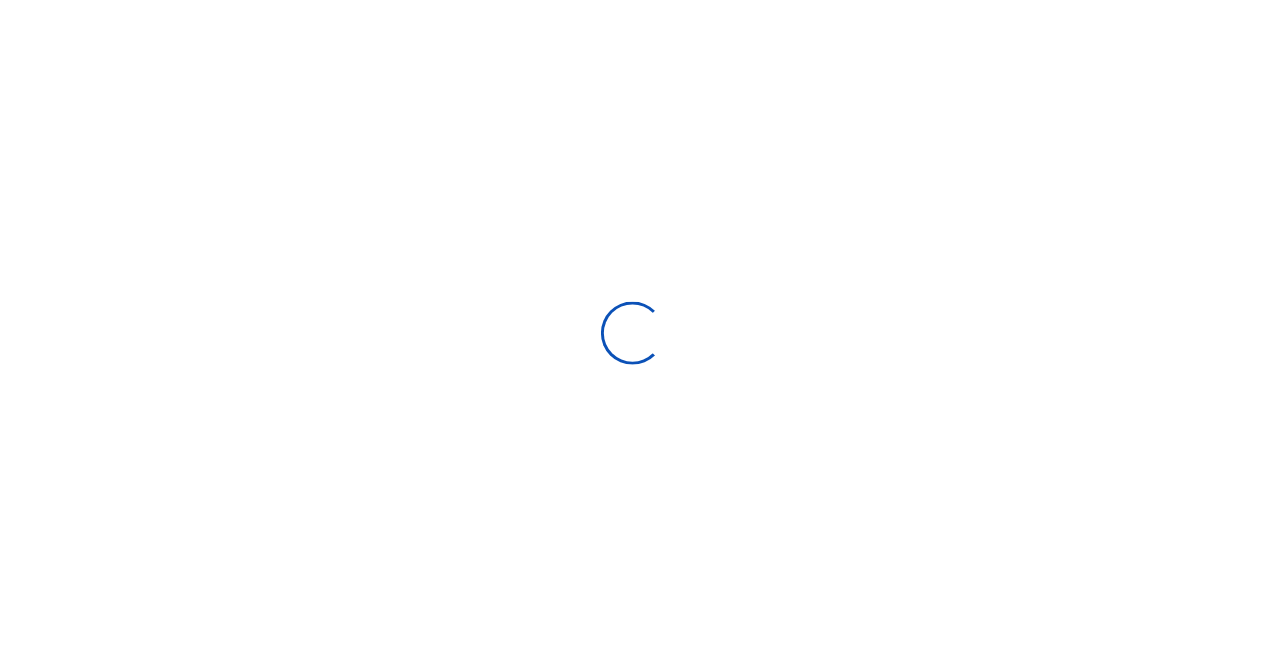 scroll, scrollTop: 2, scrollLeft: 0, axis: vertical 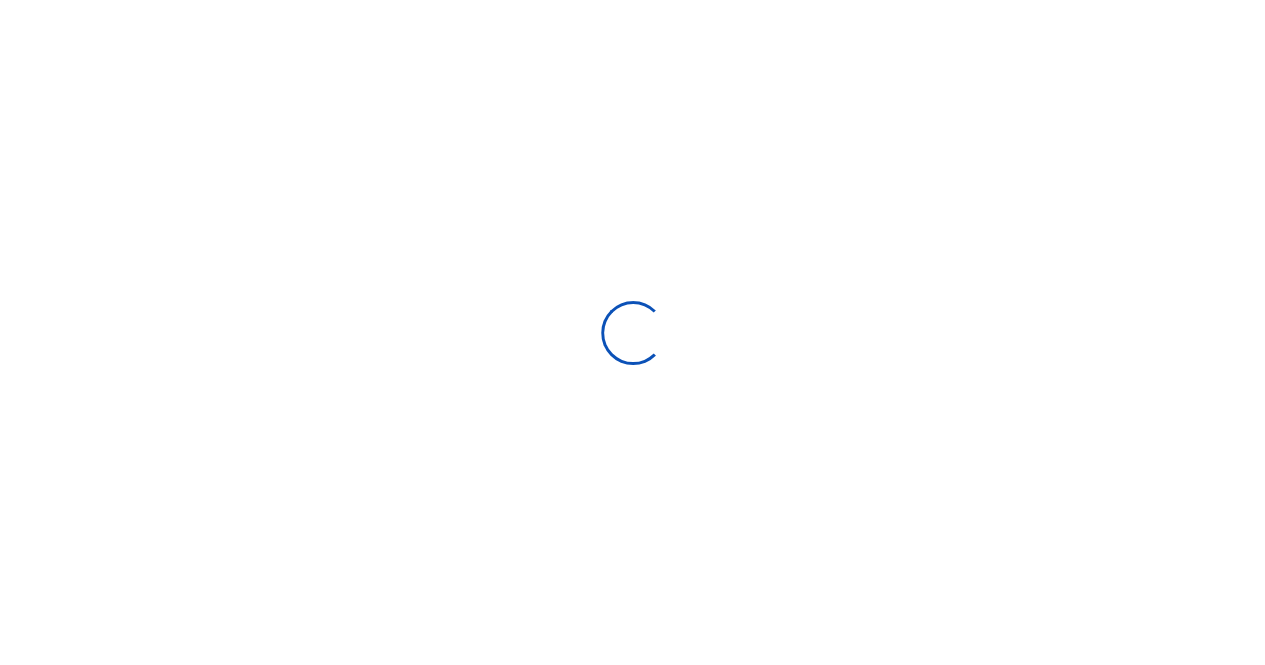 select 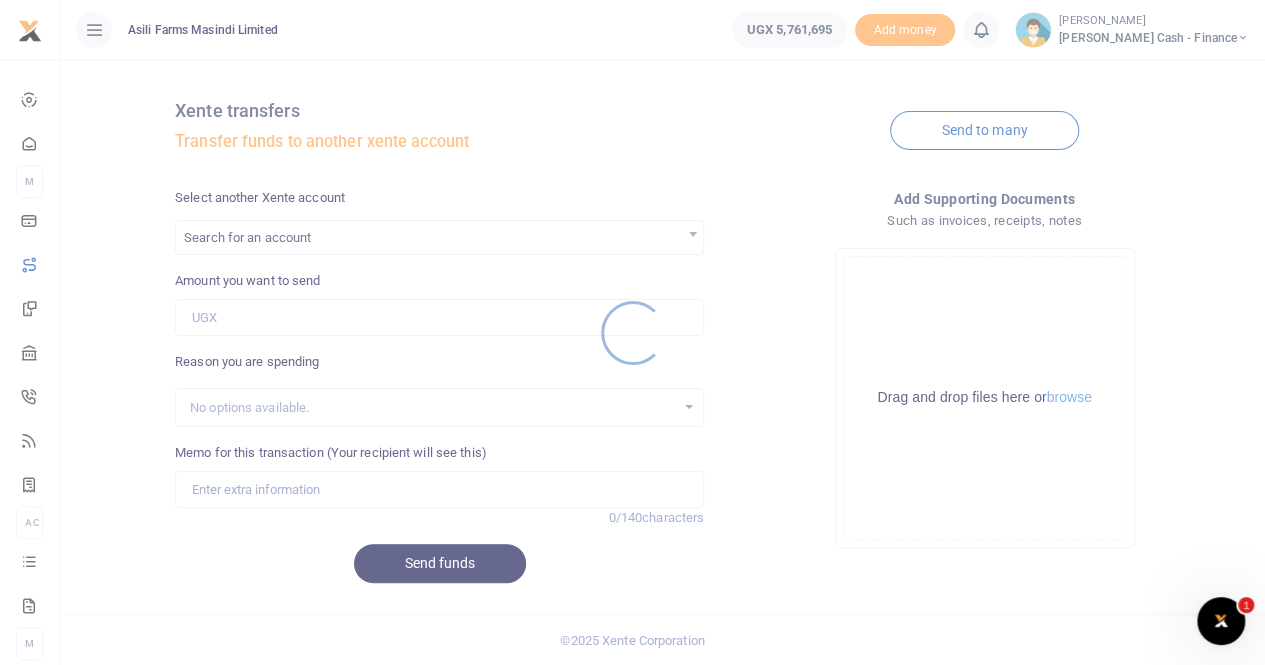 scroll, scrollTop: 0, scrollLeft: 0, axis: both 